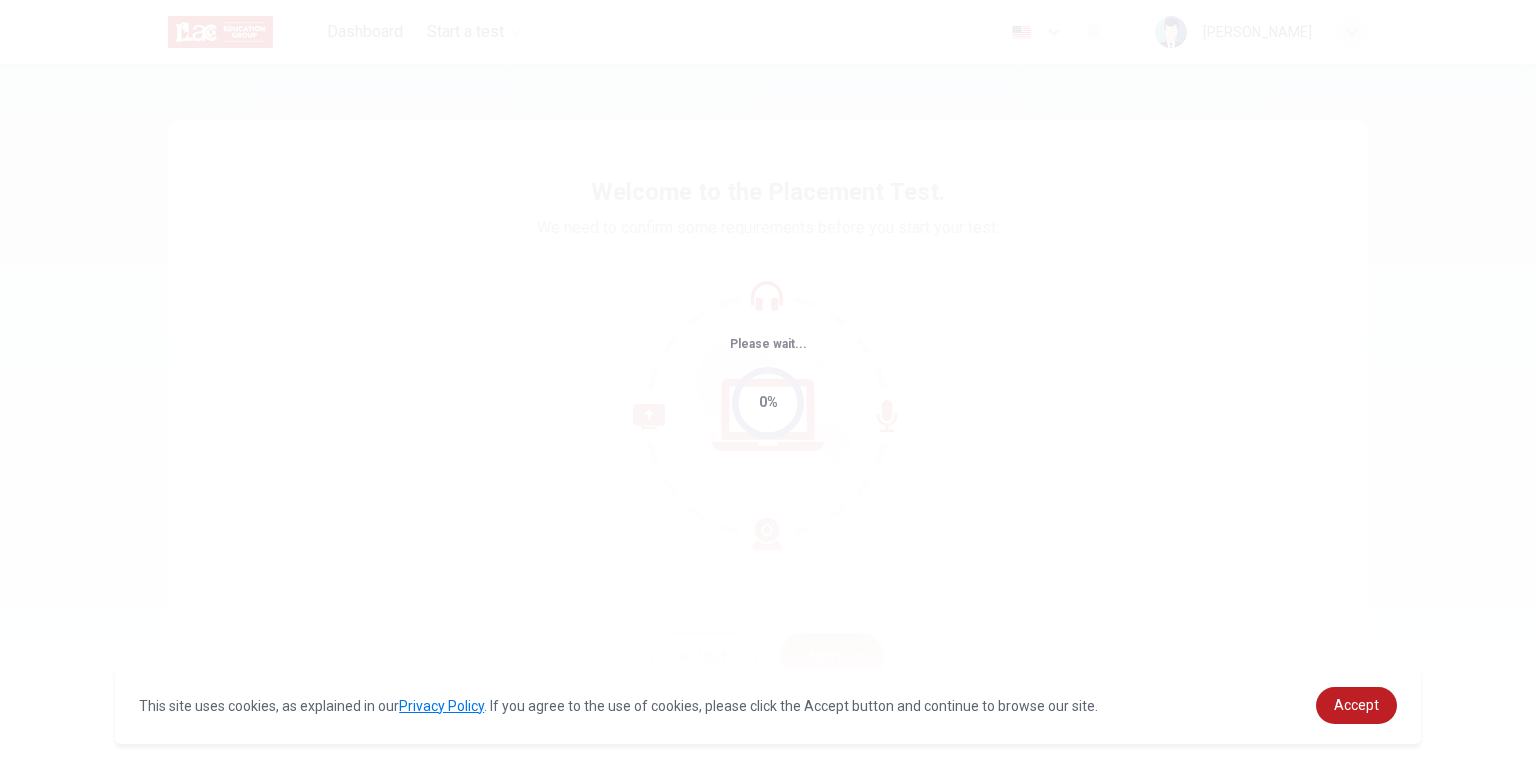 scroll, scrollTop: 0, scrollLeft: 0, axis: both 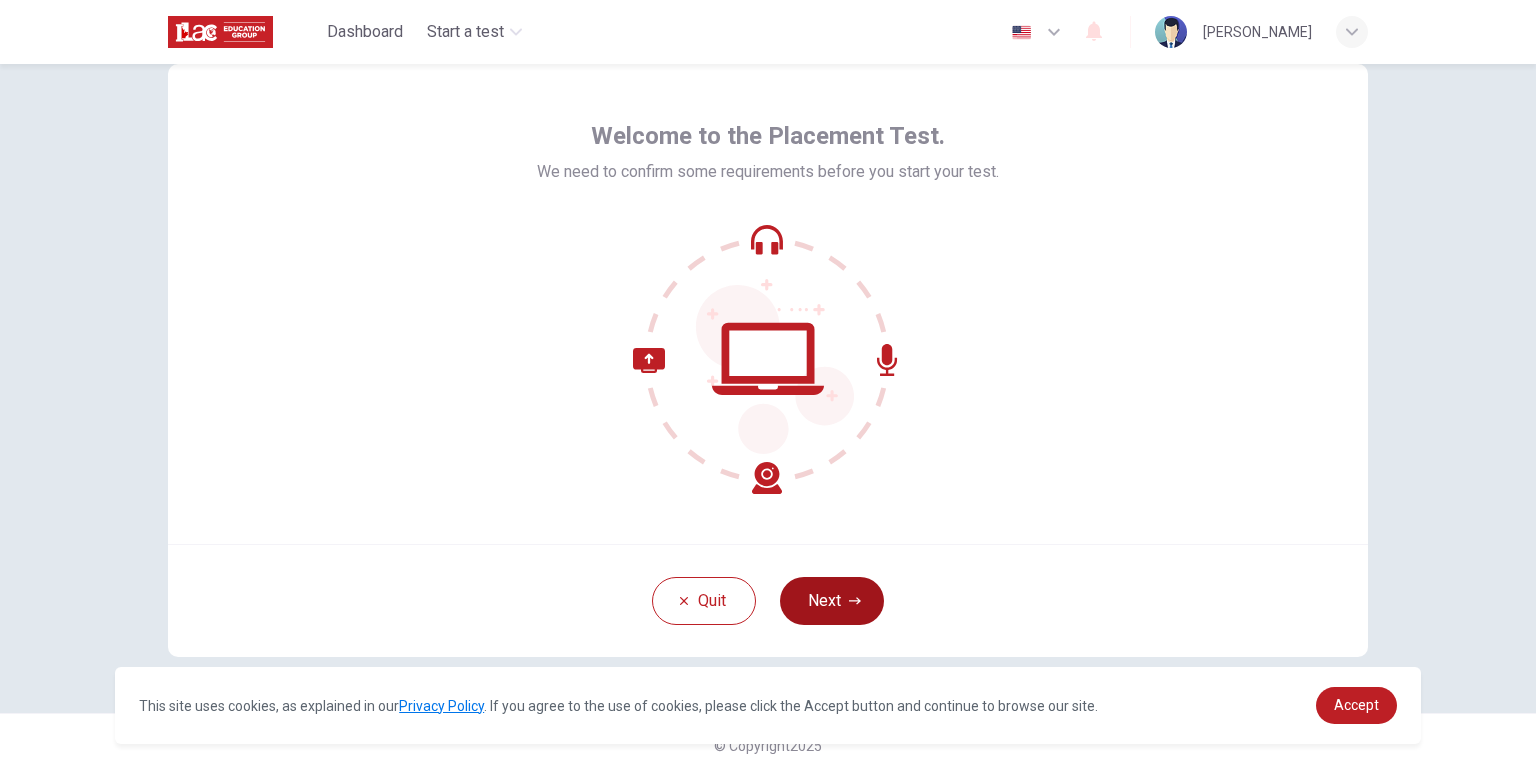click 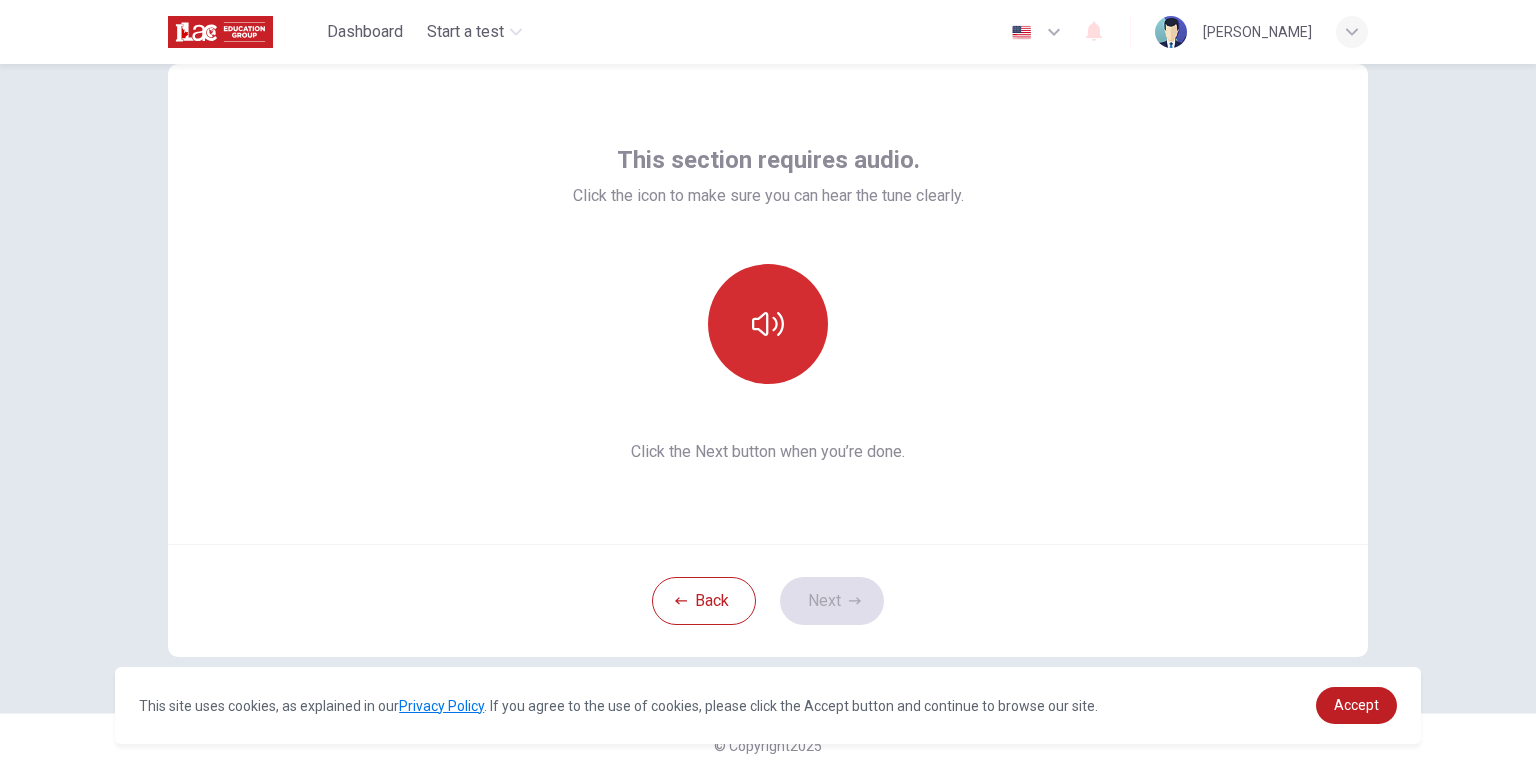 click at bounding box center (768, 324) 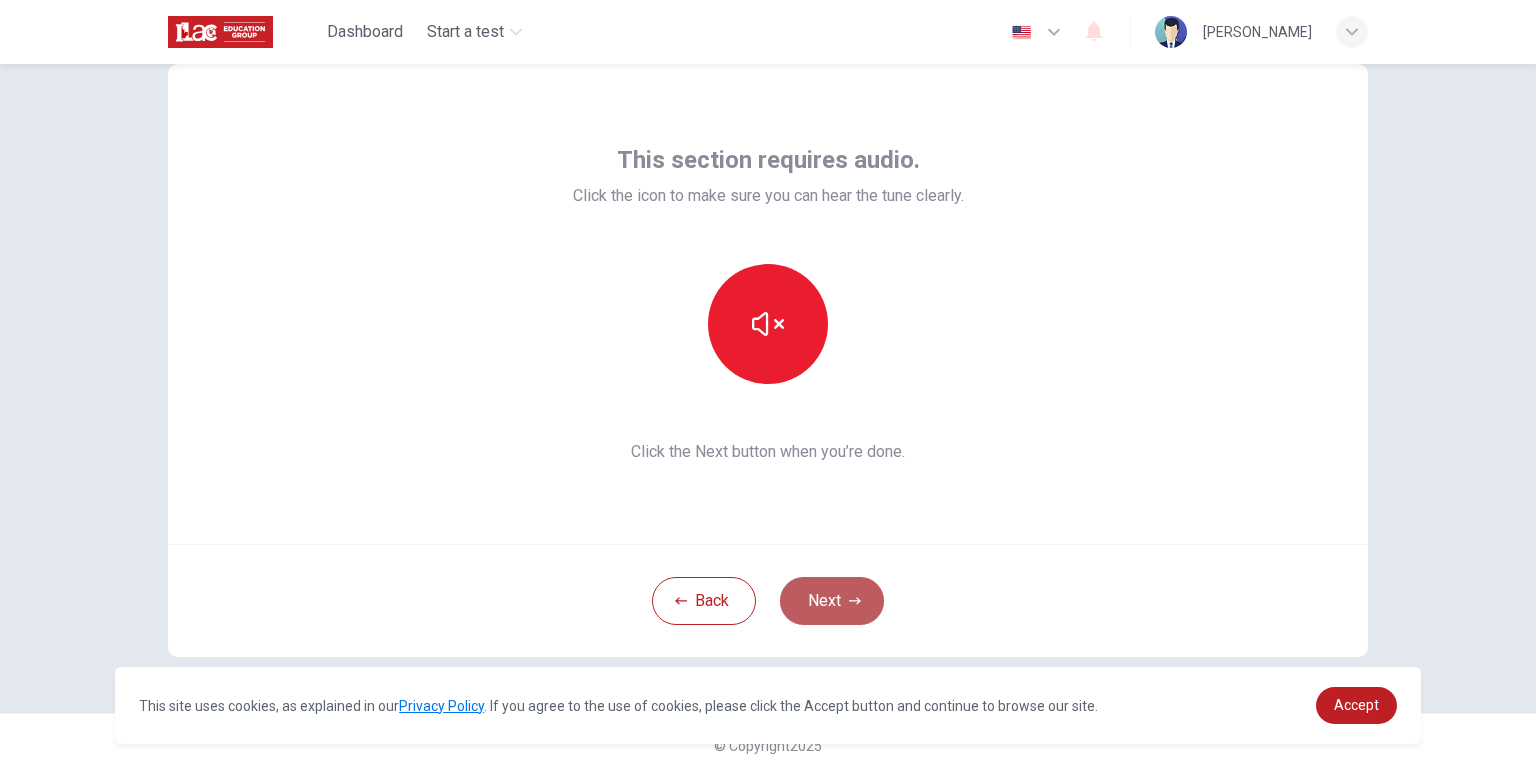 click on "Next" at bounding box center [832, 601] 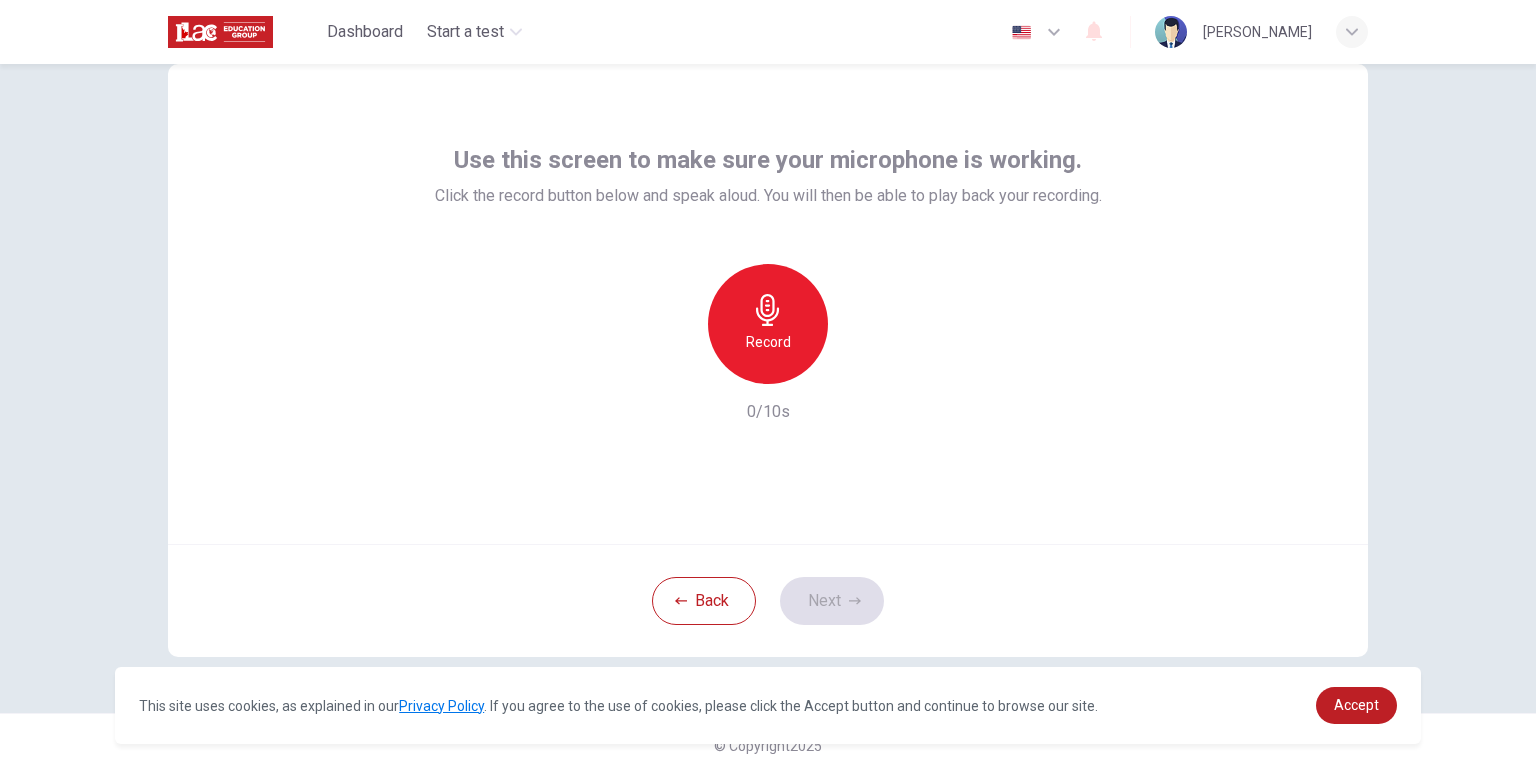 click 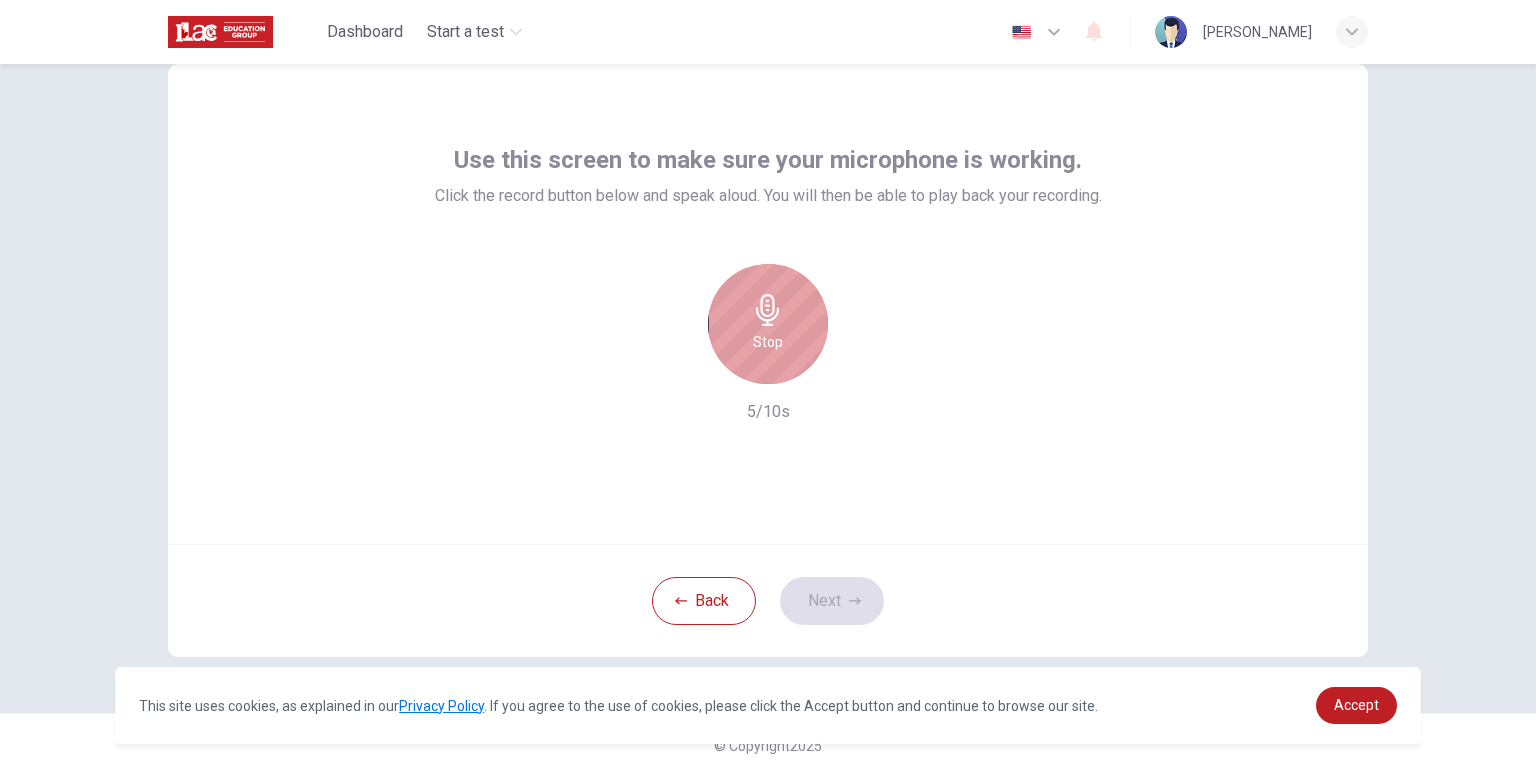 click on "Stop" at bounding box center (768, 324) 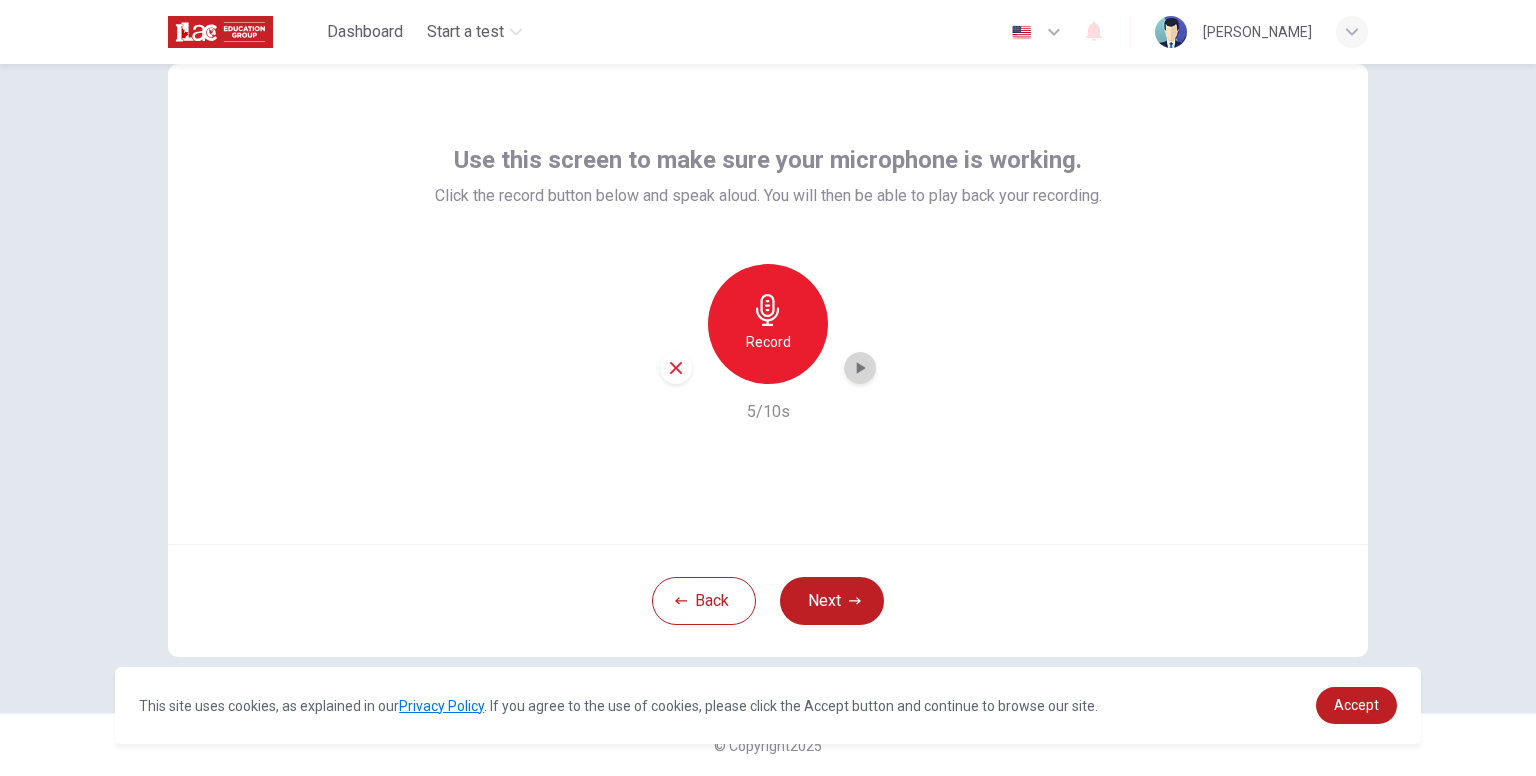 click 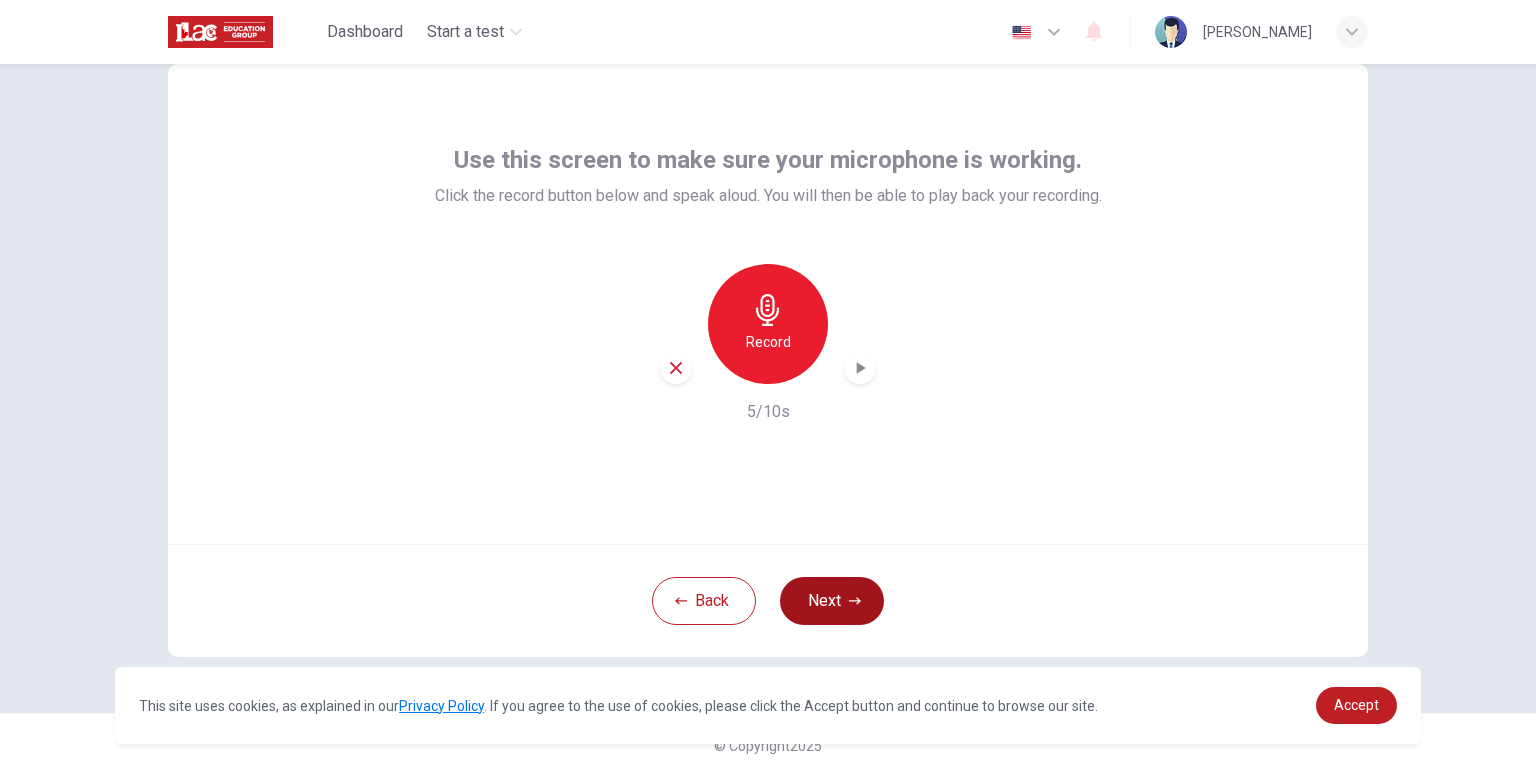 click on "Next" at bounding box center (832, 601) 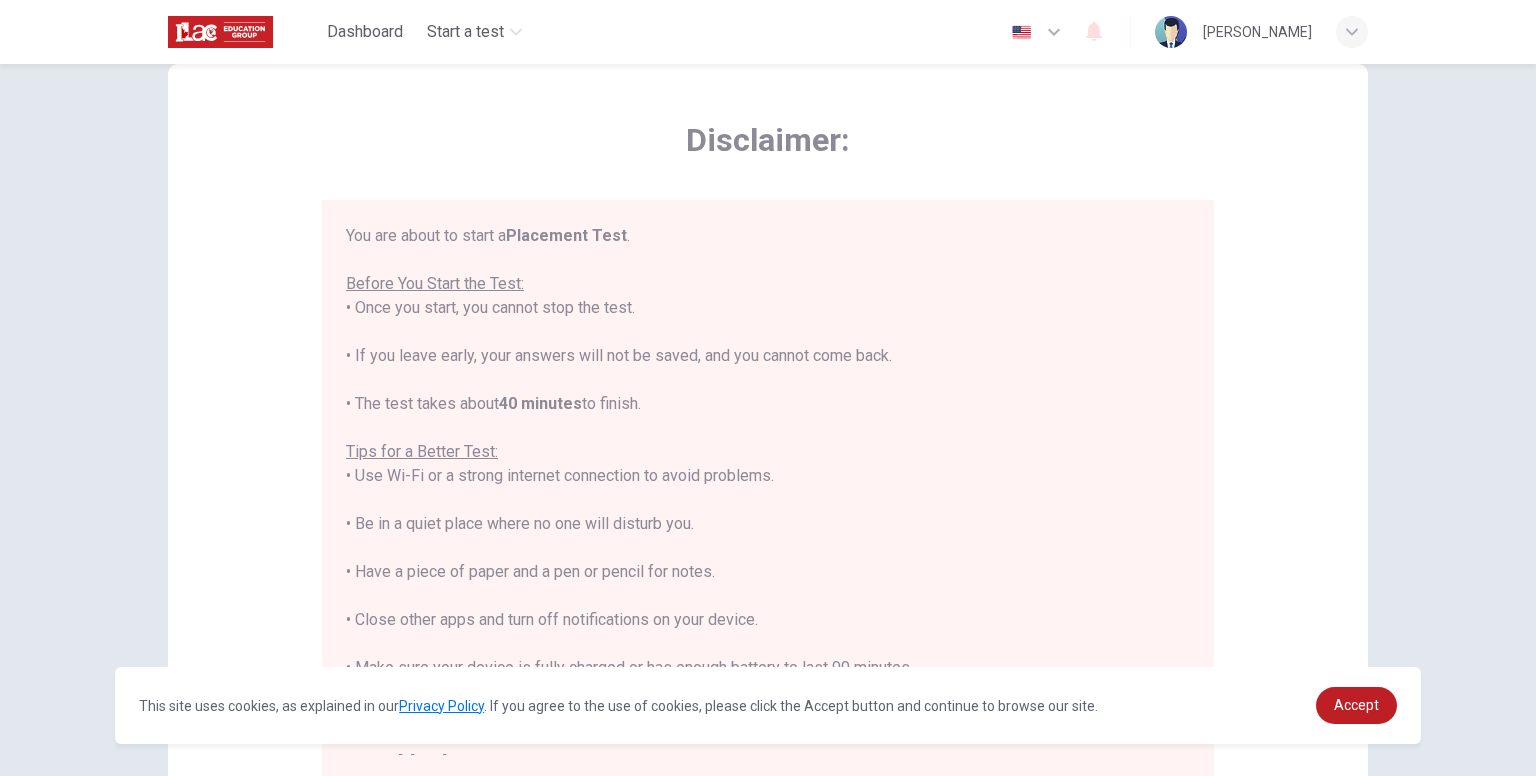 scroll, scrollTop: 23, scrollLeft: 0, axis: vertical 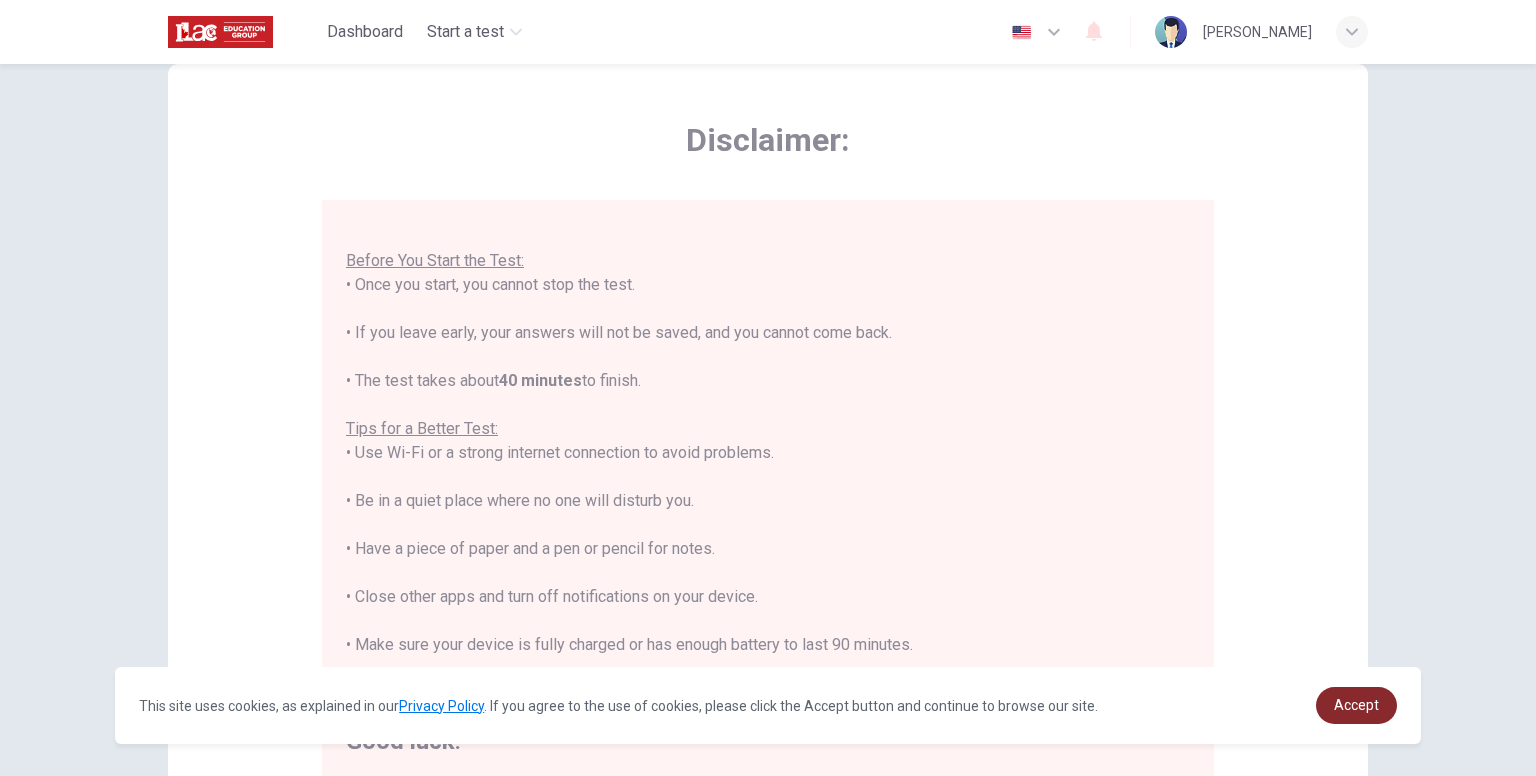 click on "Accept" at bounding box center [1356, 705] 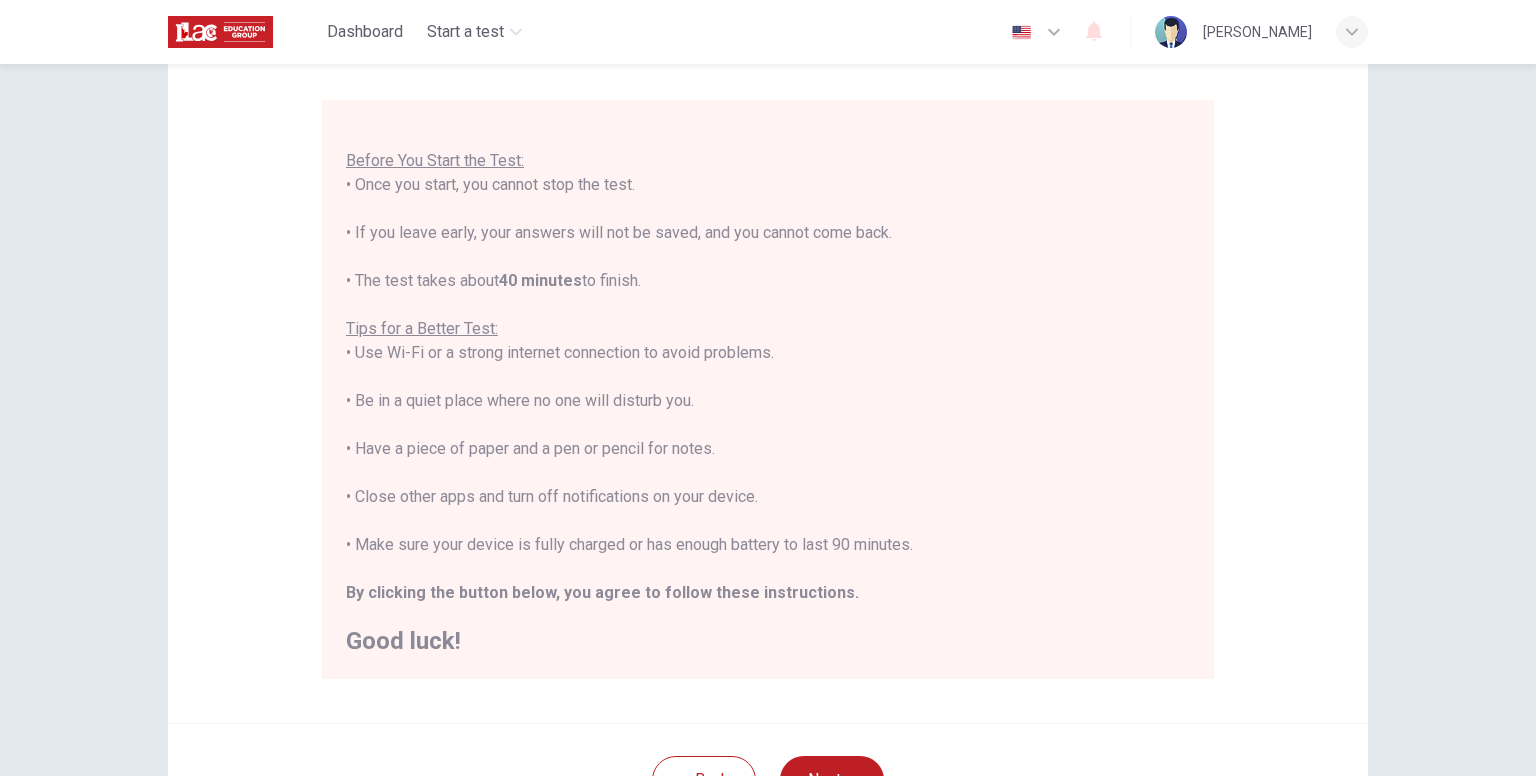 scroll, scrollTop: 256, scrollLeft: 0, axis: vertical 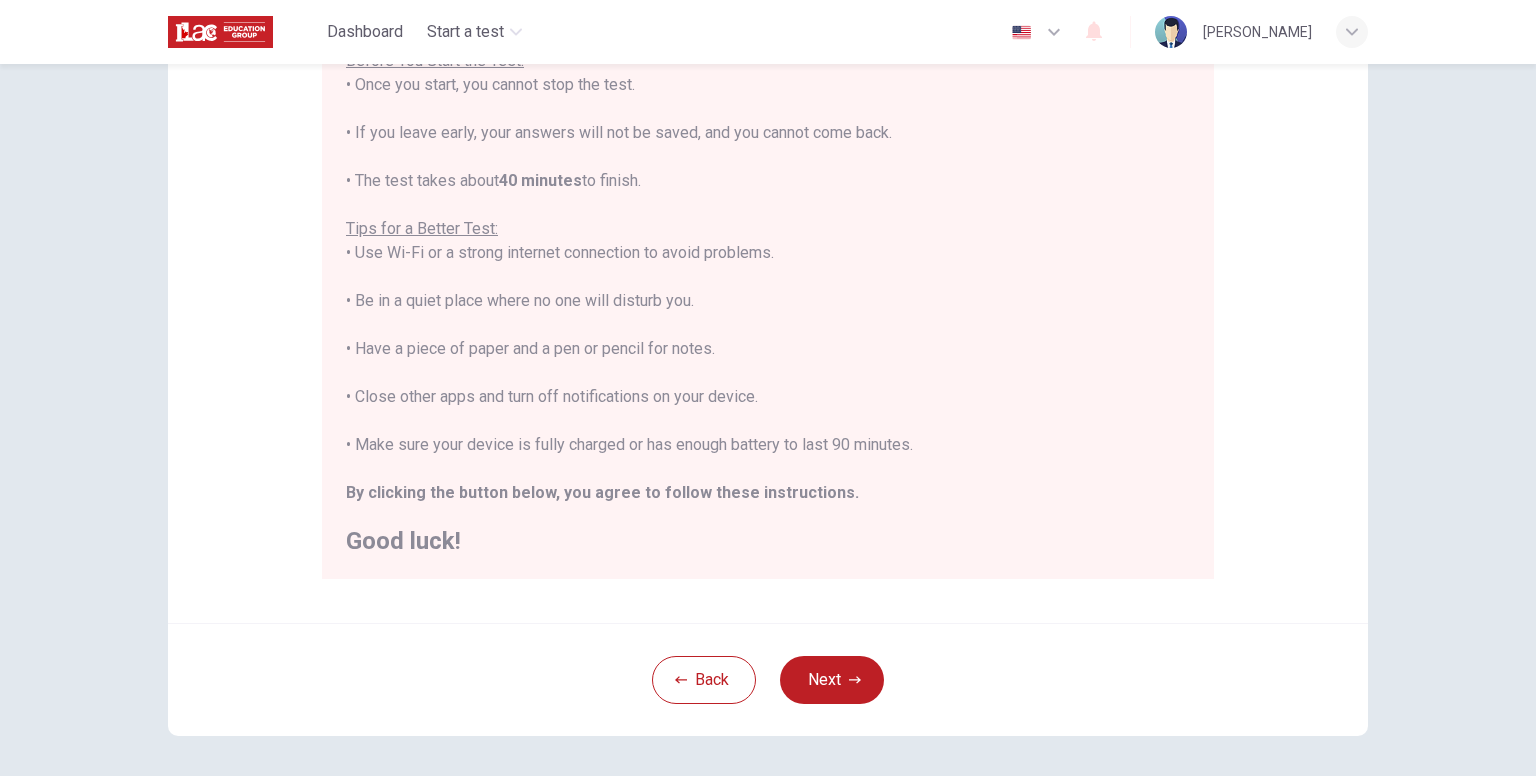 click on "Next" at bounding box center (832, 680) 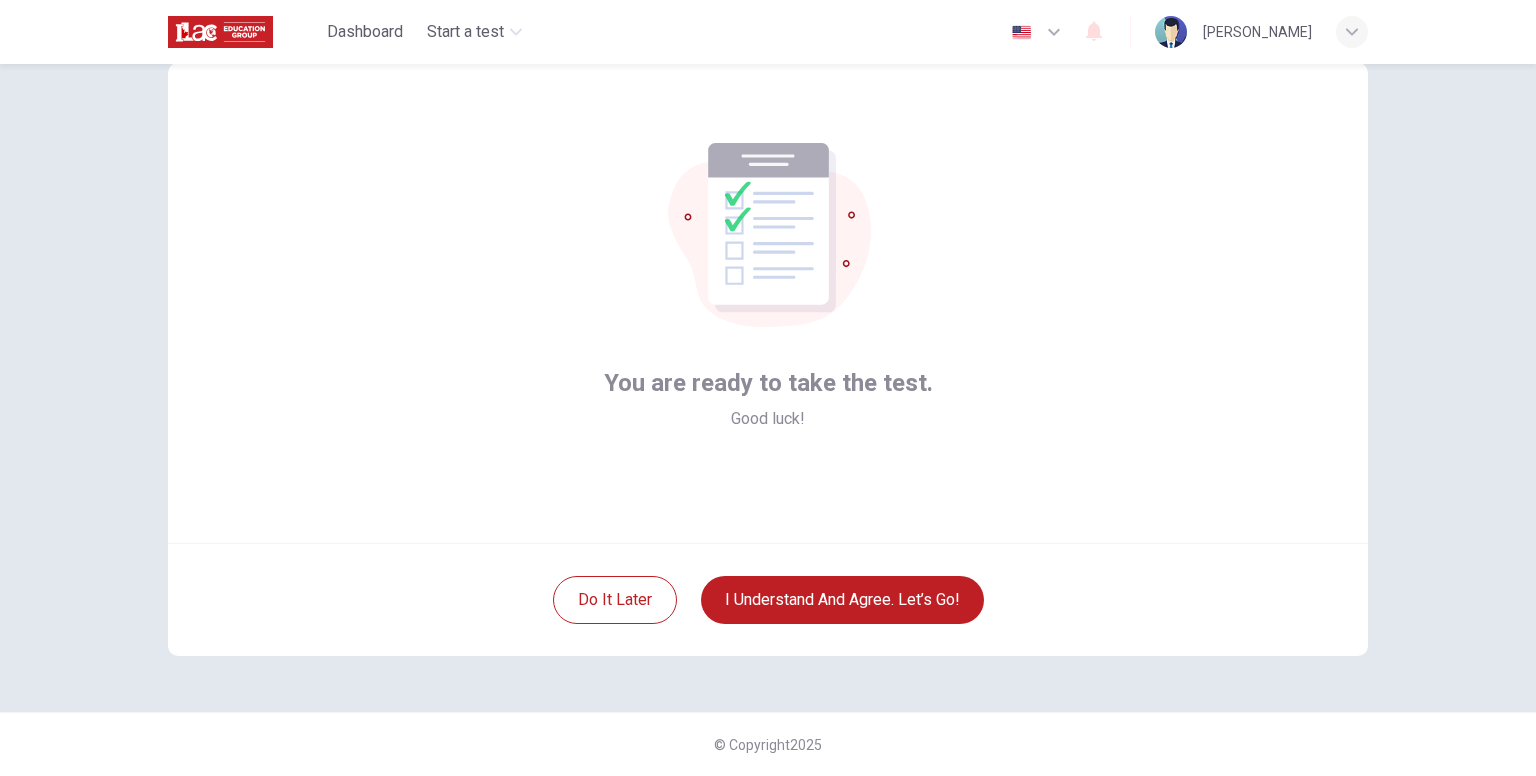scroll, scrollTop: 56, scrollLeft: 0, axis: vertical 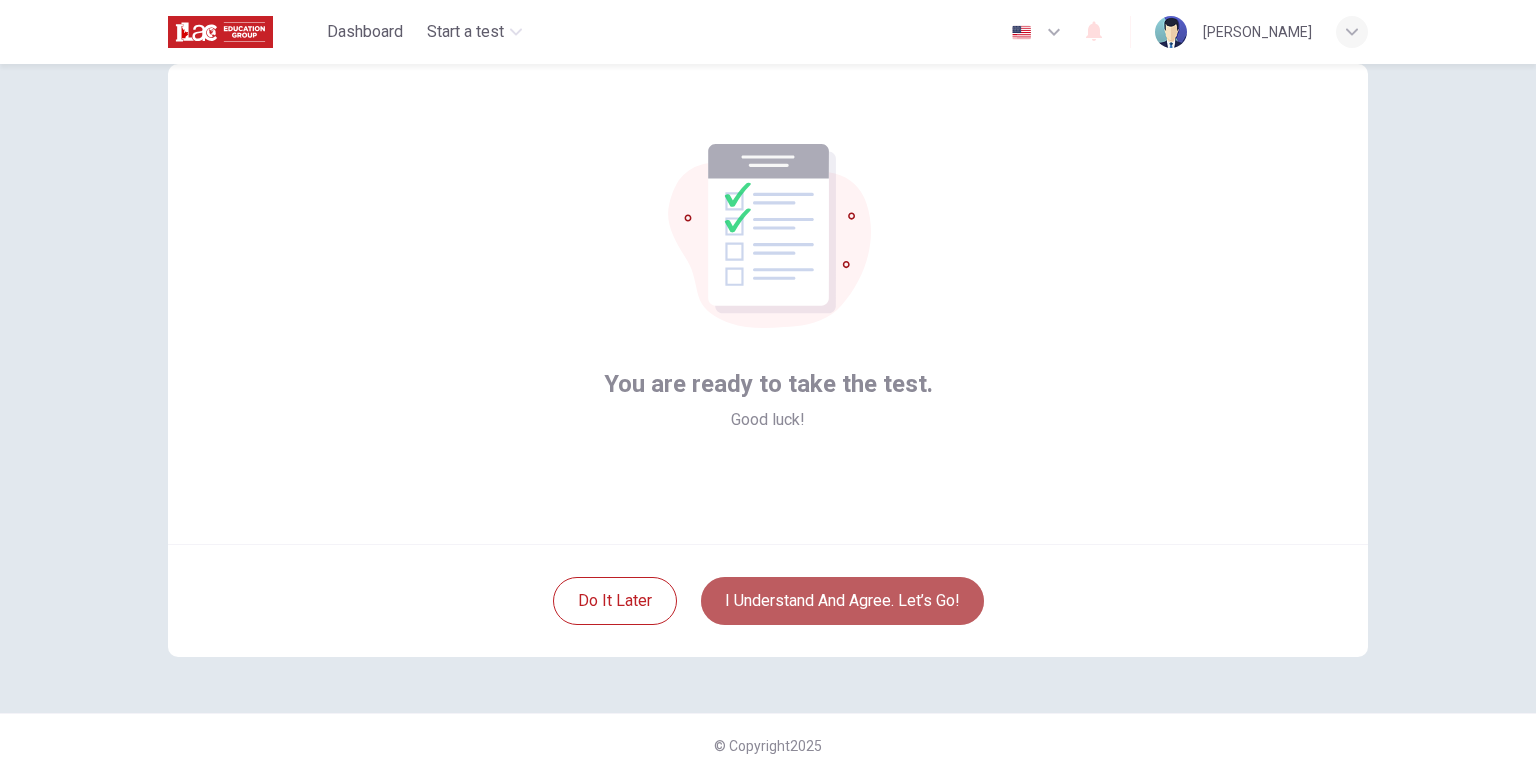 click on "I understand and agree. Let’s go!" at bounding box center (842, 601) 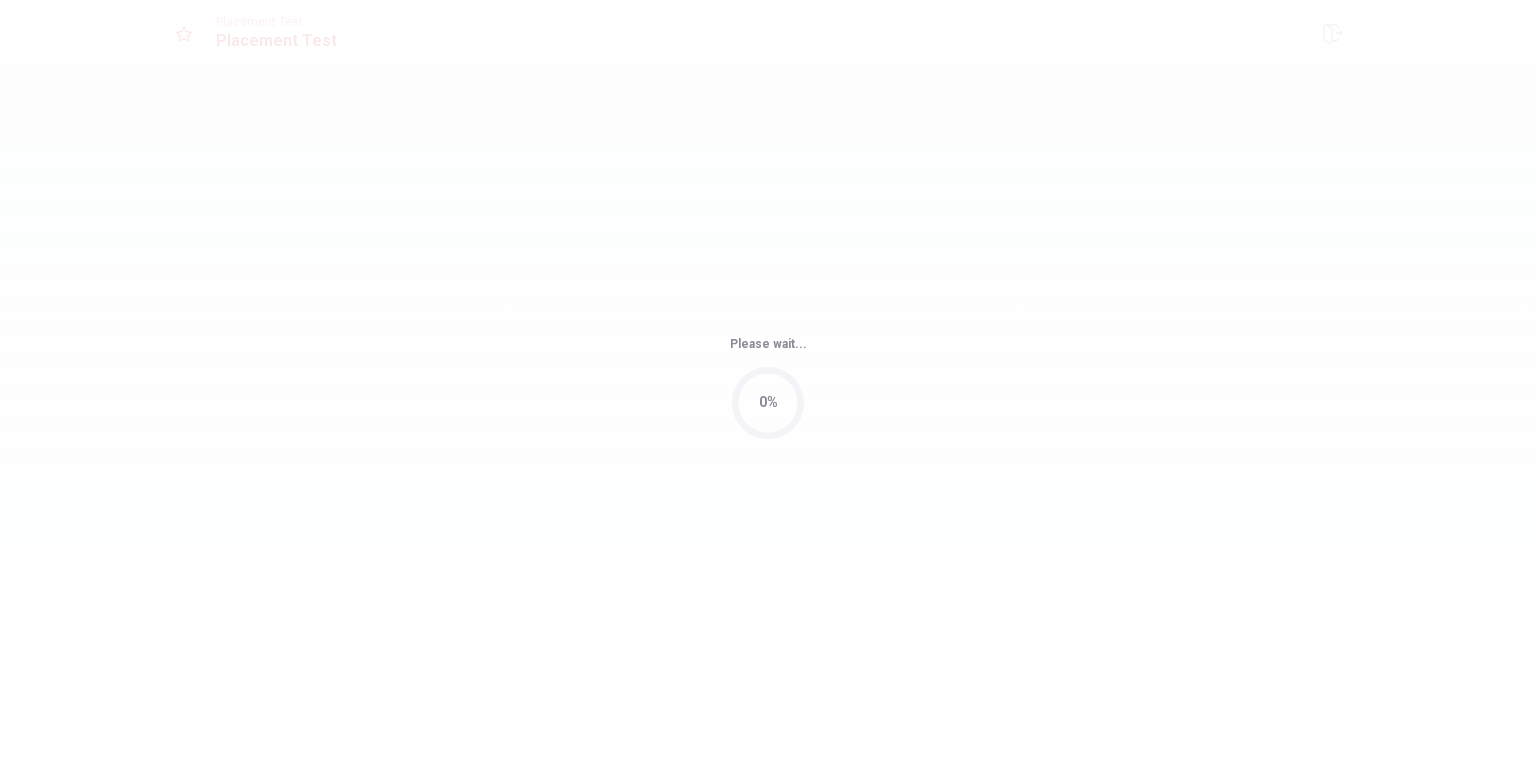 click on "Please wait... 0%" at bounding box center (768, 388) 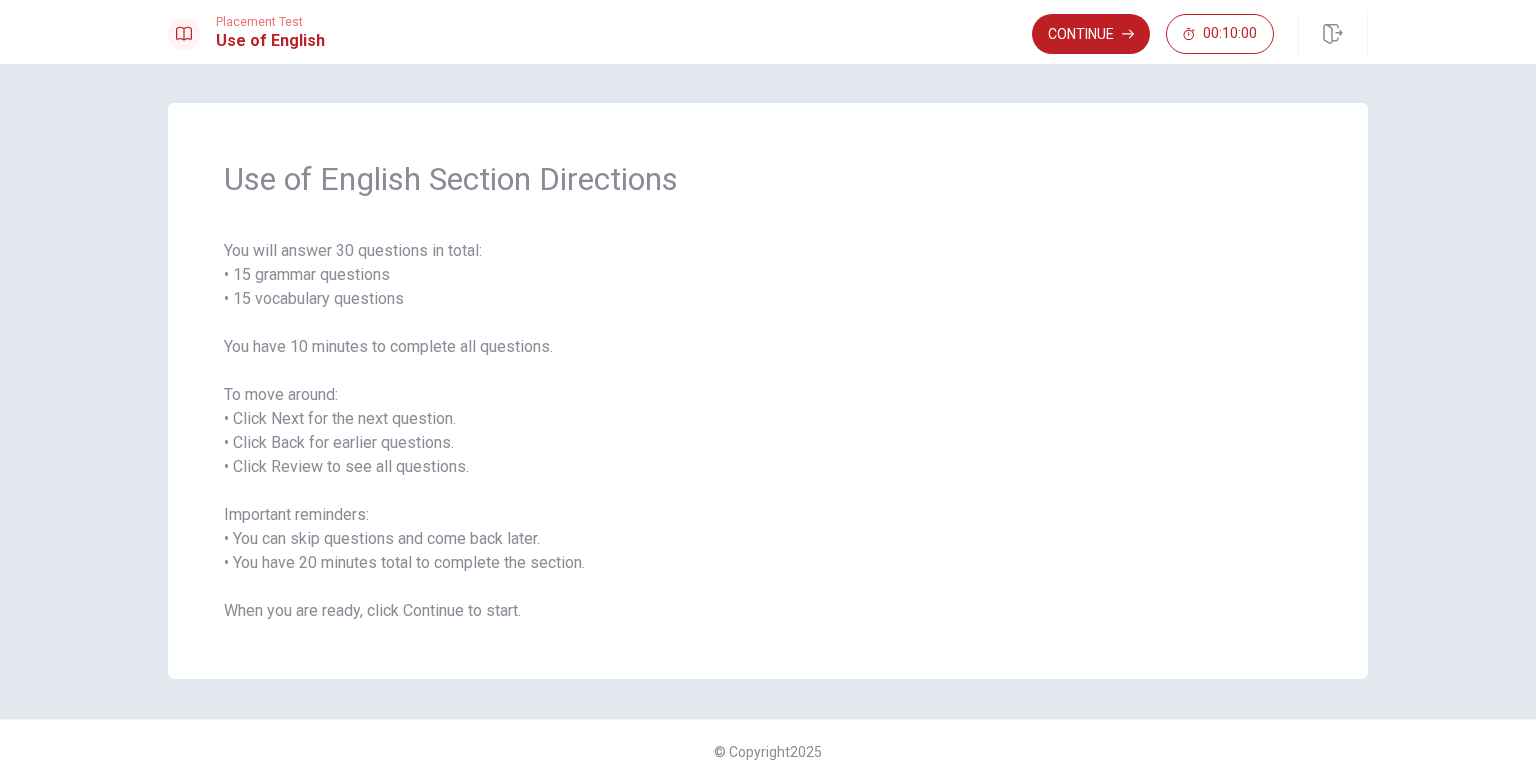 scroll, scrollTop: 0, scrollLeft: 0, axis: both 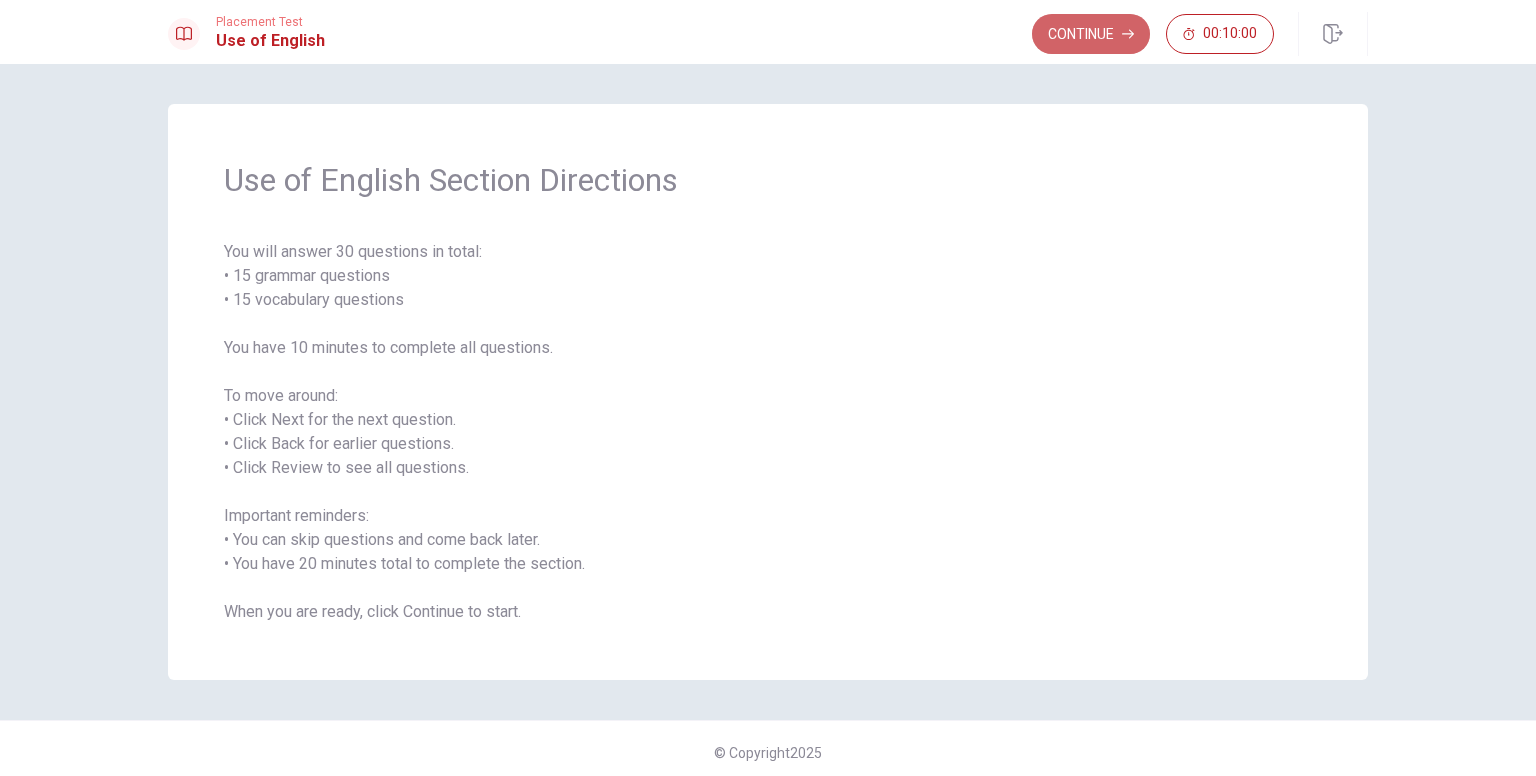 click on "Continue" at bounding box center (1091, 34) 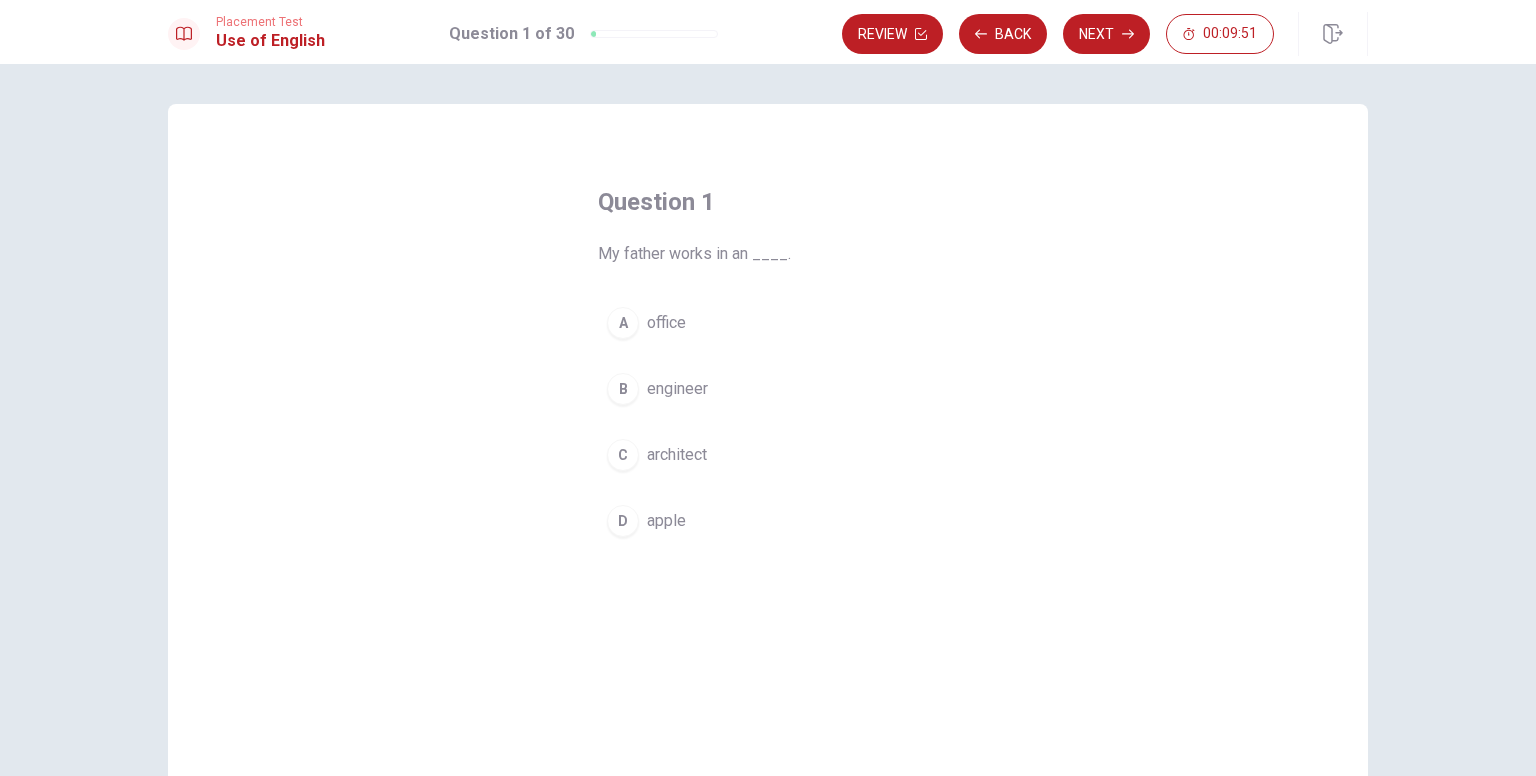click on "A" at bounding box center [623, 323] 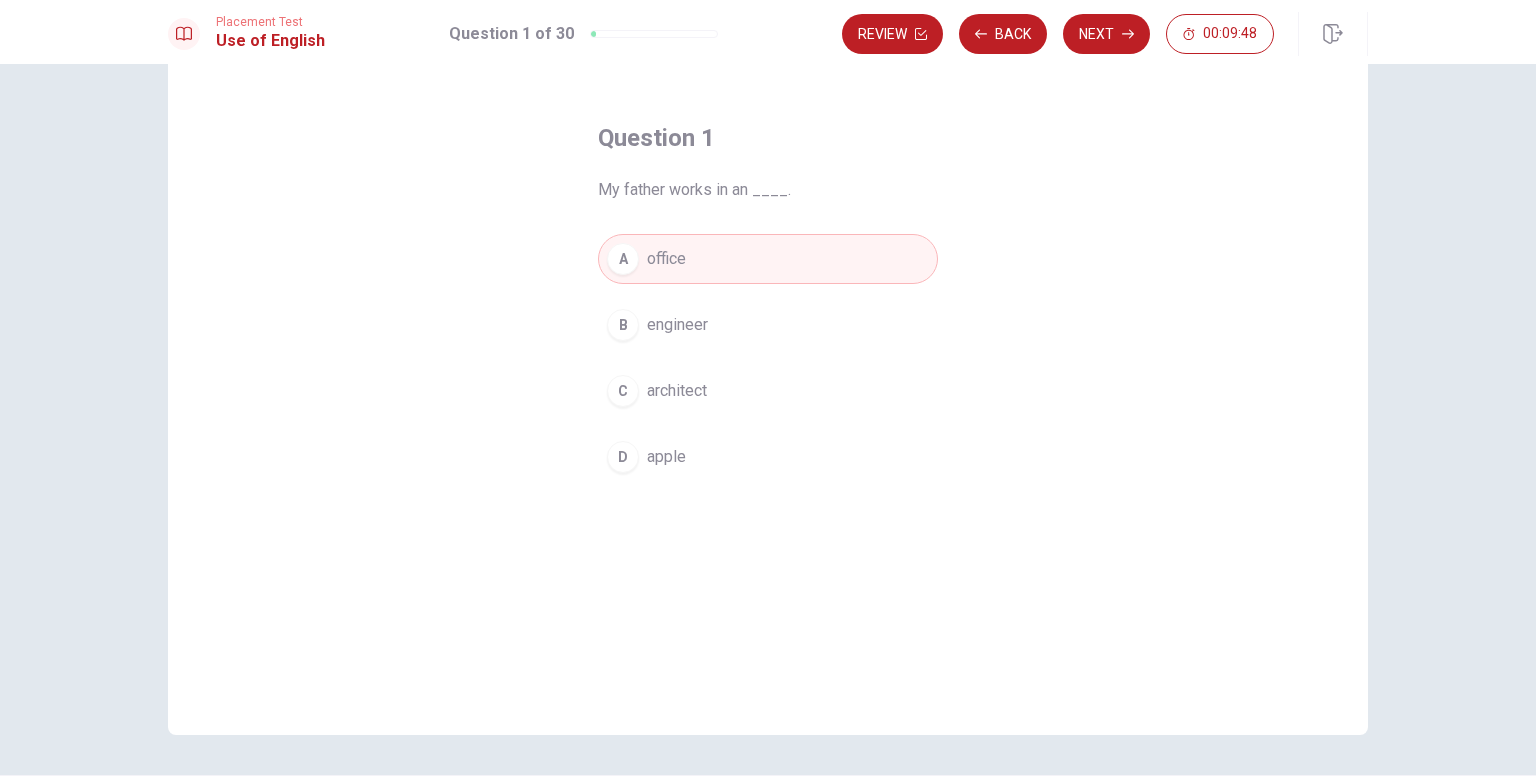 scroll, scrollTop: 0, scrollLeft: 0, axis: both 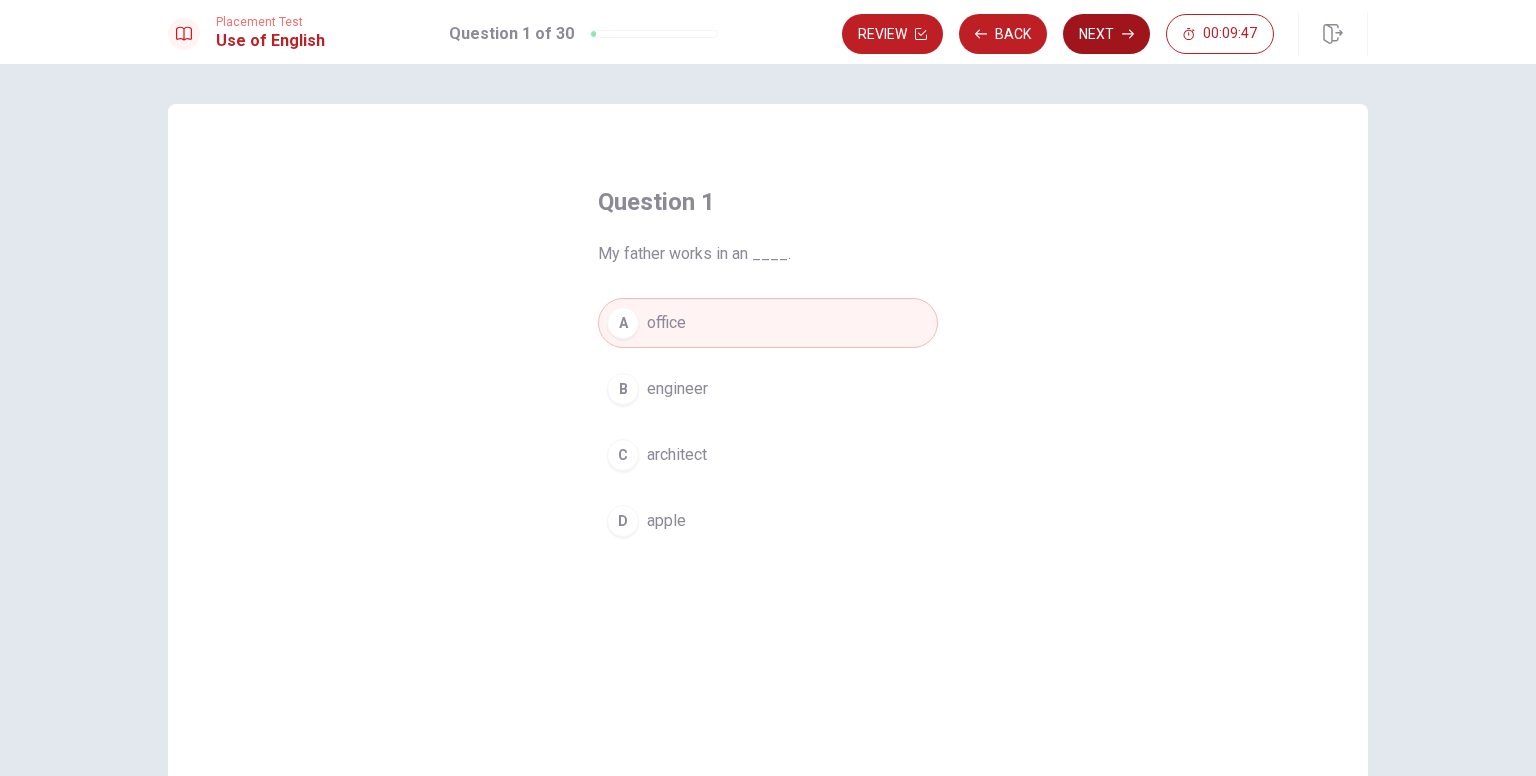 click on "Next" at bounding box center [1106, 34] 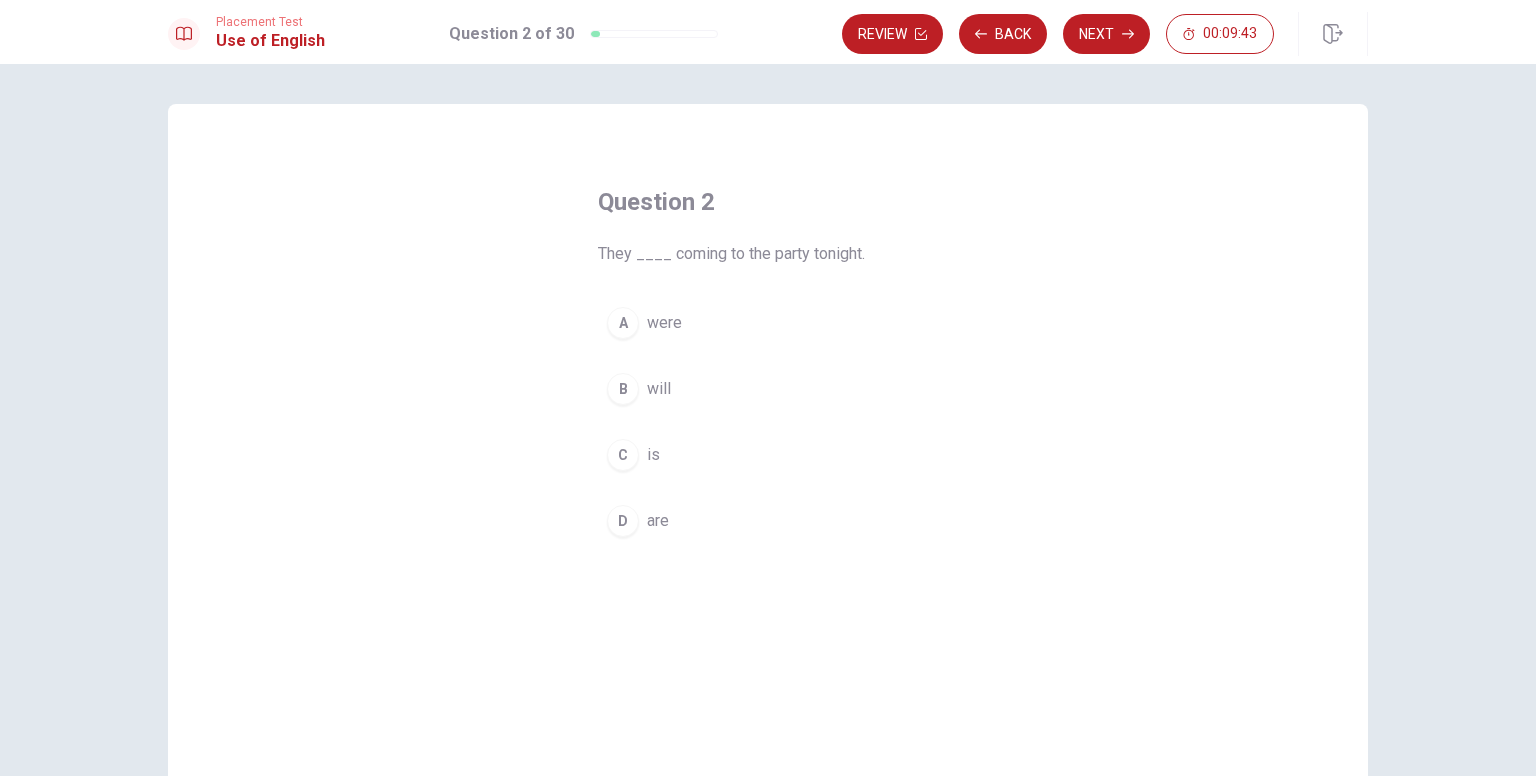 click on "D are" at bounding box center [768, 521] 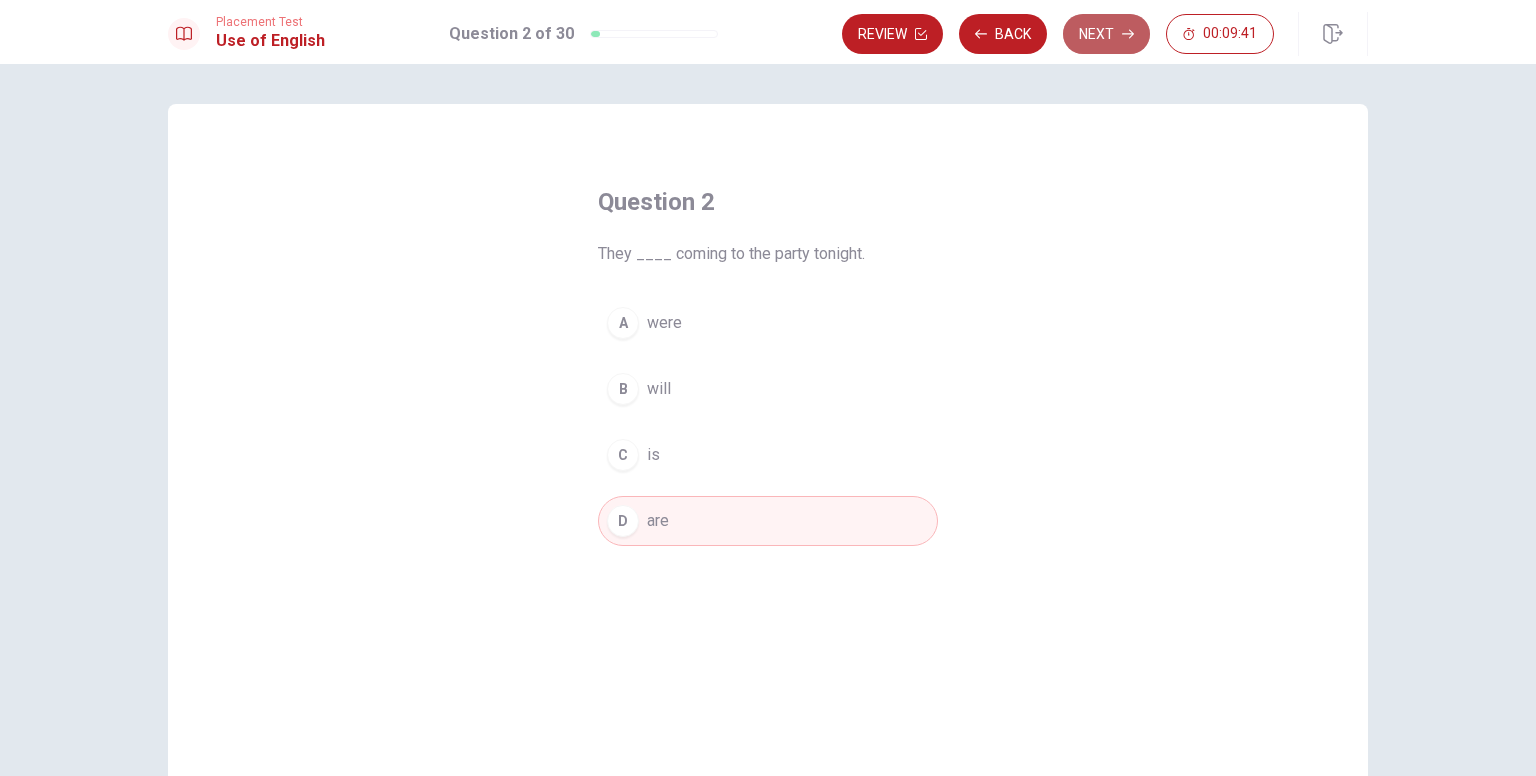click on "Next" at bounding box center (1106, 34) 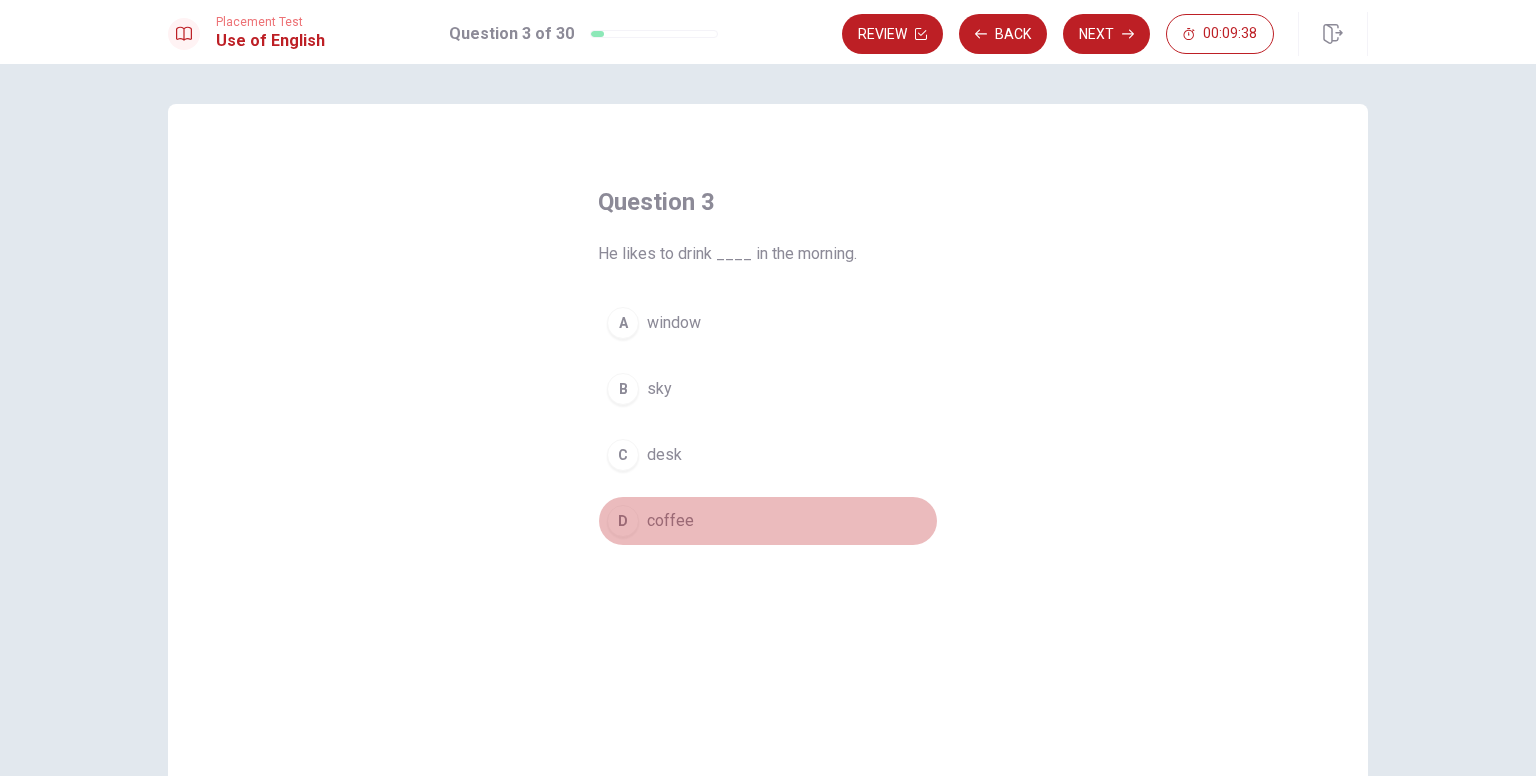 click on "coffee" at bounding box center [670, 521] 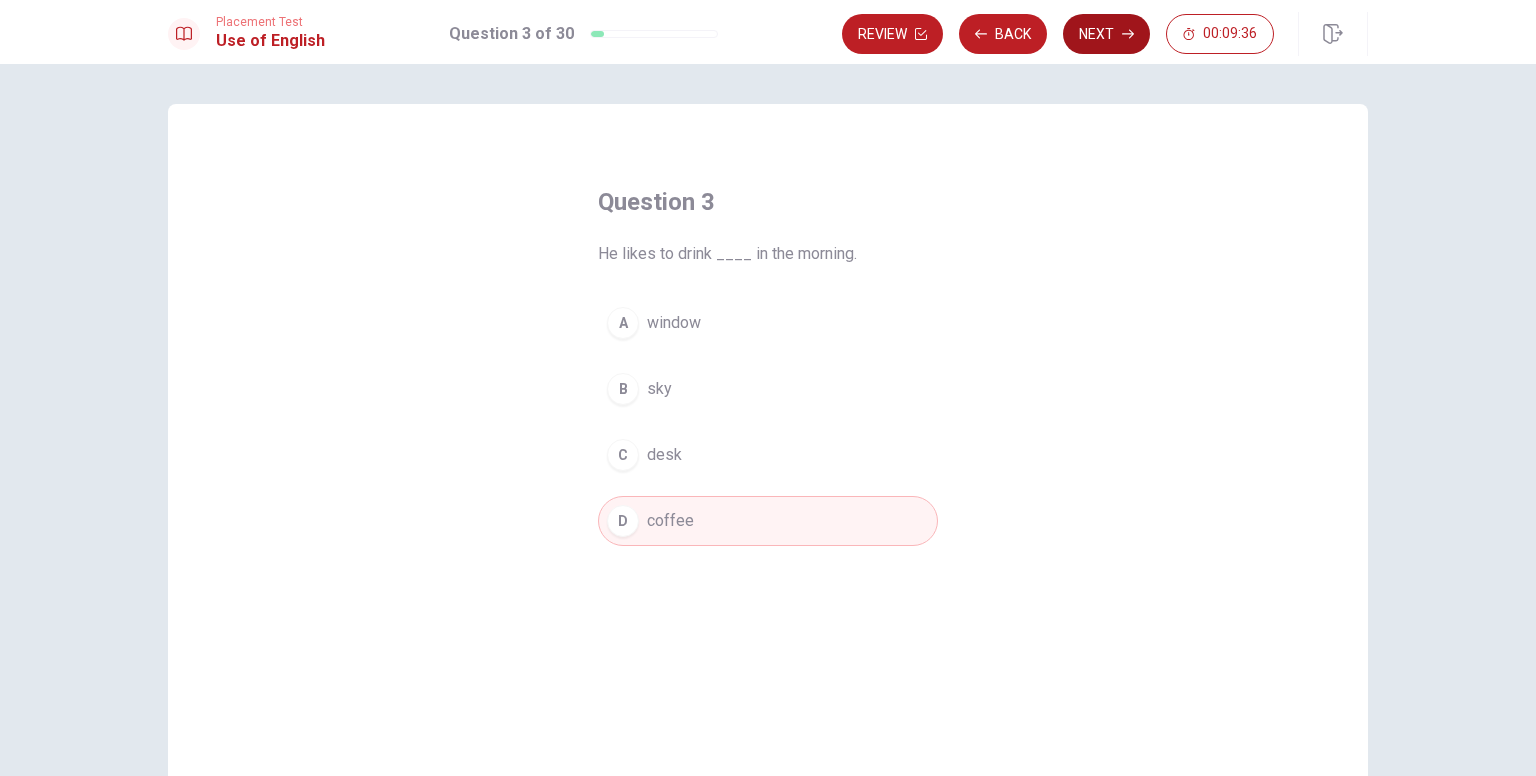click on "Next" at bounding box center [1106, 34] 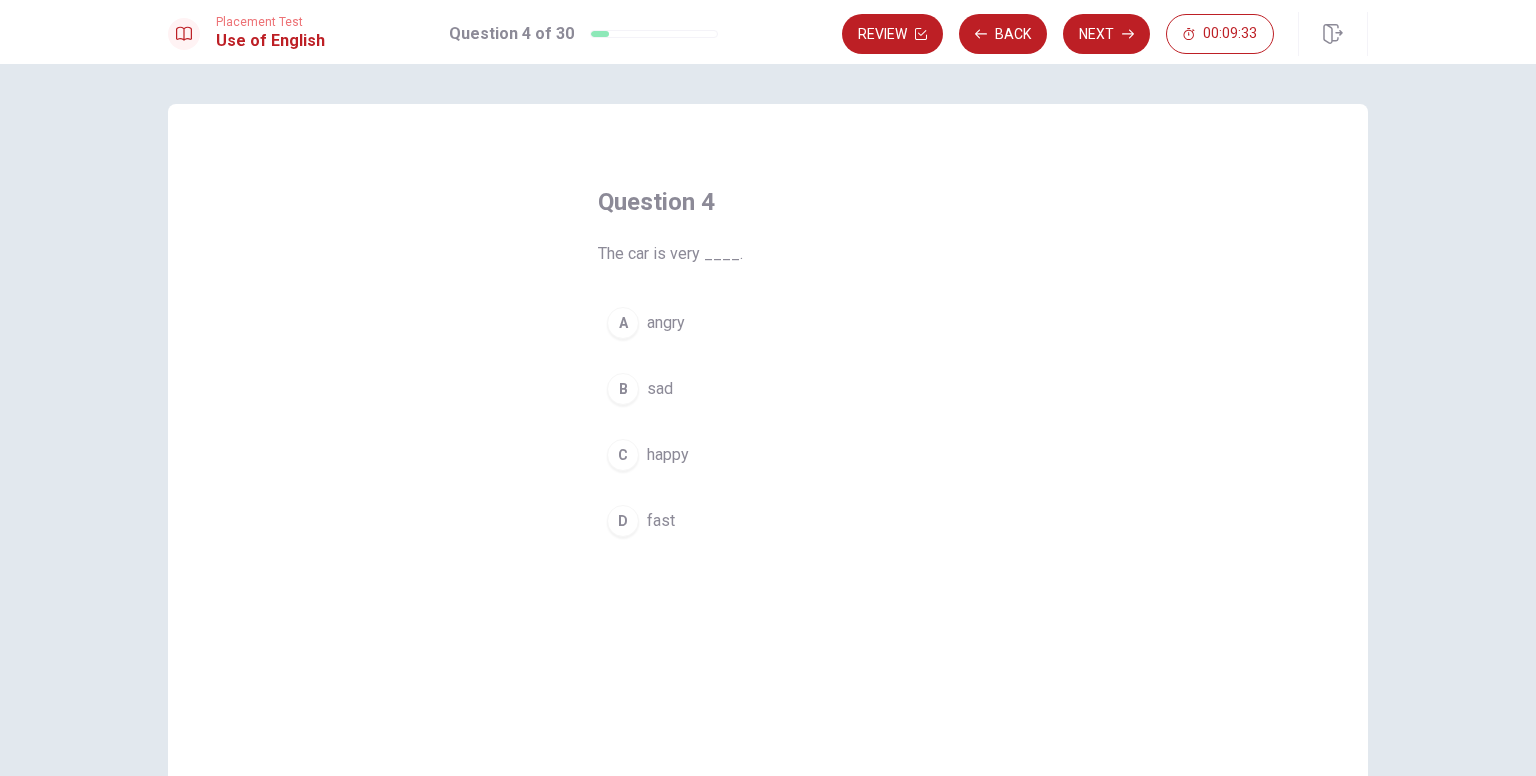 click on "D fast" at bounding box center [768, 521] 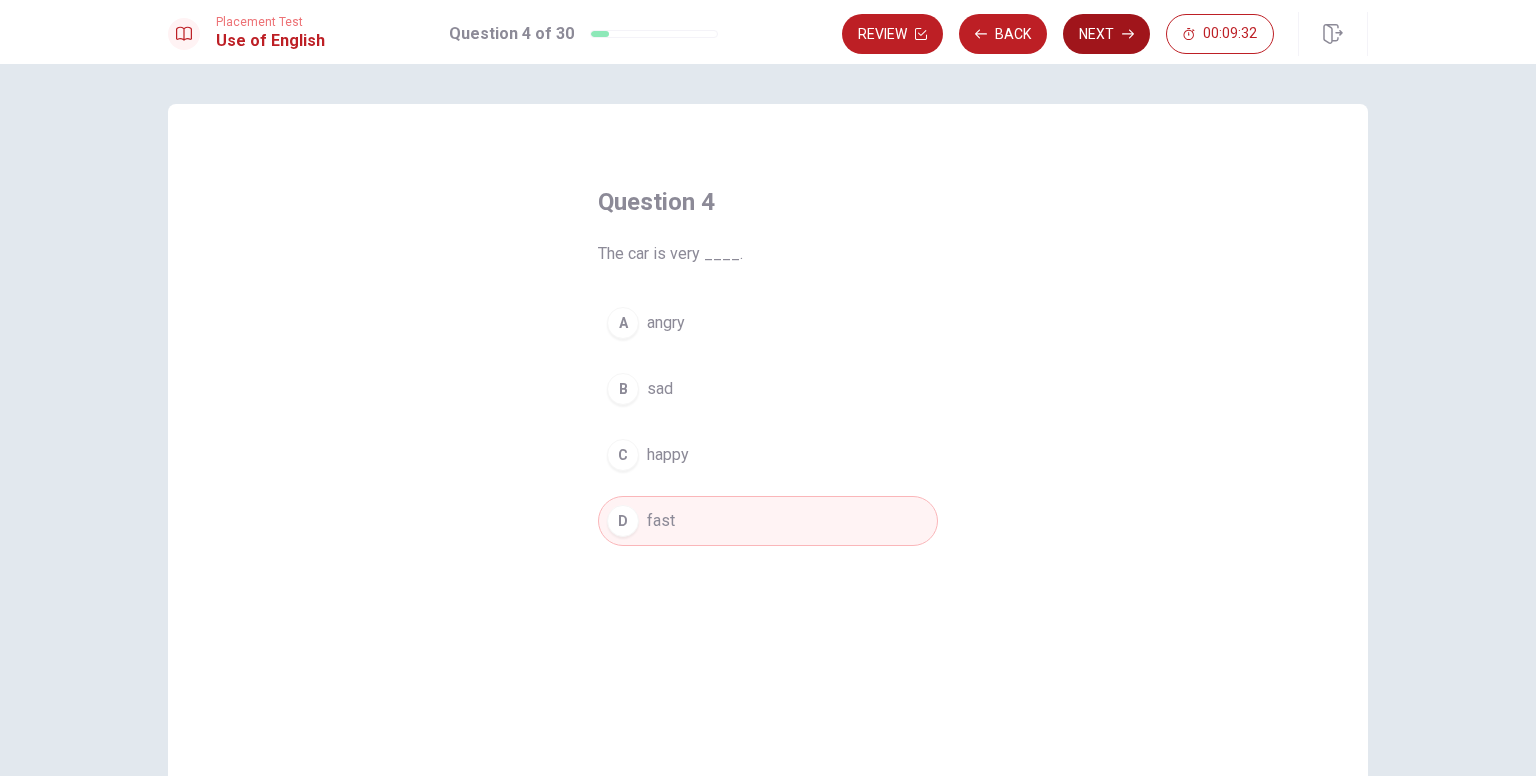 click on "Next" at bounding box center (1106, 34) 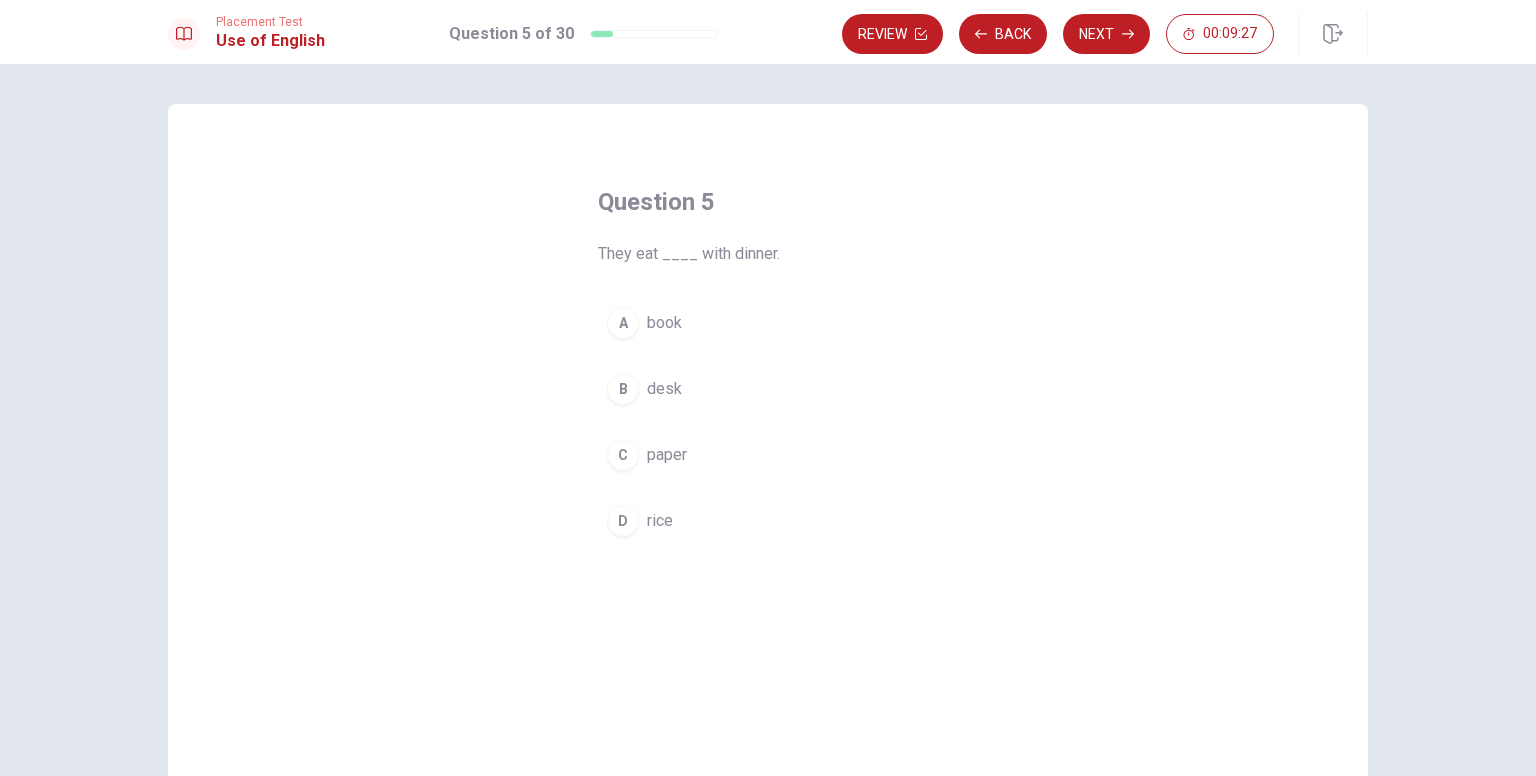 click on "D rice" at bounding box center [768, 521] 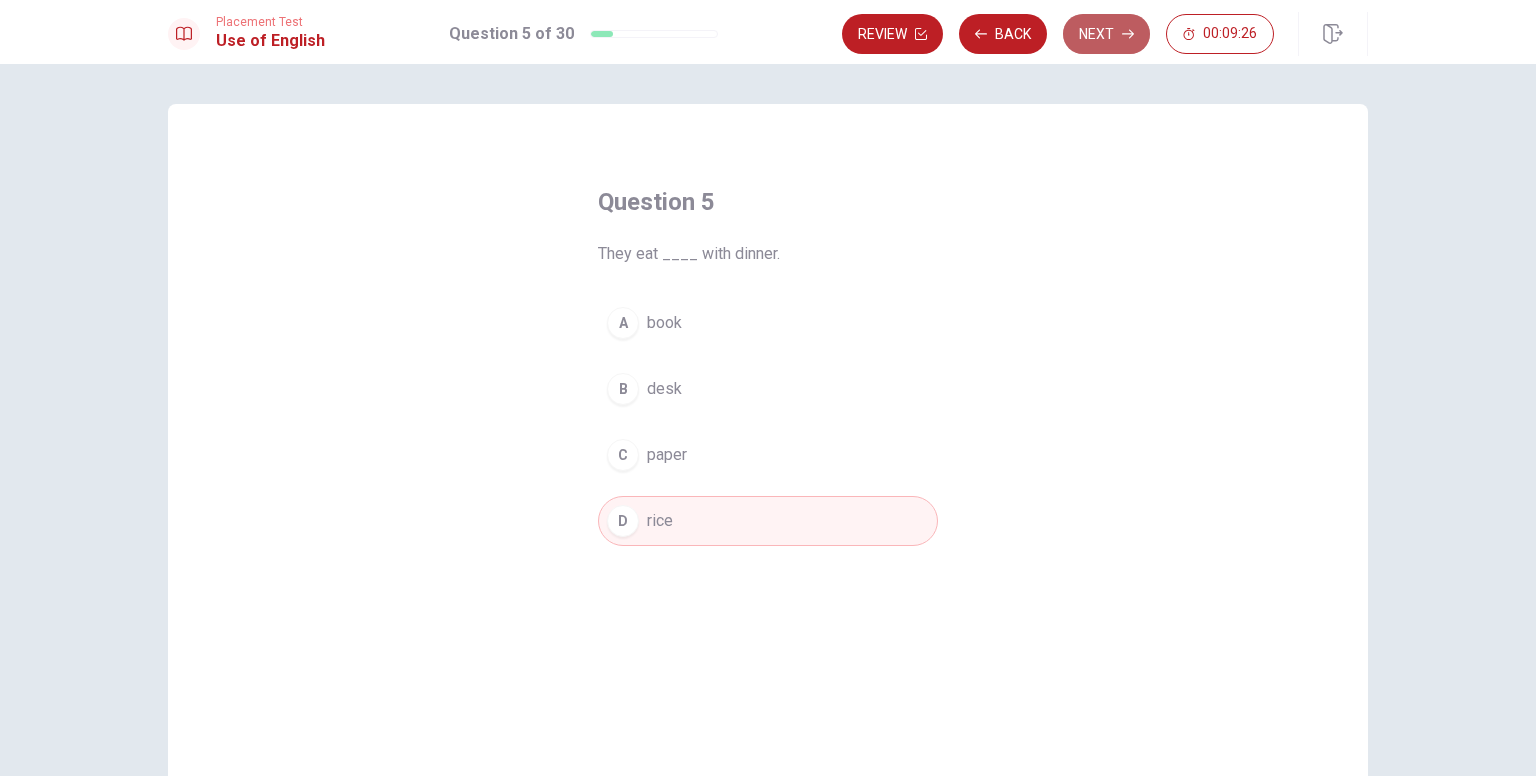click on "Next" at bounding box center [1106, 34] 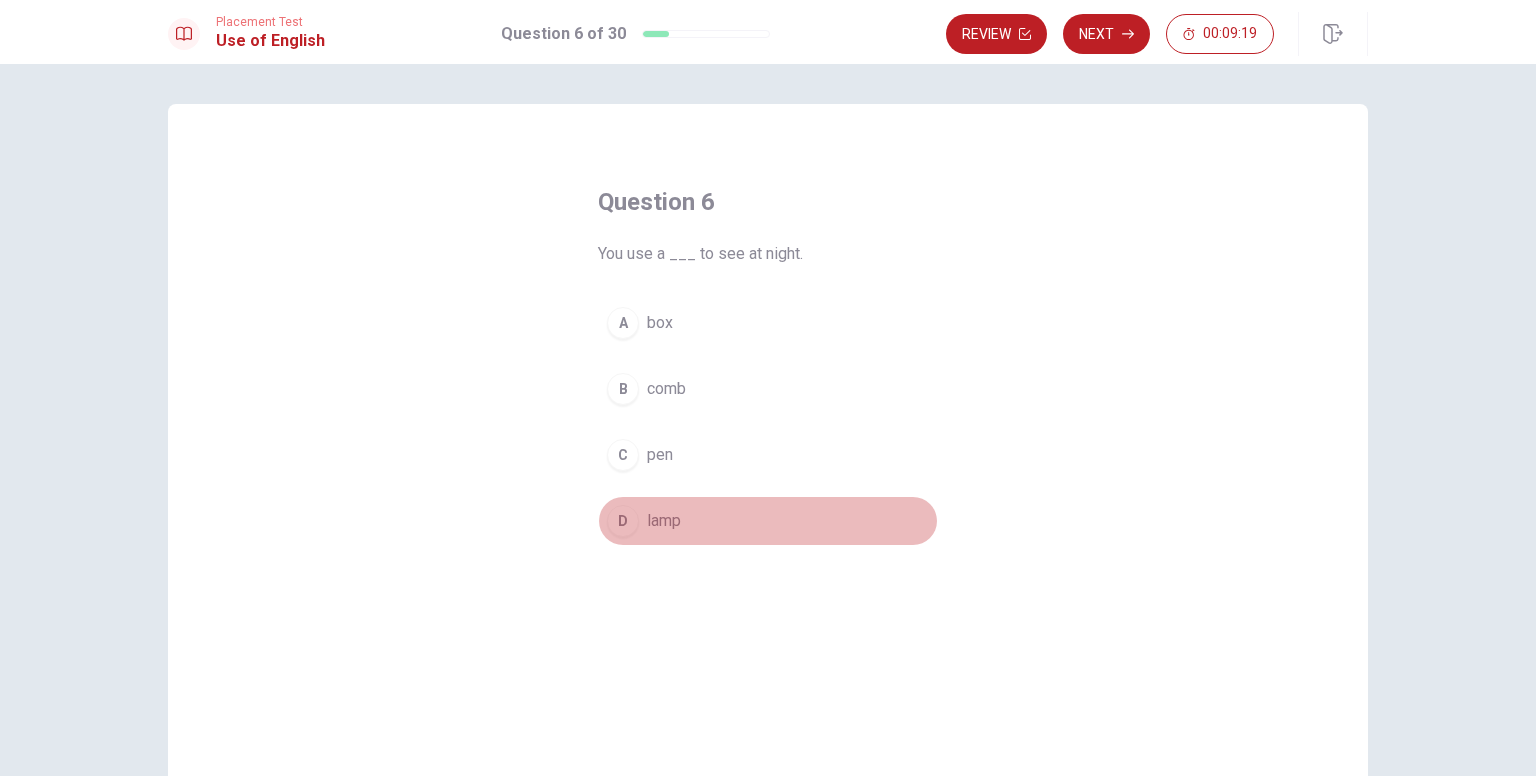 click on "lamp" at bounding box center (664, 521) 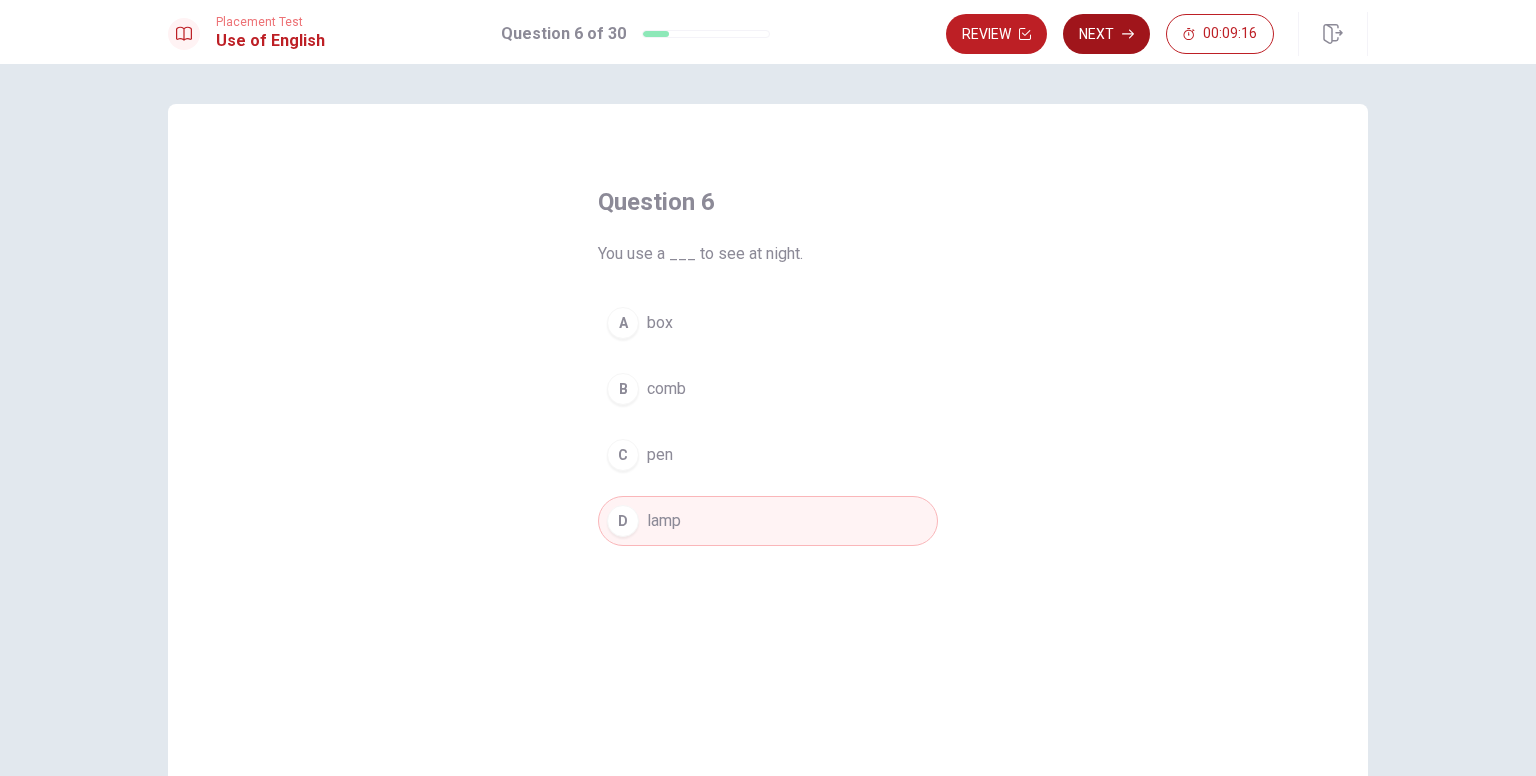 click on "Next" at bounding box center [1106, 34] 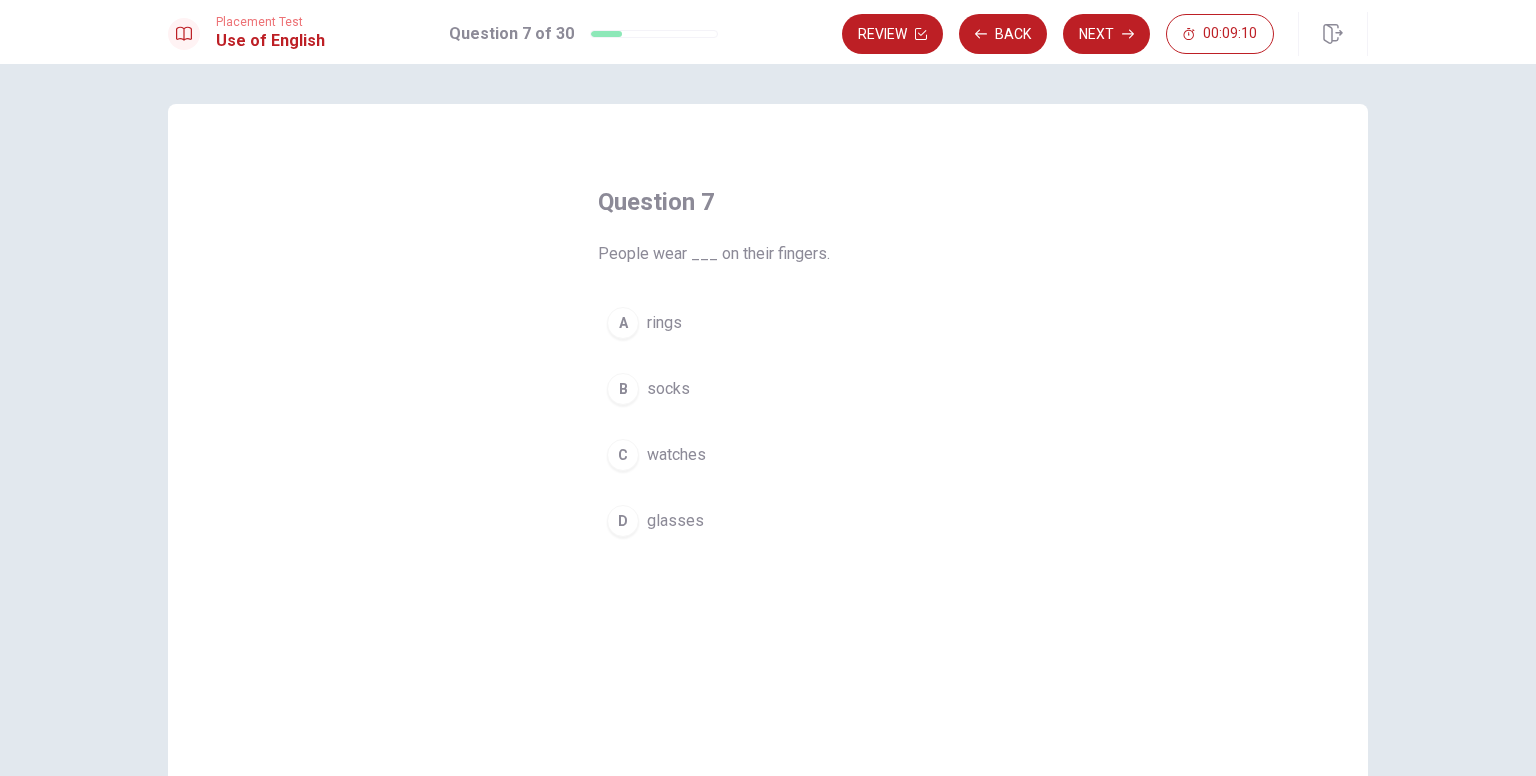 click on "socks" at bounding box center (668, 389) 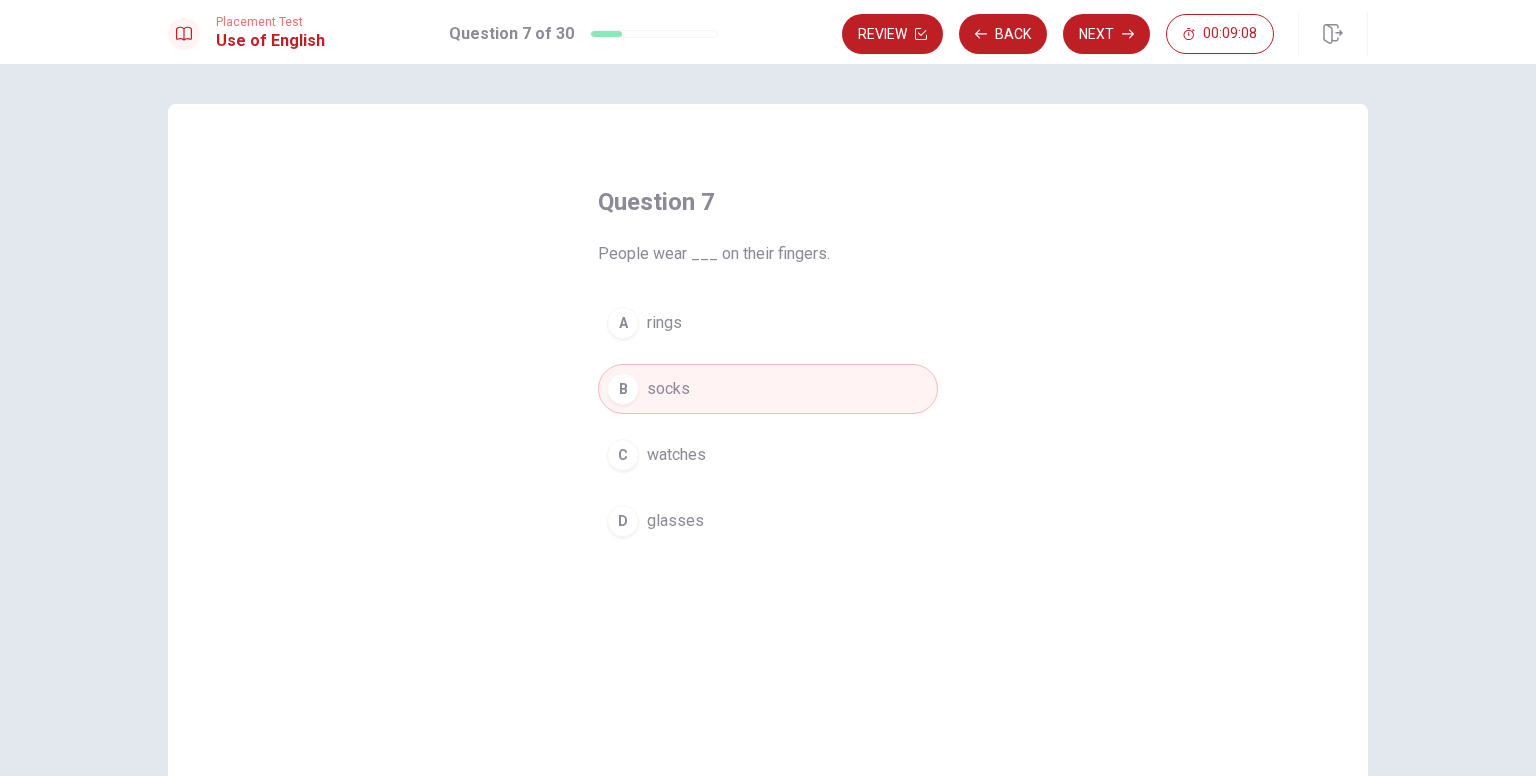 click on "A rings" at bounding box center (768, 323) 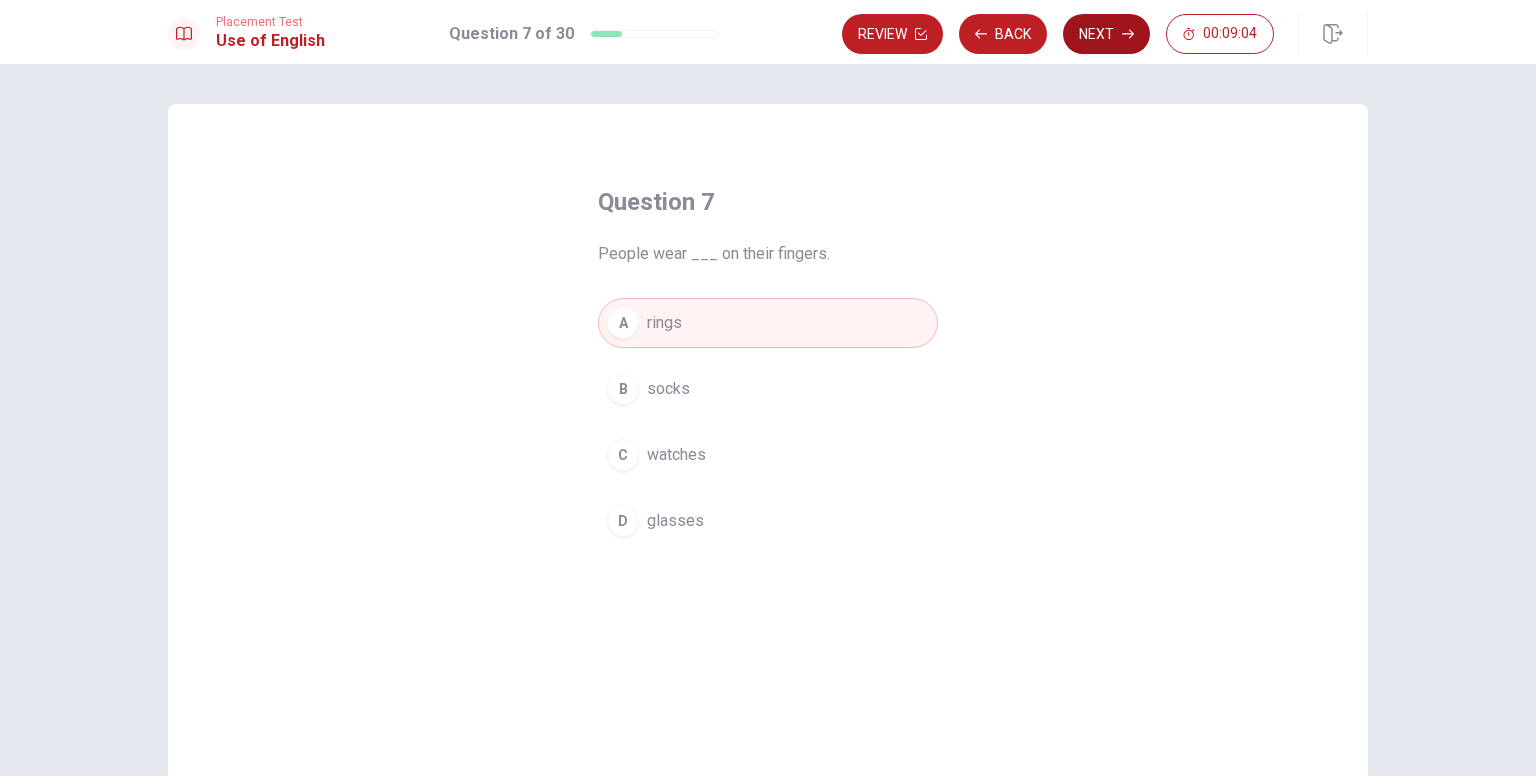 click on "Next" at bounding box center (1106, 34) 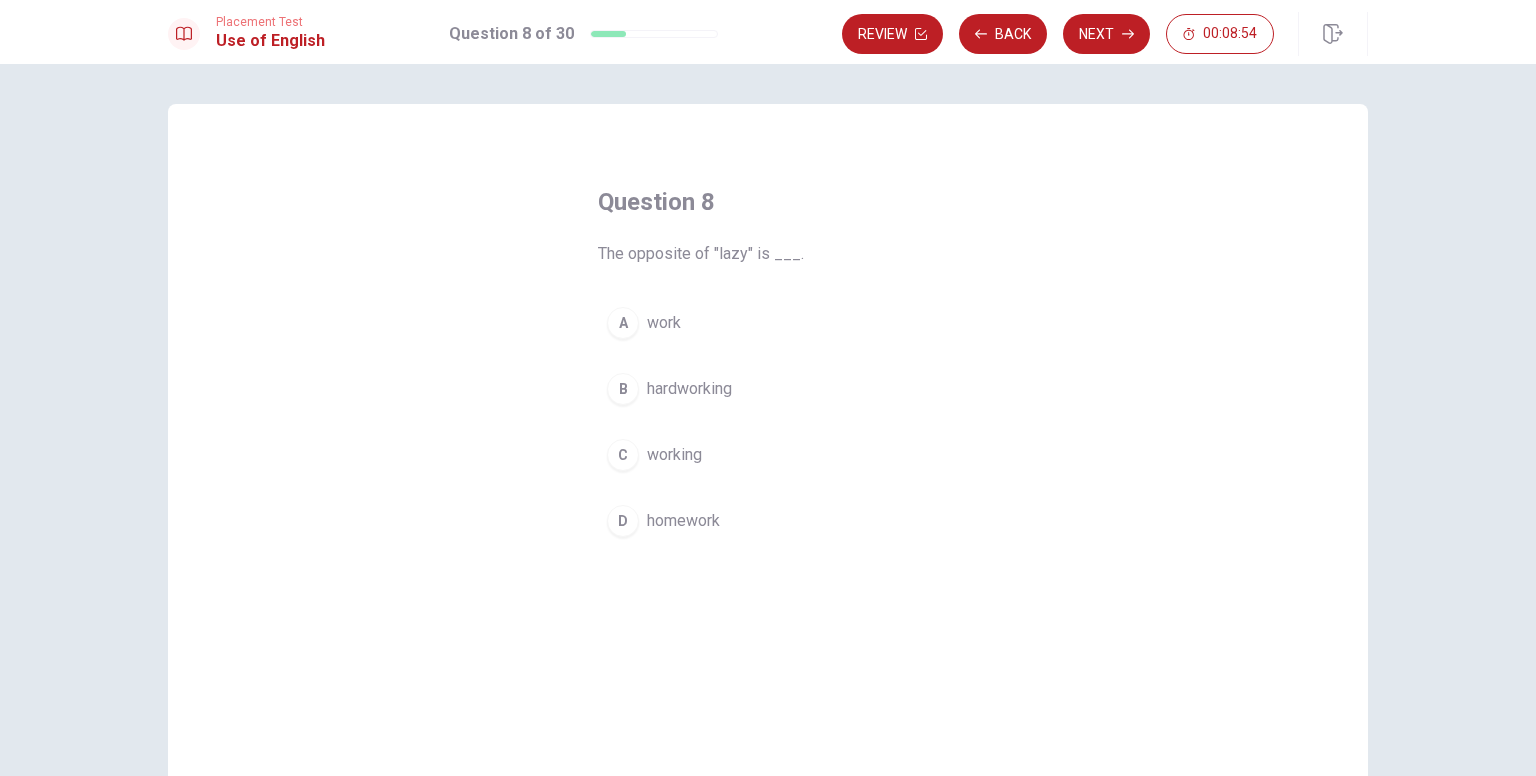 click on "hardworking" at bounding box center [689, 389] 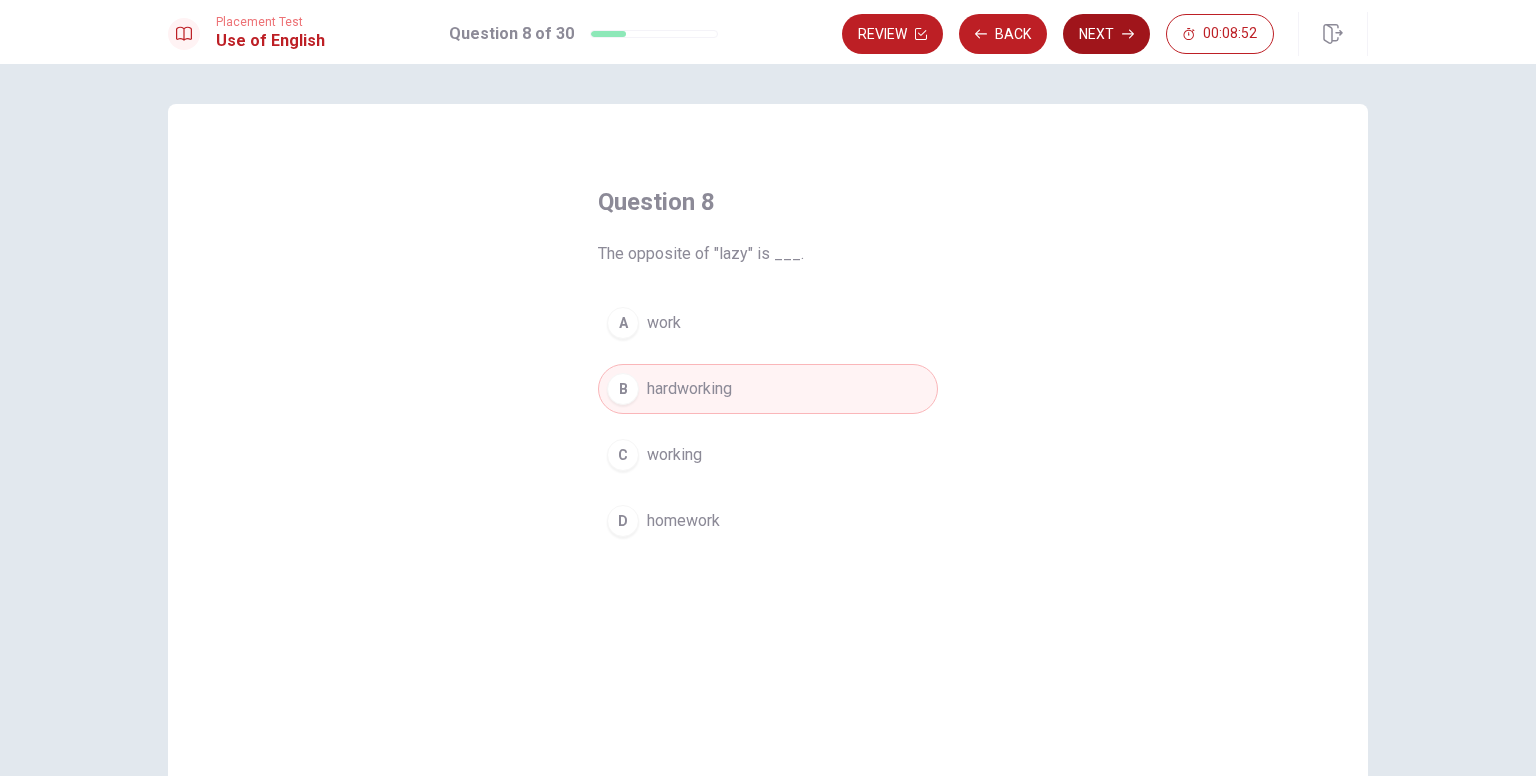 click on "Next" at bounding box center [1106, 34] 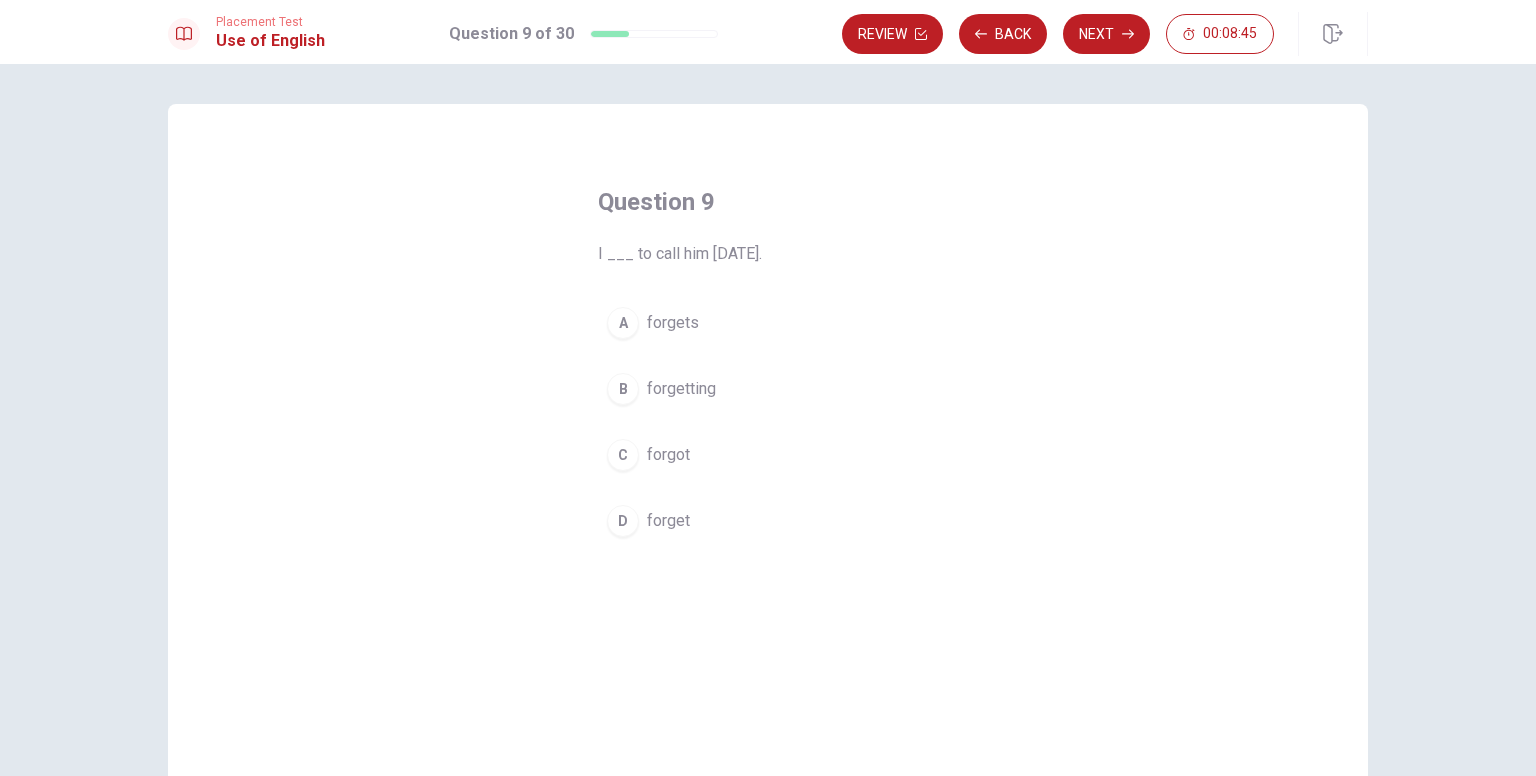 click on "forgot" at bounding box center [668, 455] 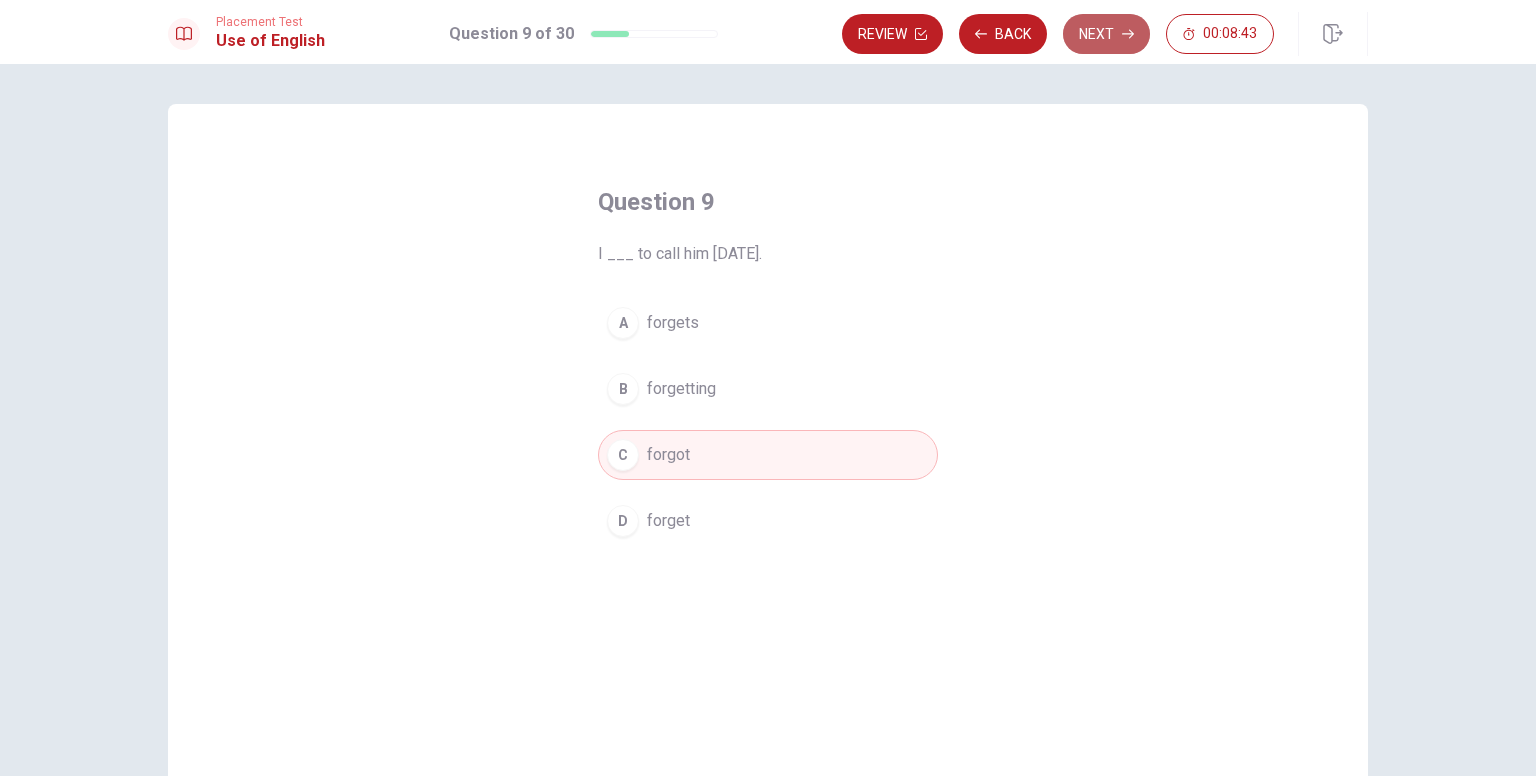 click on "Next" at bounding box center (1106, 34) 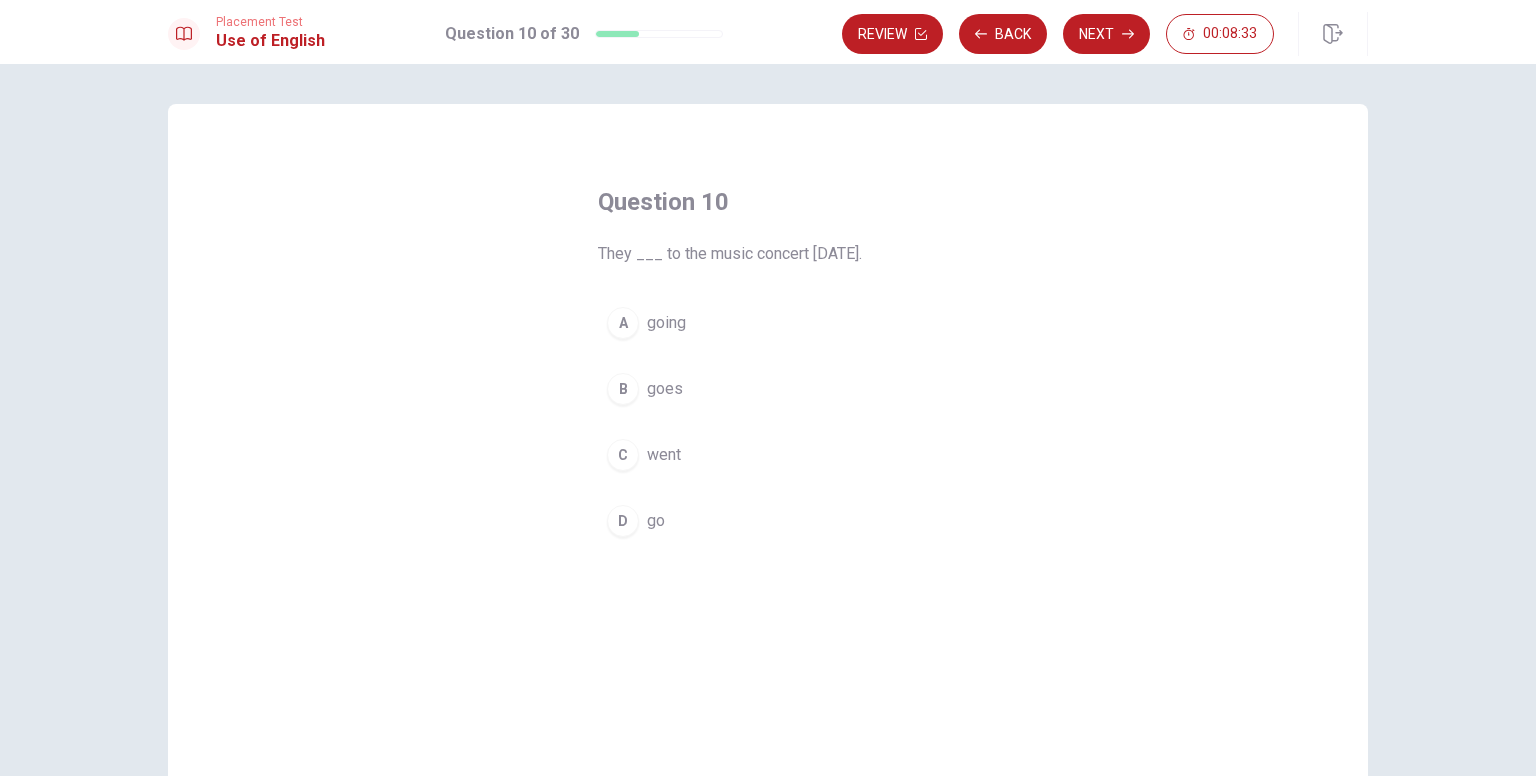 click on "C went" at bounding box center (768, 455) 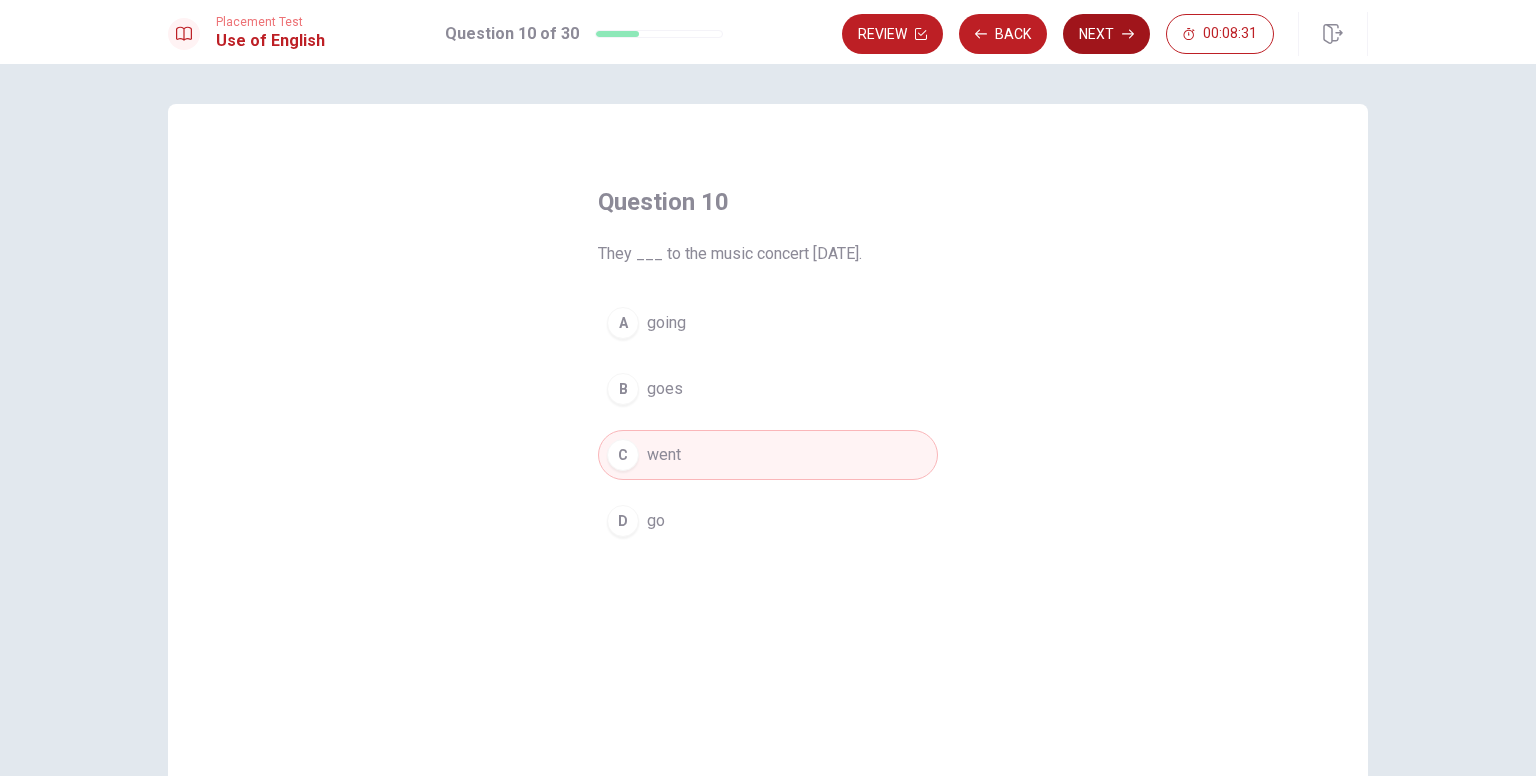 click on "Next" at bounding box center [1106, 34] 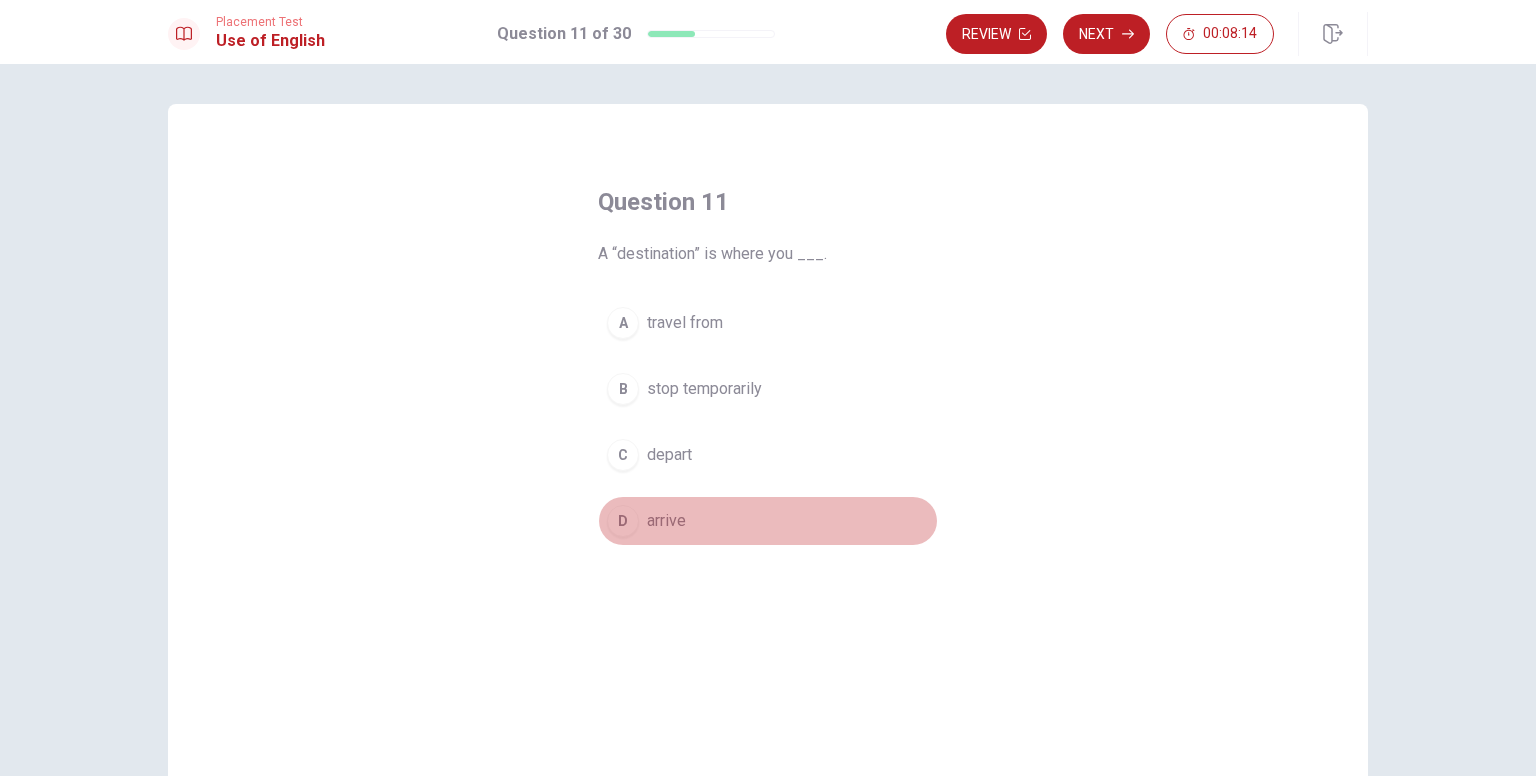 click on "arrive" at bounding box center [666, 521] 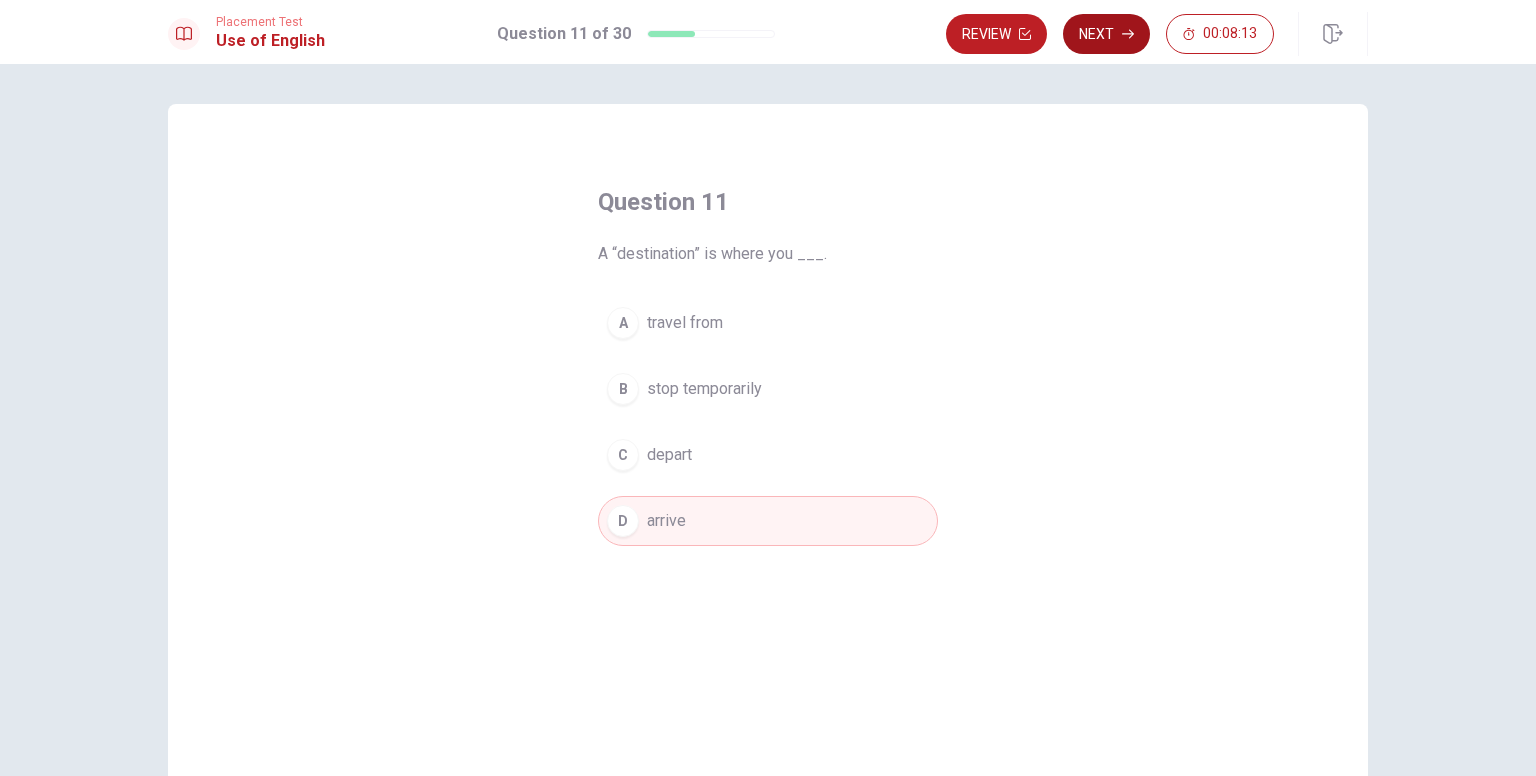 click on "Next" at bounding box center [1106, 34] 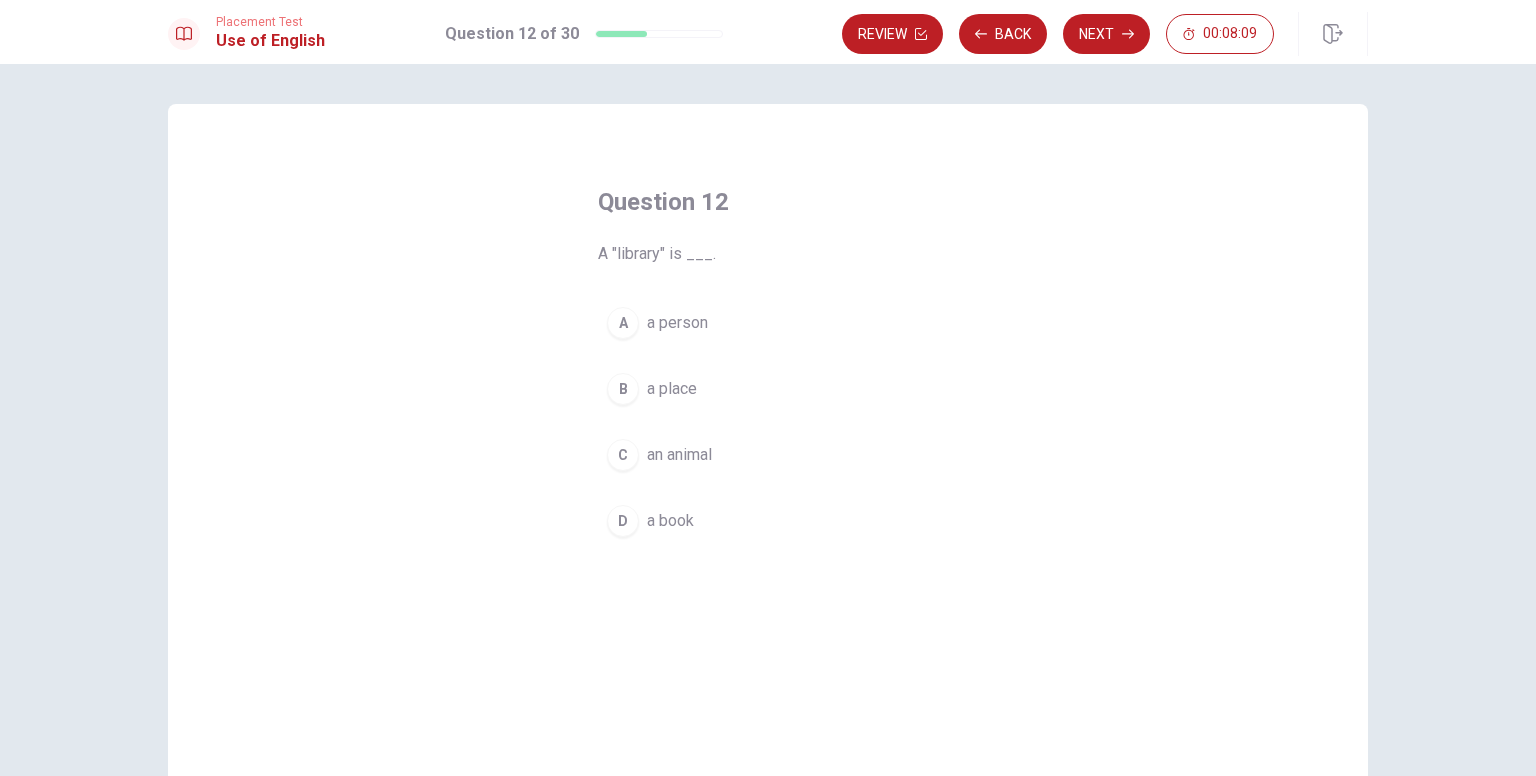 click on "B a place" at bounding box center (768, 389) 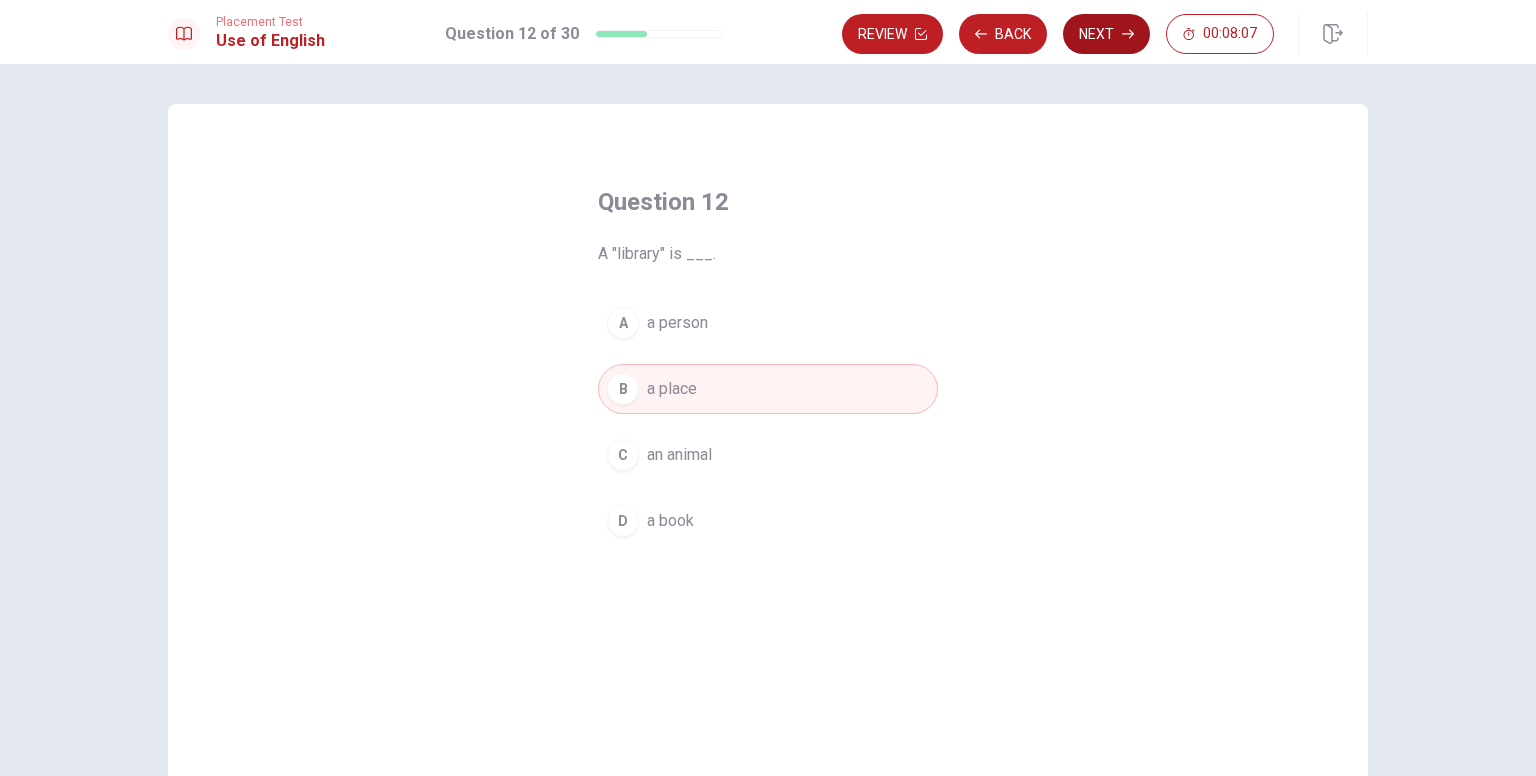 click on "Next" at bounding box center [1106, 34] 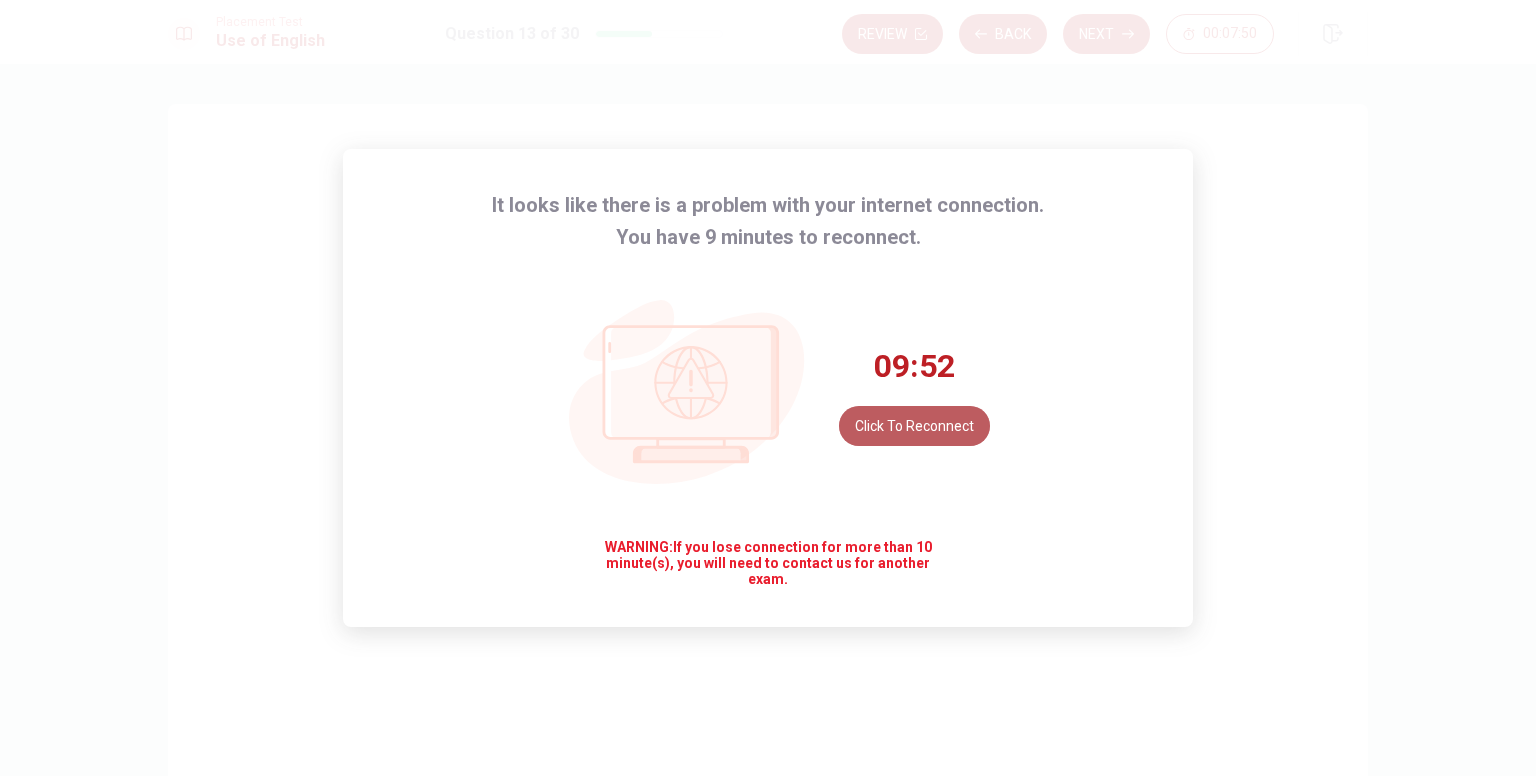 click on "Click to reconnect" at bounding box center [914, 426] 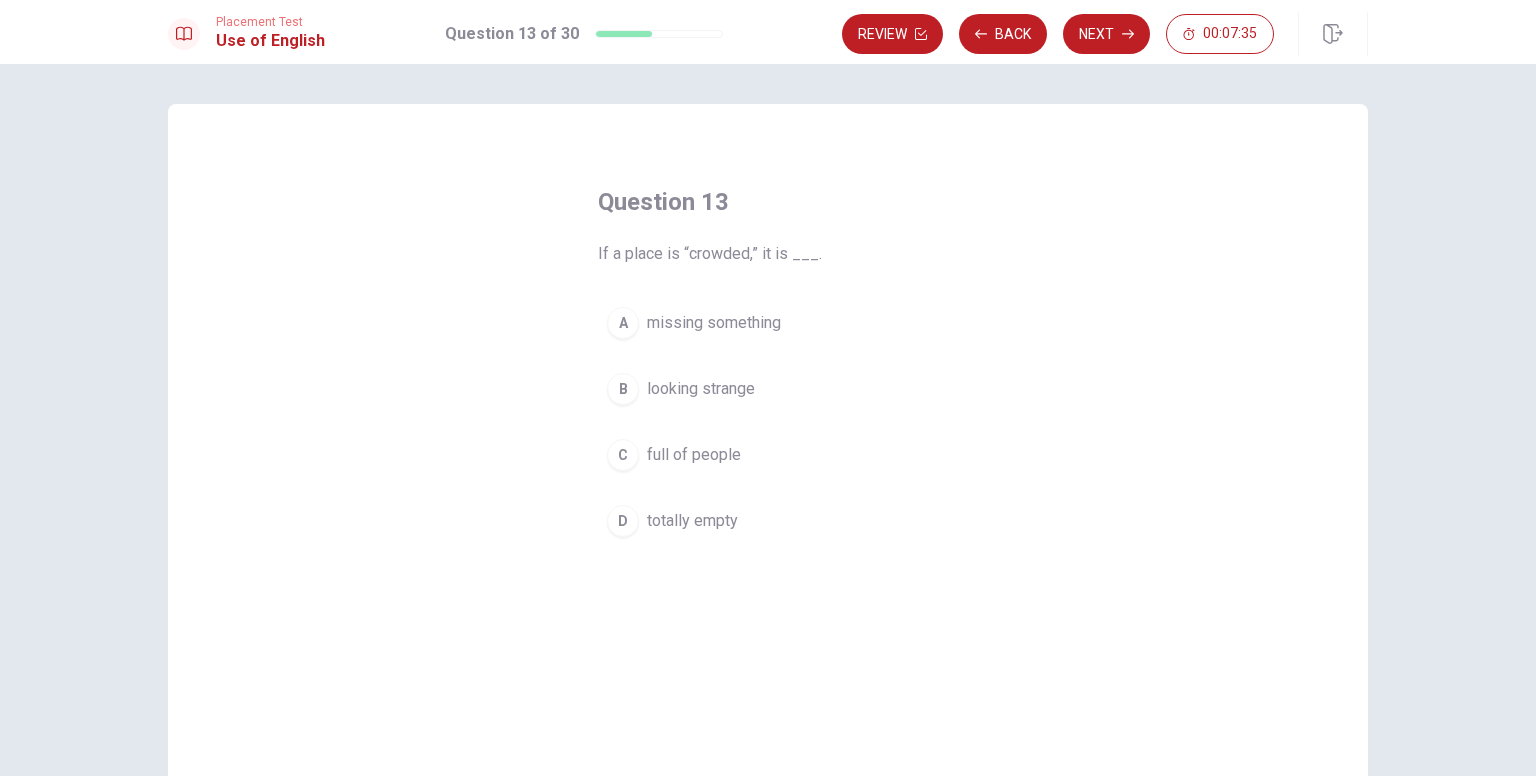click on "full of people" at bounding box center (694, 455) 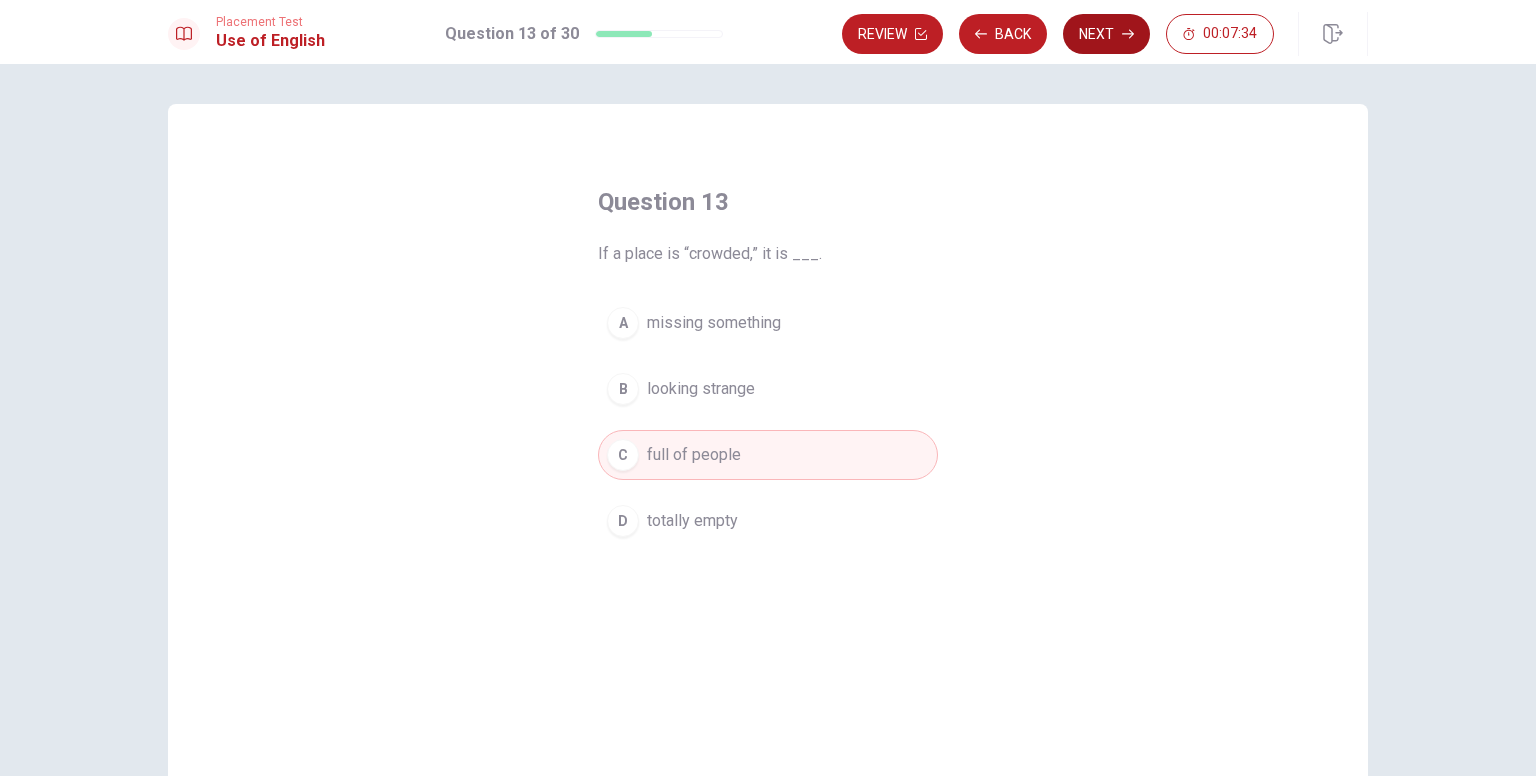 click on "Next" at bounding box center [1106, 34] 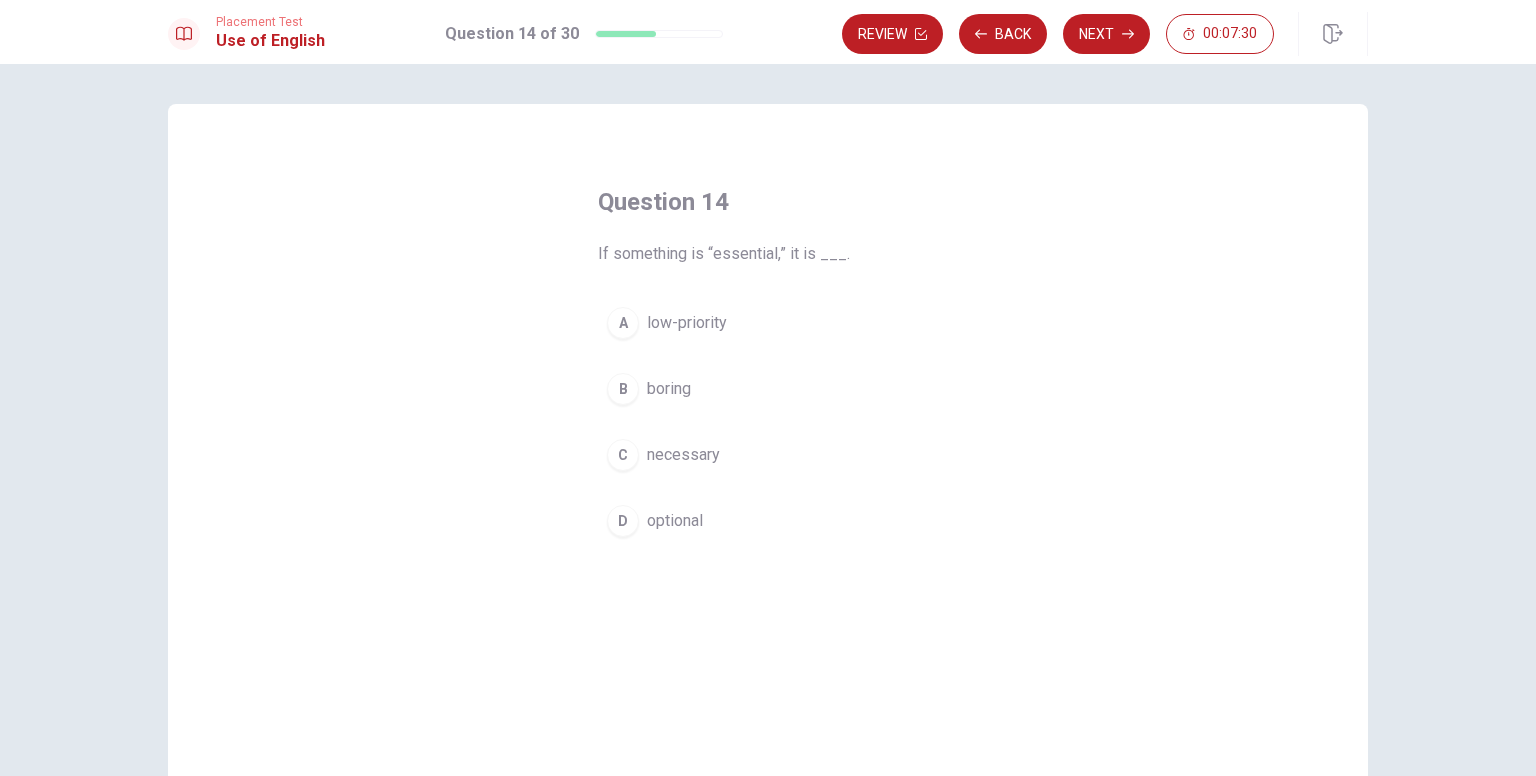 click on "necessary" at bounding box center [683, 455] 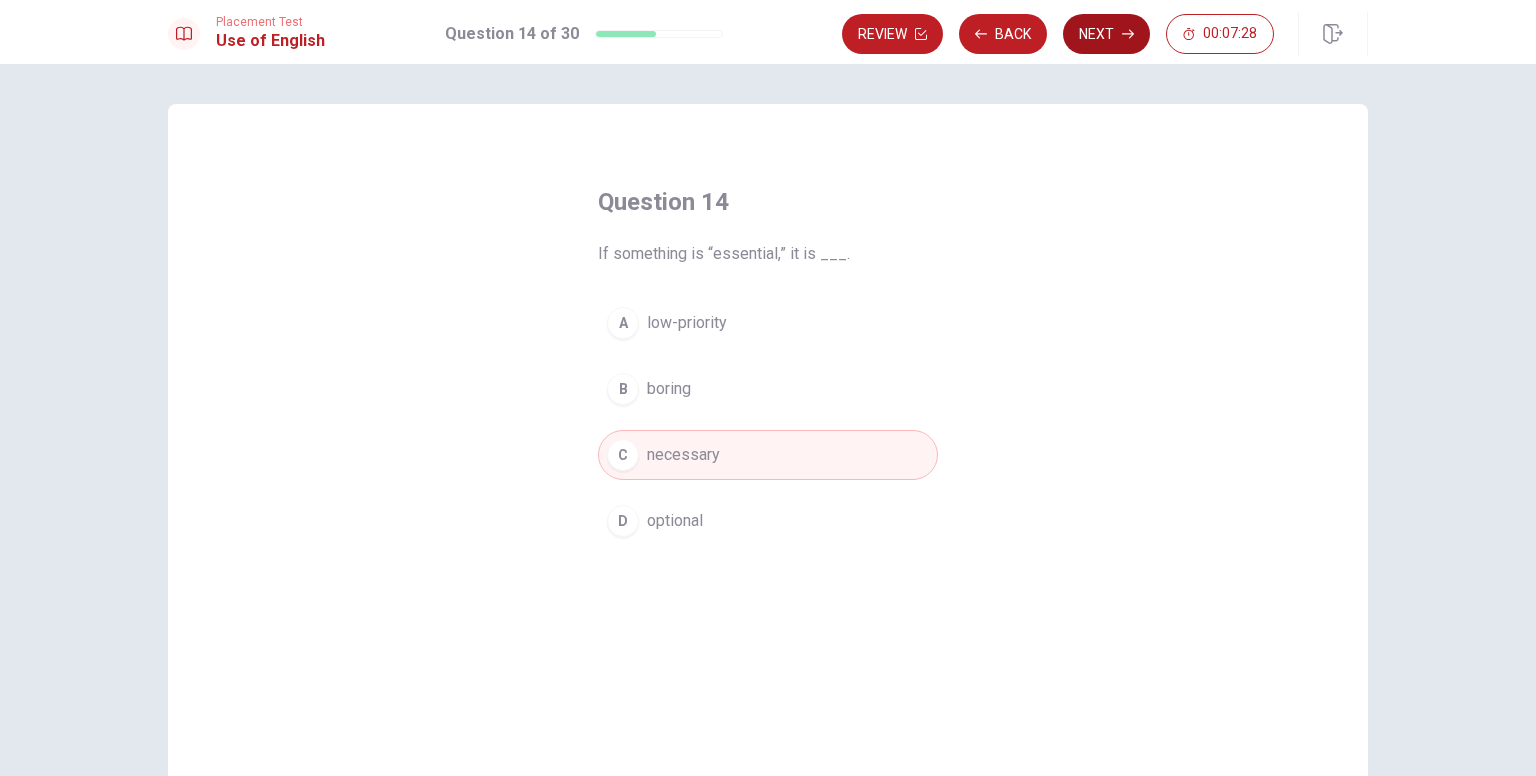 click on "Next" at bounding box center [1106, 34] 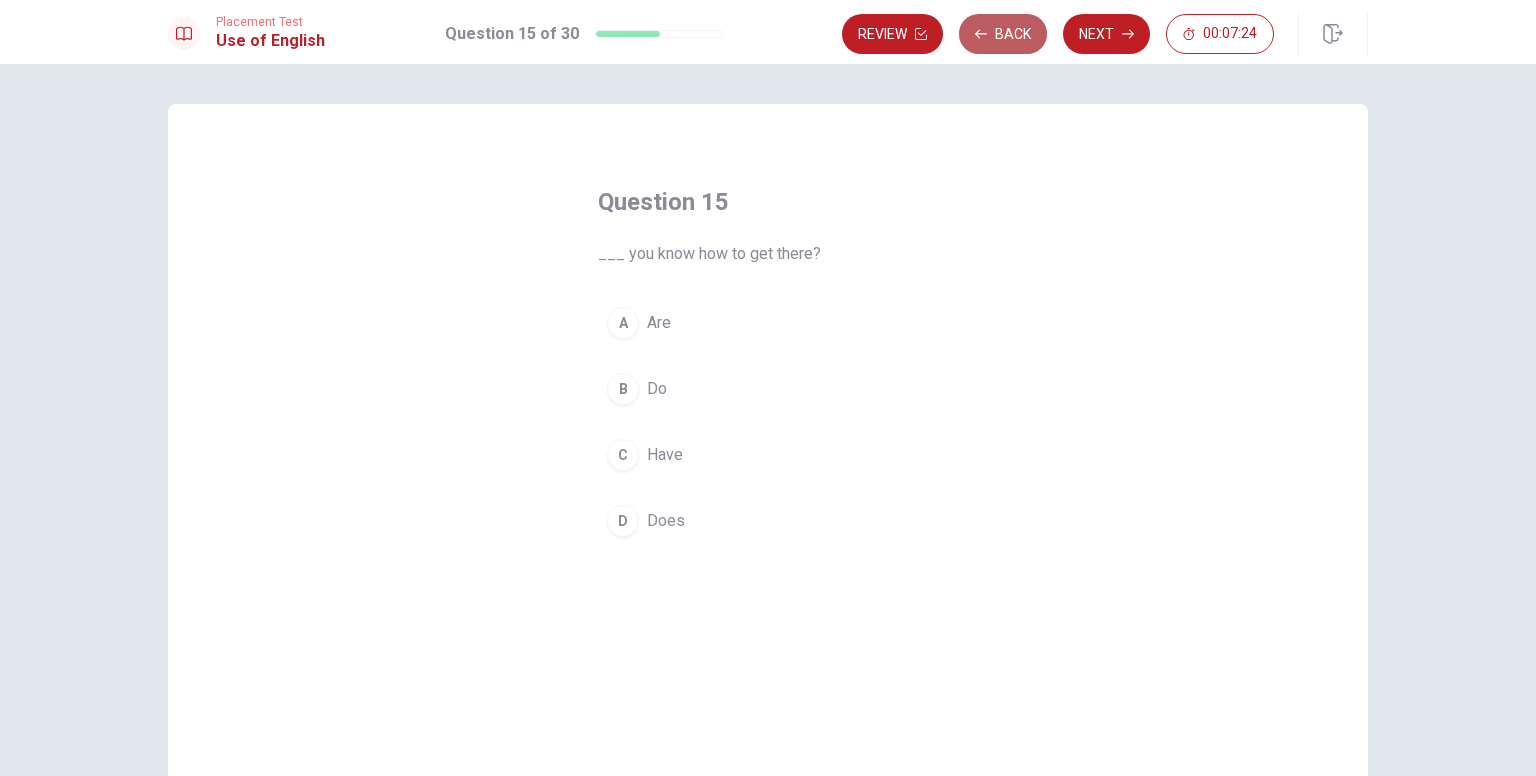 click on "Back" at bounding box center (1003, 34) 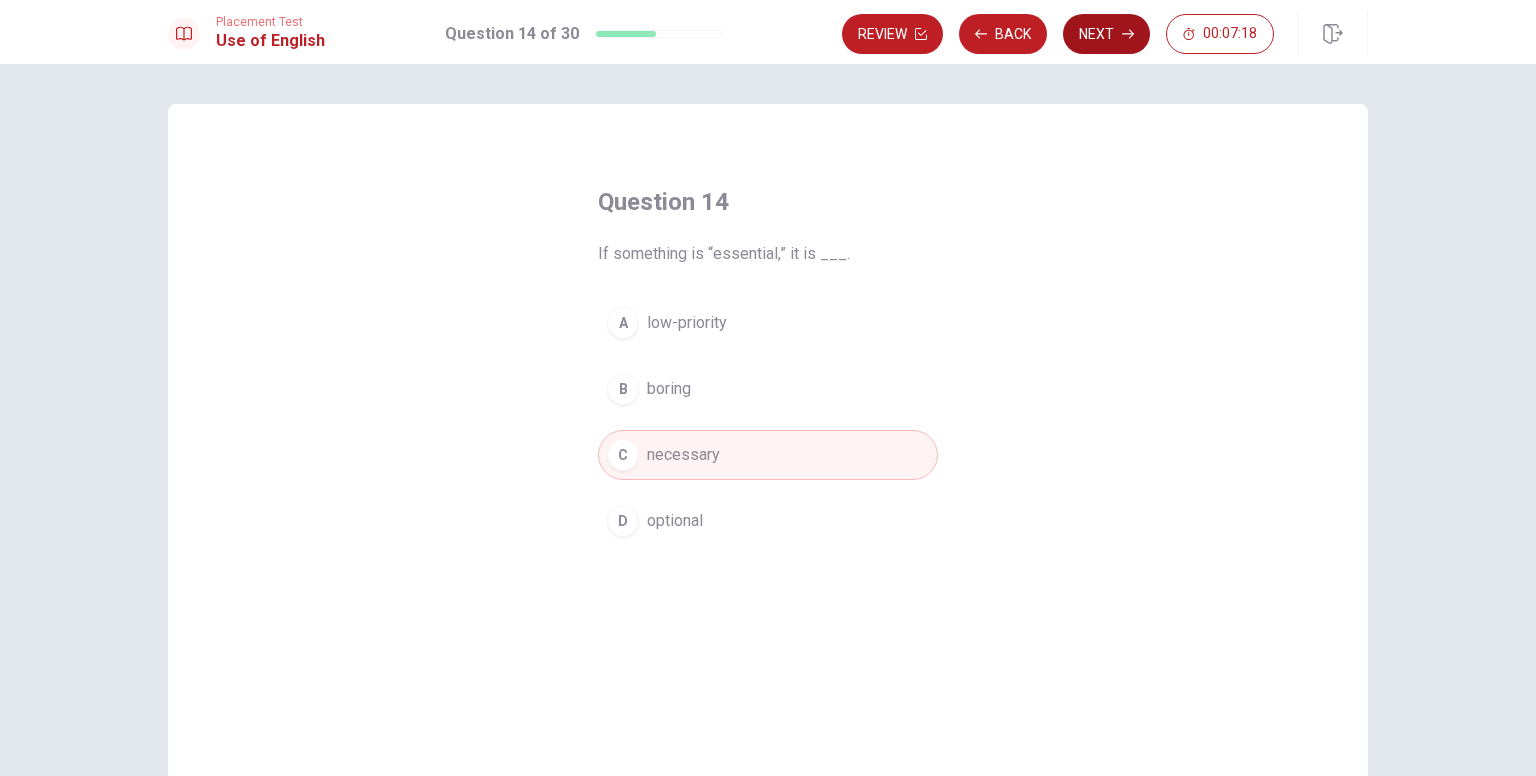 click on "Next" at bounding box center [1106, 34] 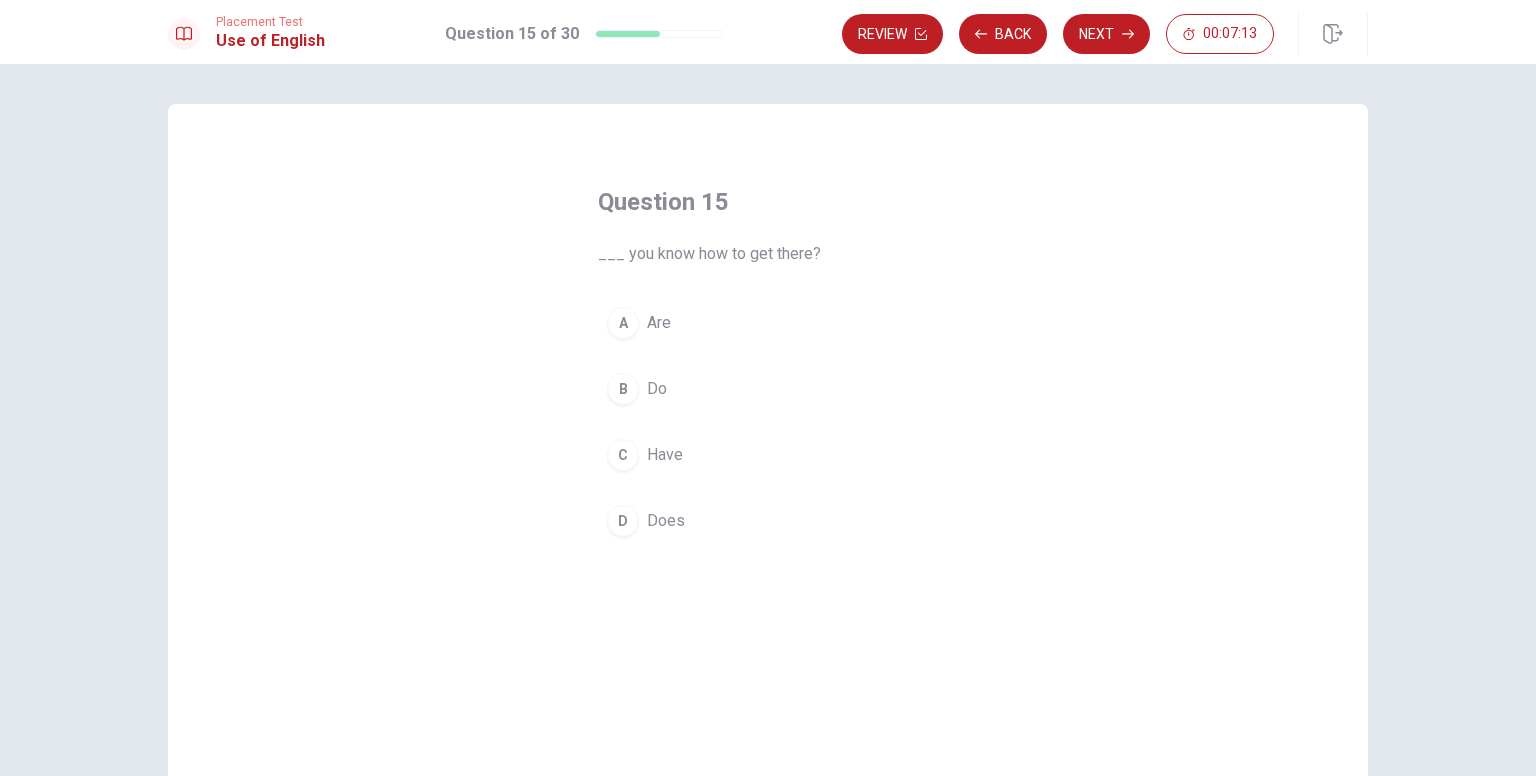 click on "B" at bounding box center [623, 389] 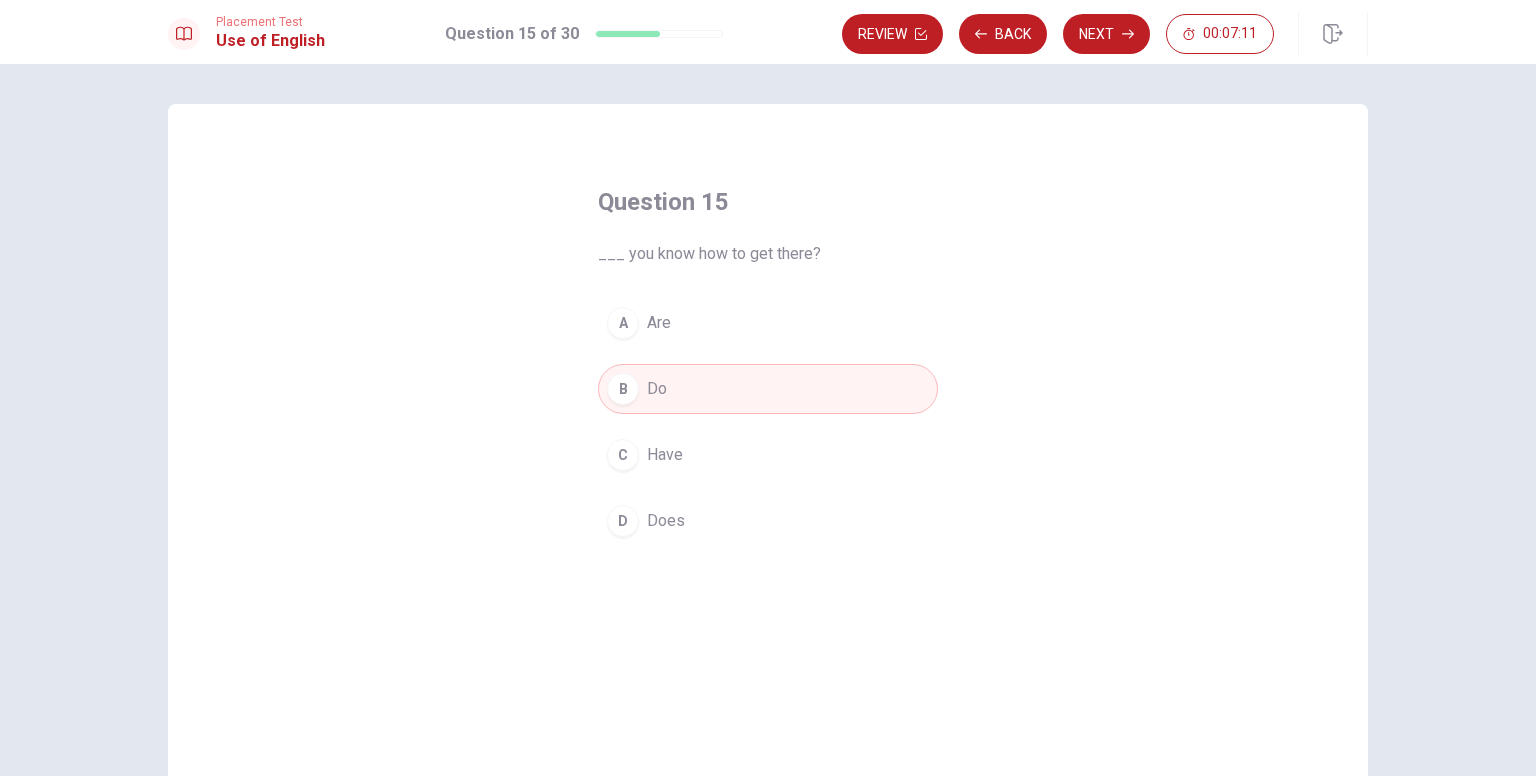 click on "Next" at bounding box center [1106, 34] 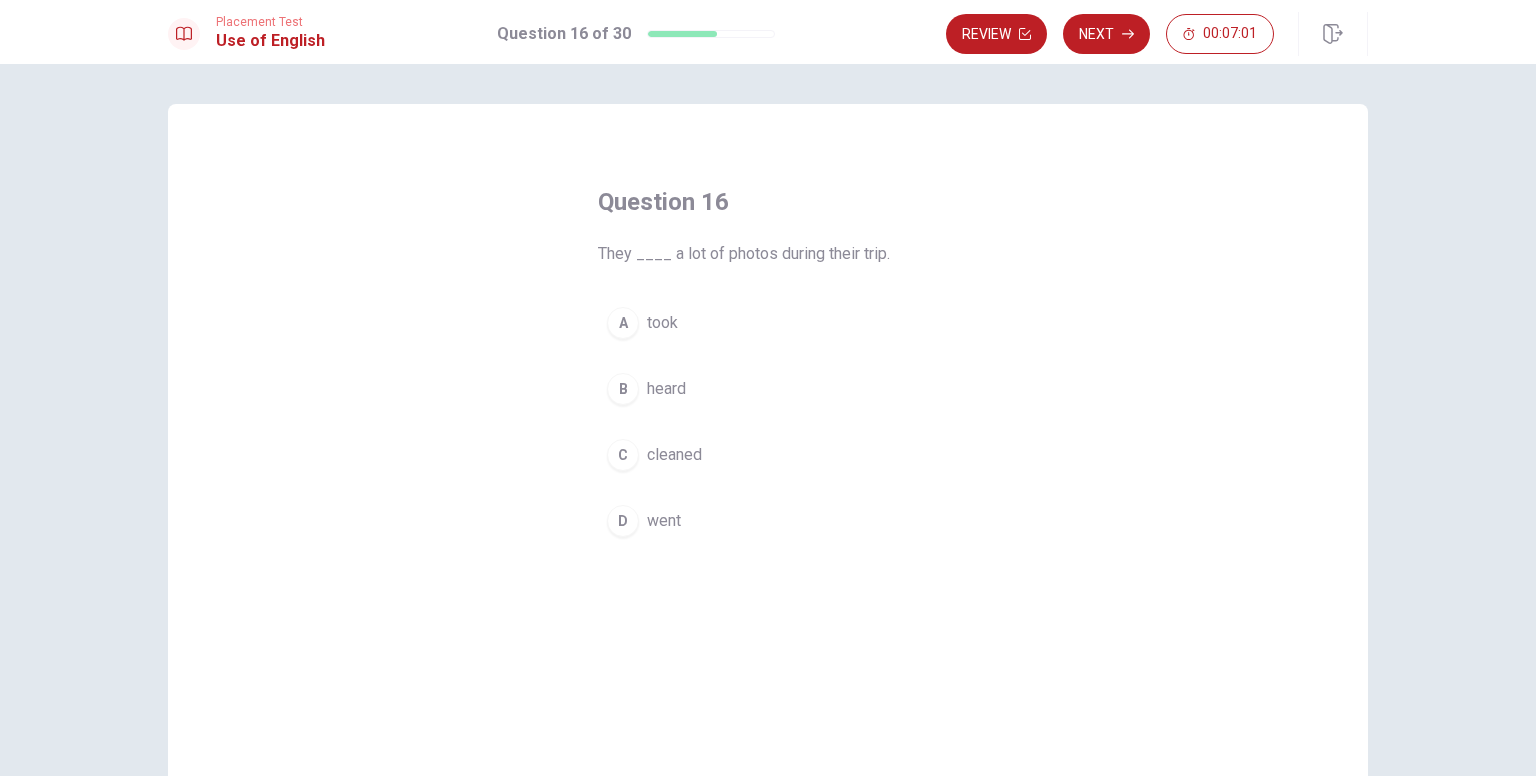 click on "A took" at bounding box center (768, 323) 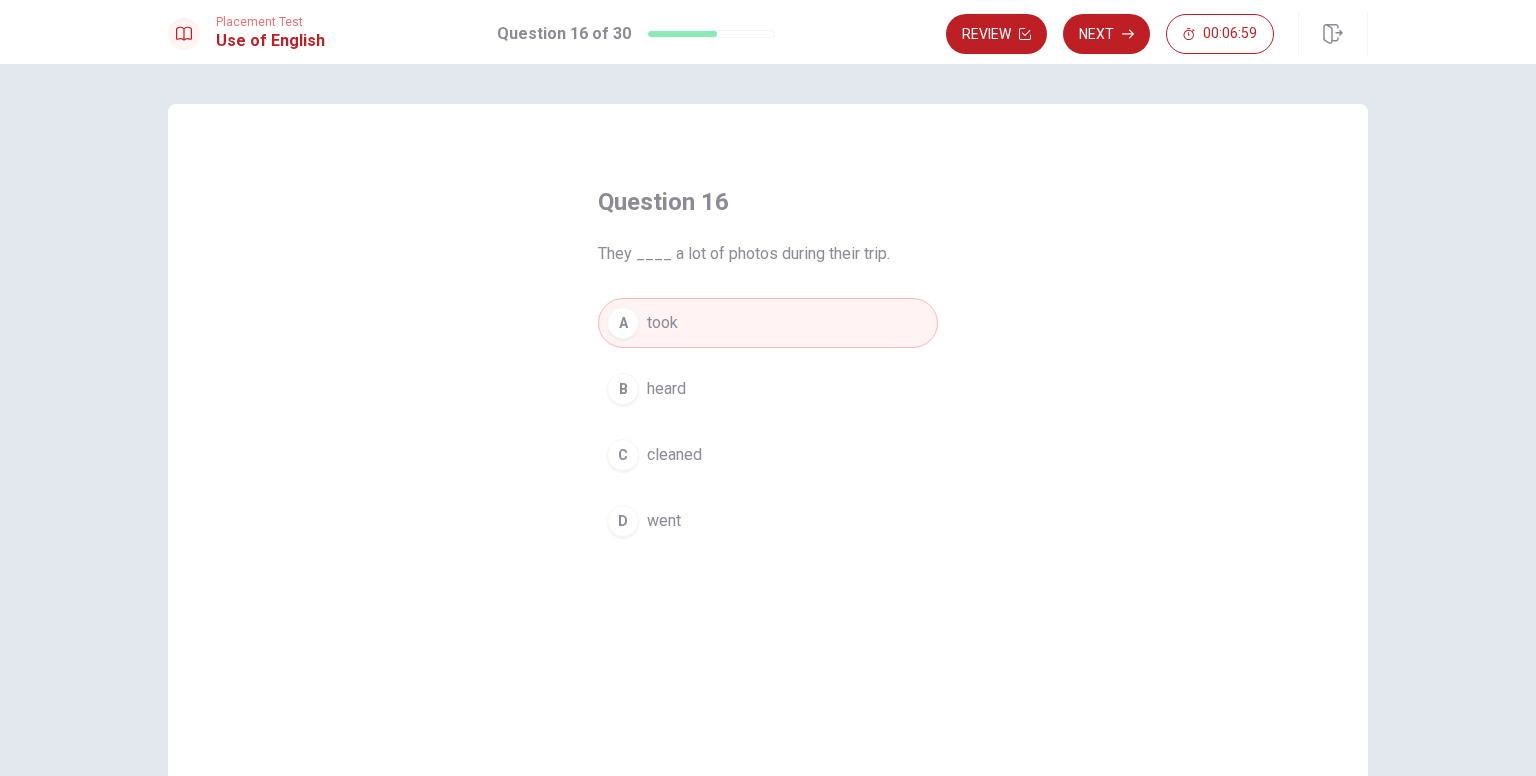 click on "Next" at bounding box center [1106, 34] 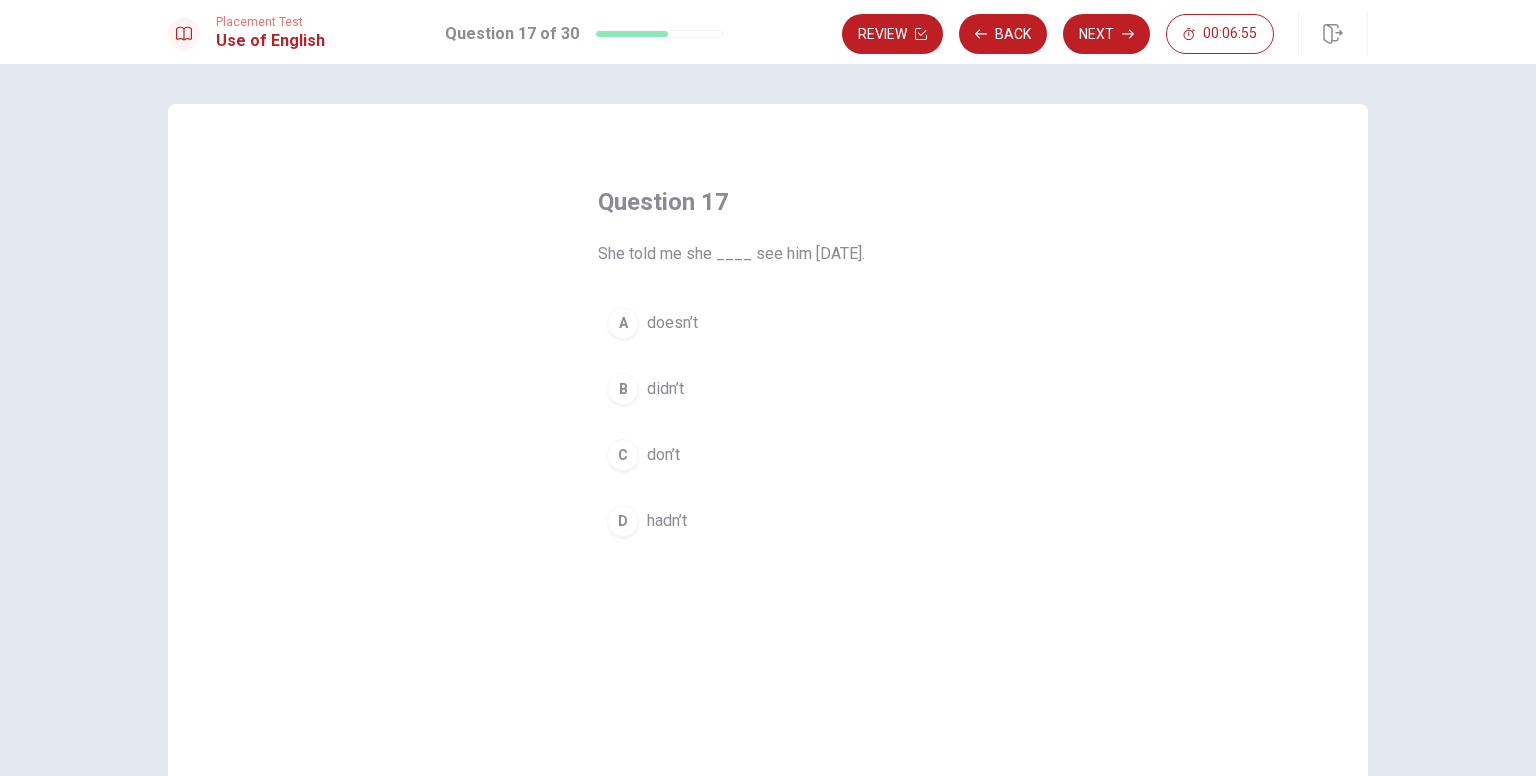 click on "doesn’t" at bounding box center (672, 323) 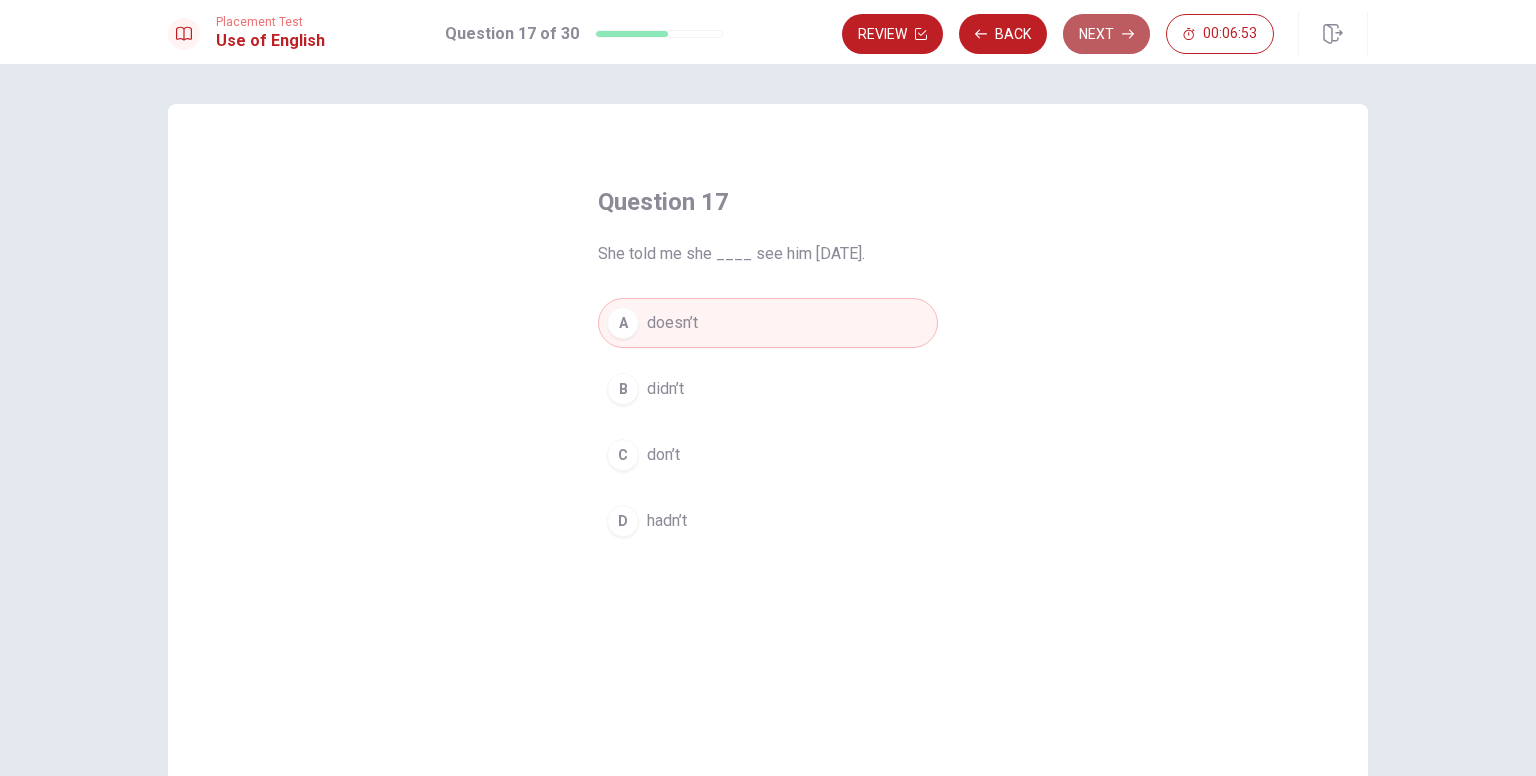 click on "Next" at bounding box center [1106, 34] 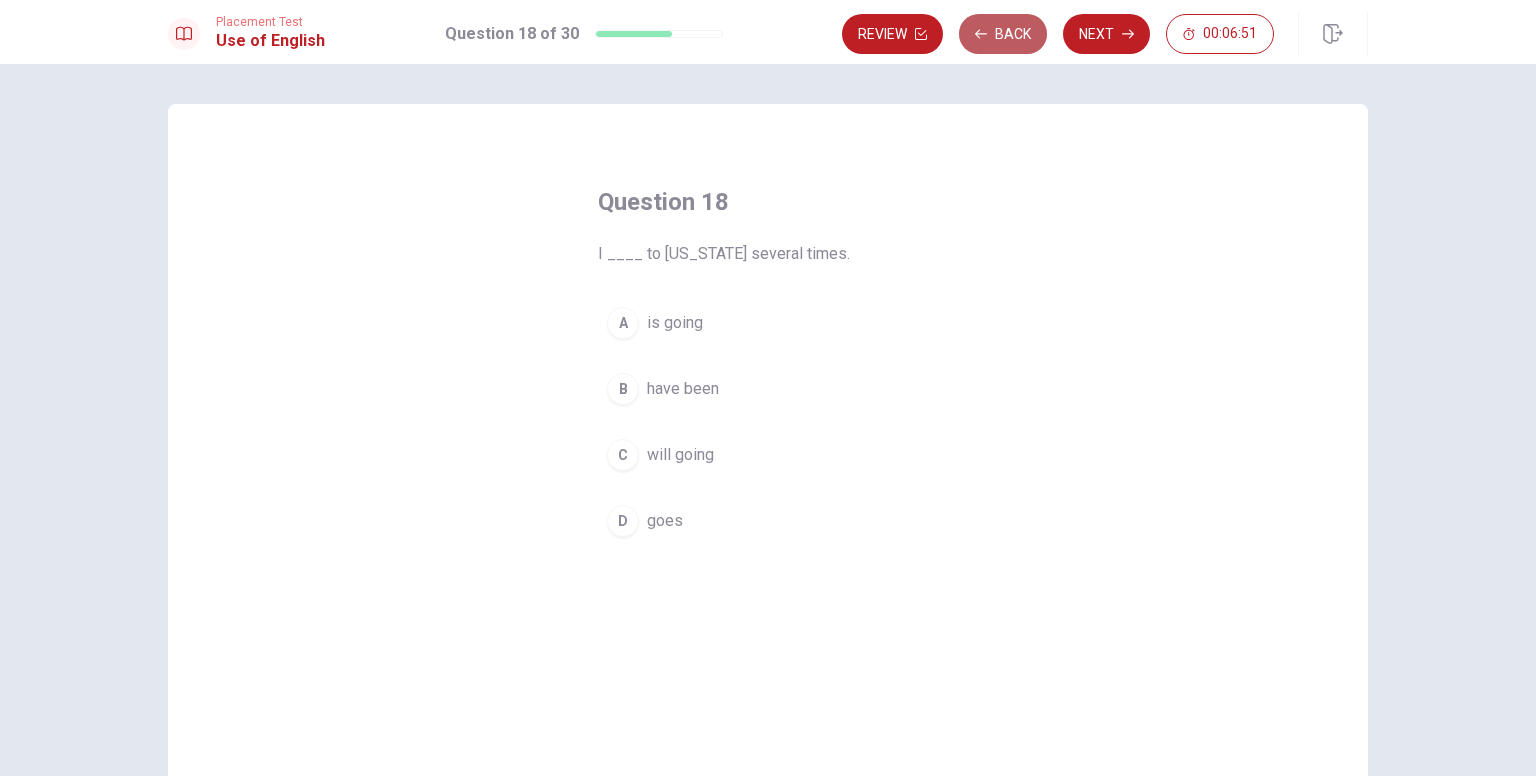 click on "Back" at bounding box center [1003, 34] 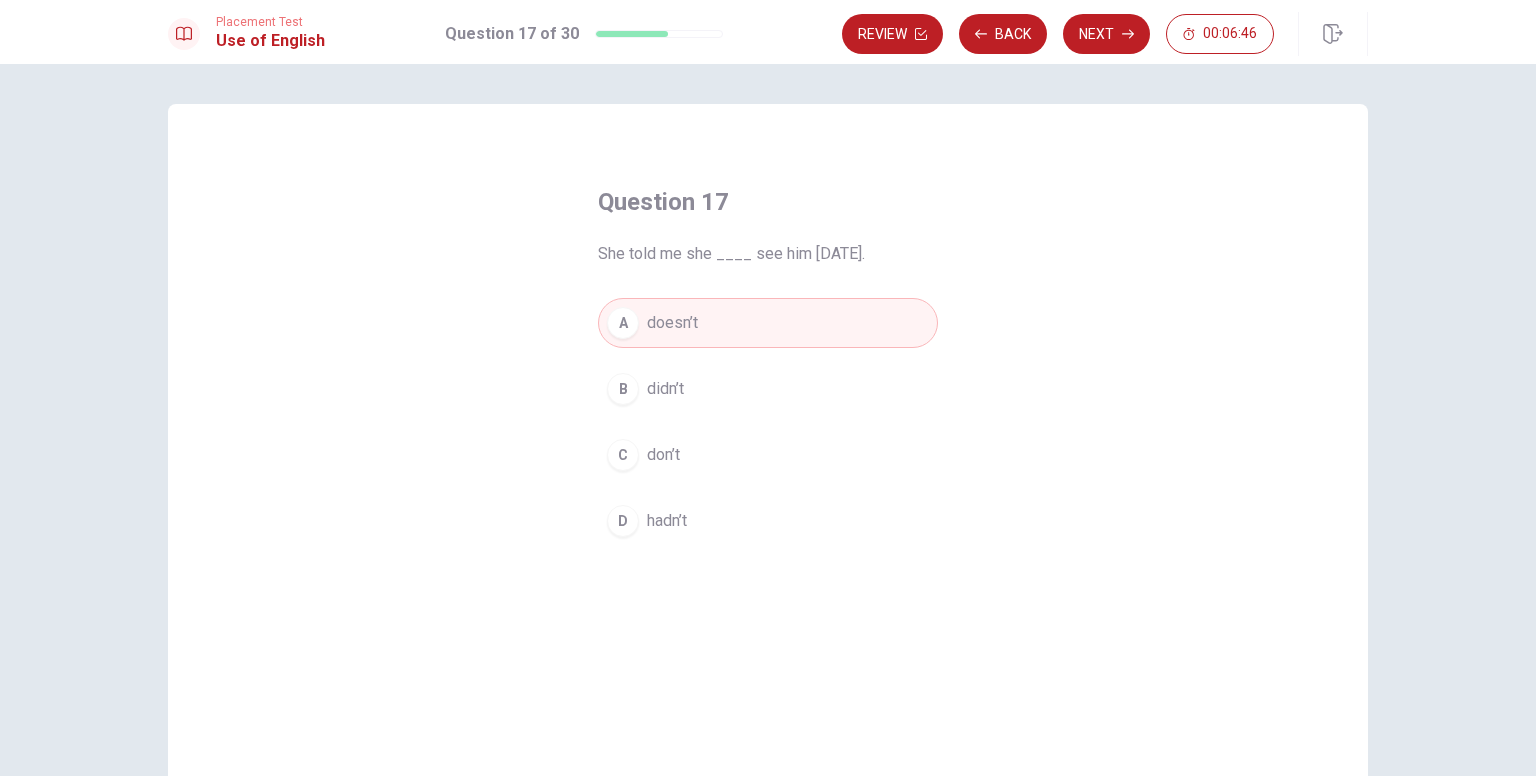click on "B didn’t" at bounding box center [768, 389] 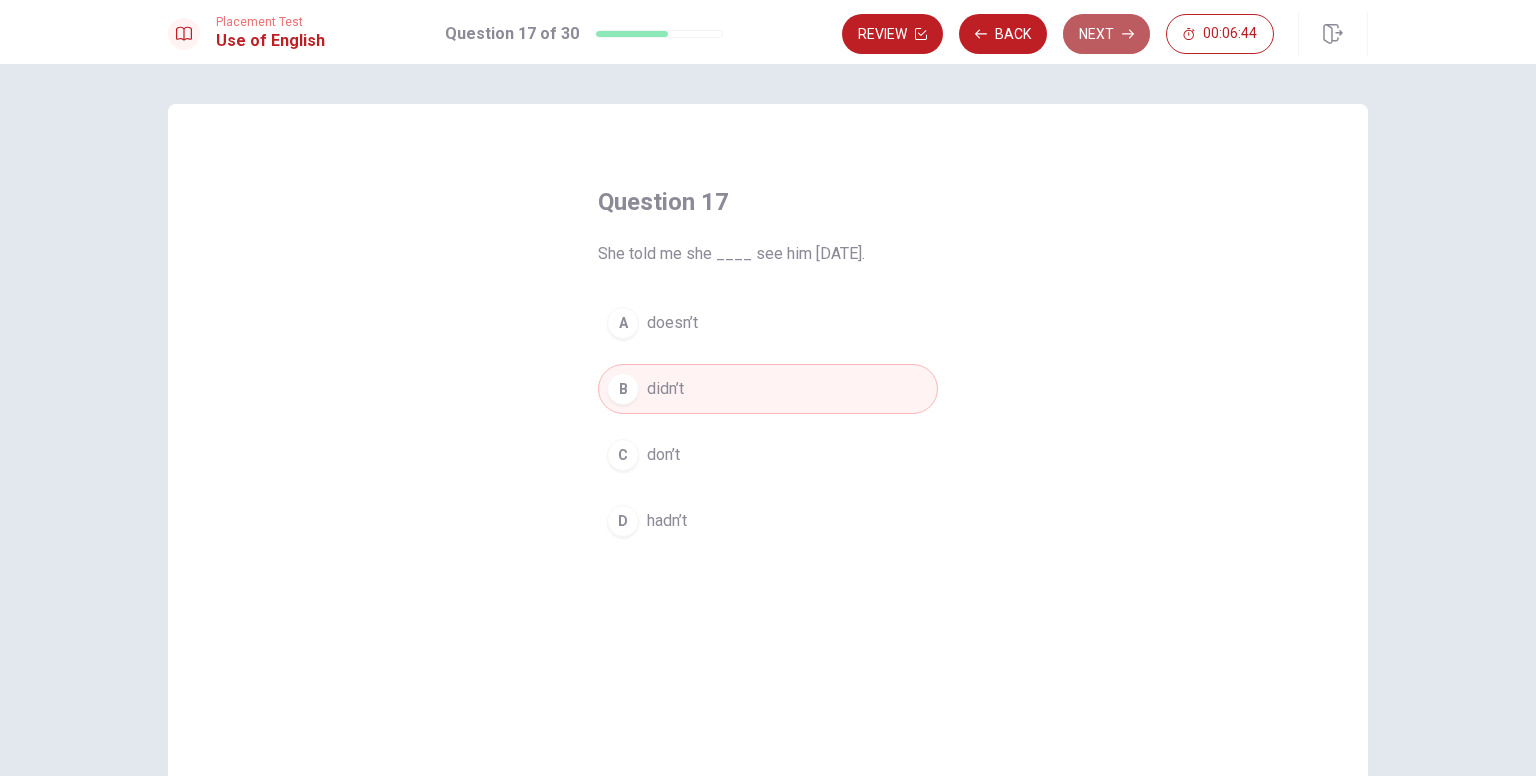 click on "Next" at bounding box center (1106, 34) 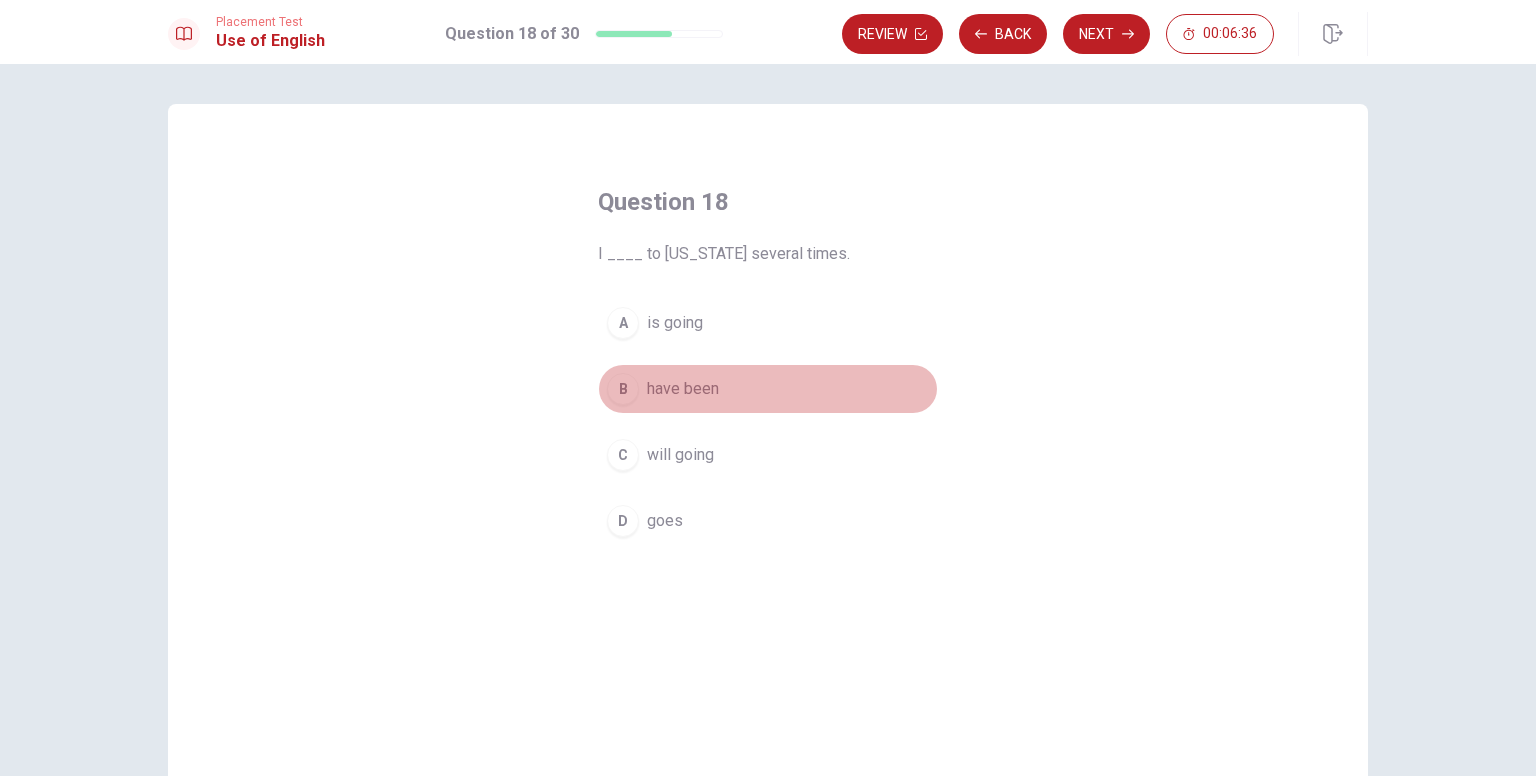 click on "have been" at bounding box center [683, 389] 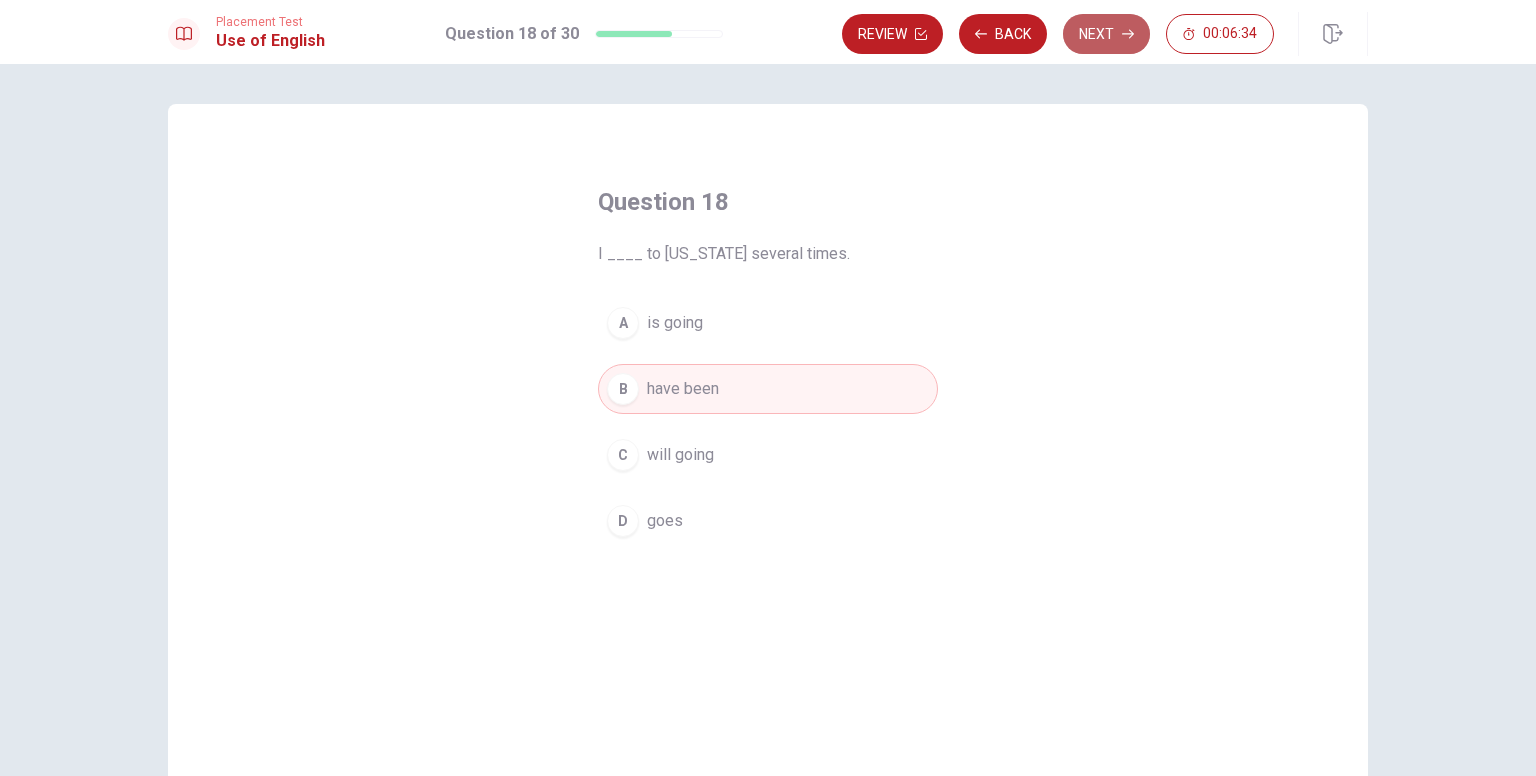 click on "Next" at bounding box center [1106, 34] 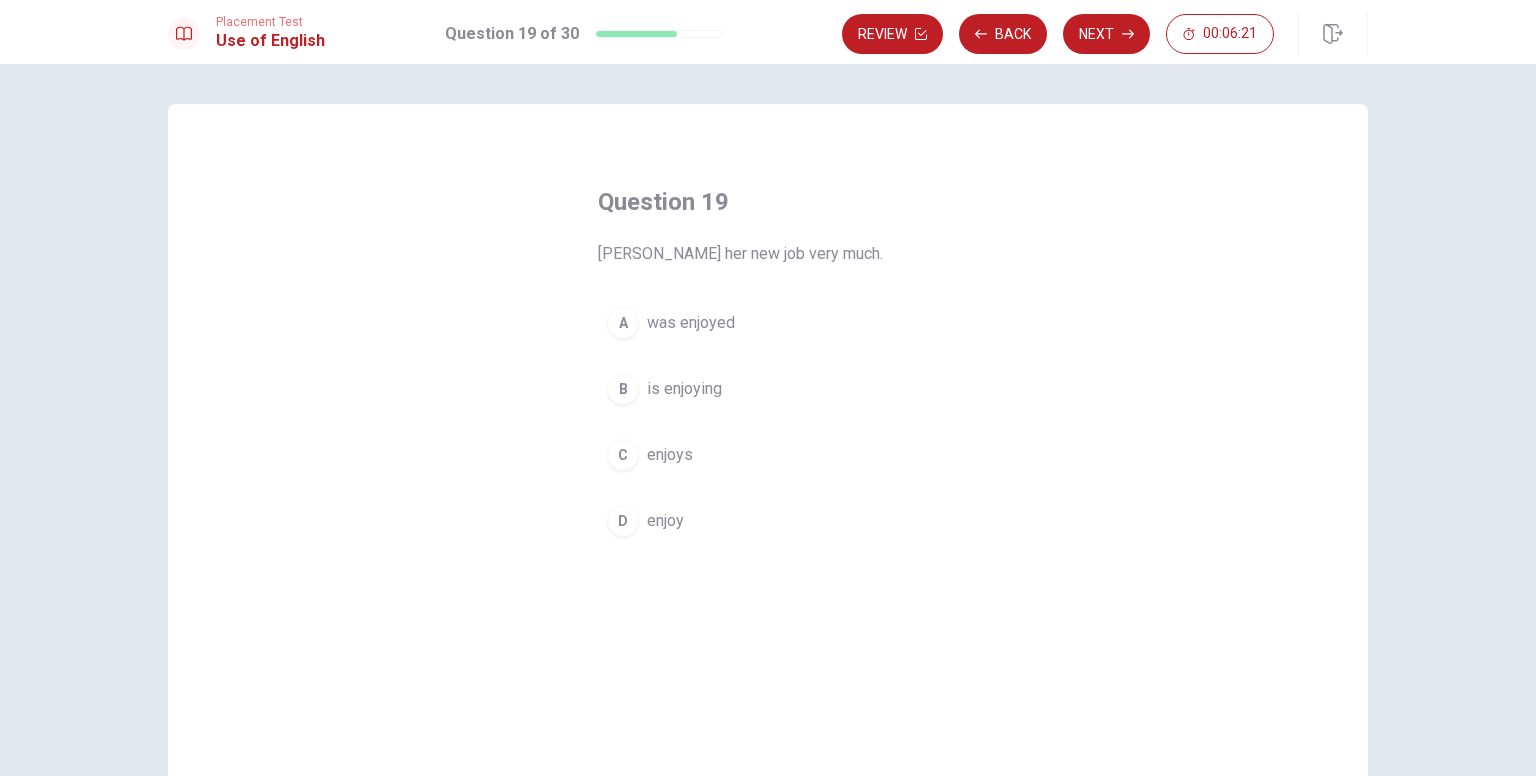 click on "is enjoying" at bounding box center [684, 389] 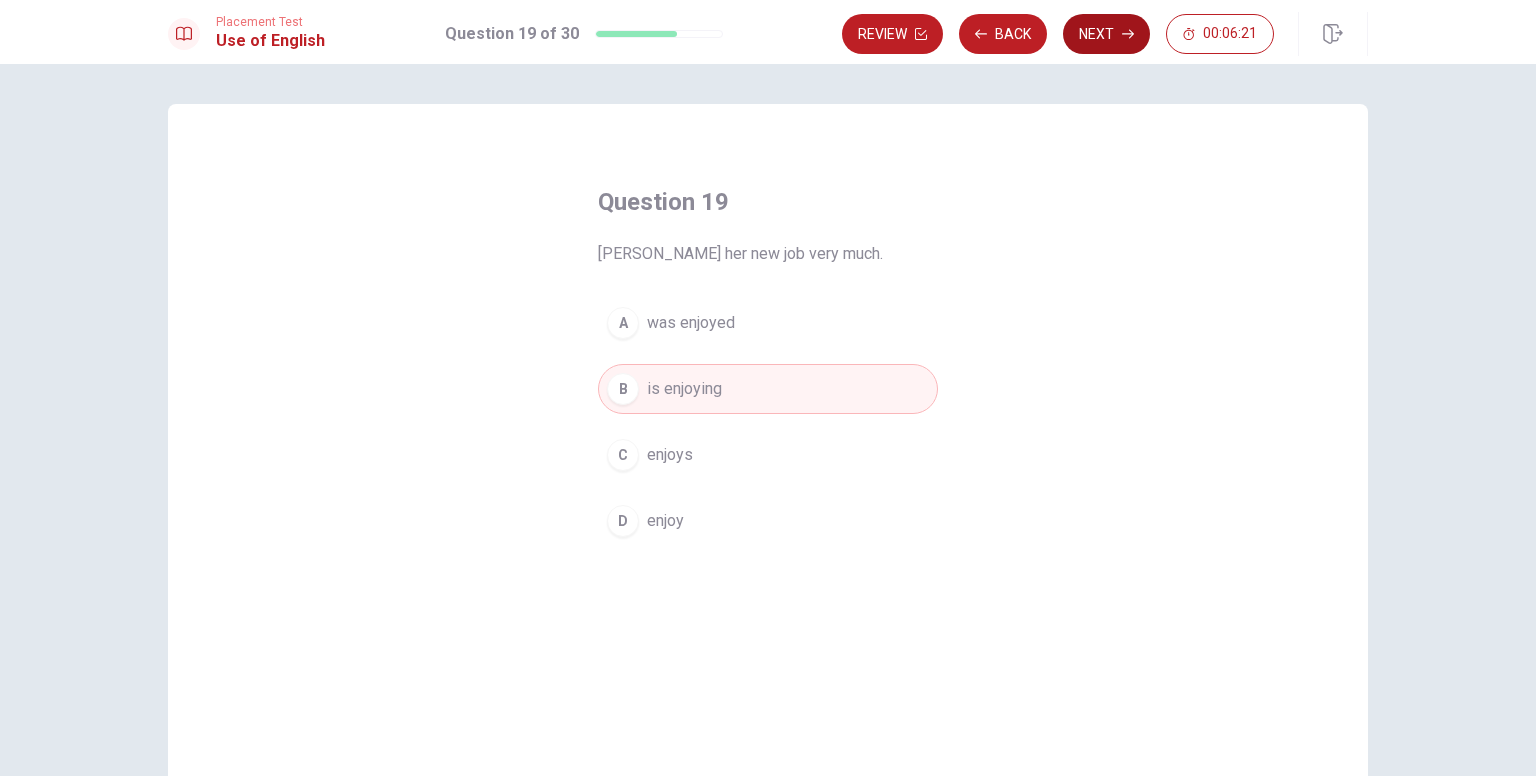 click on "Next" at bounding box center (1106, 34) 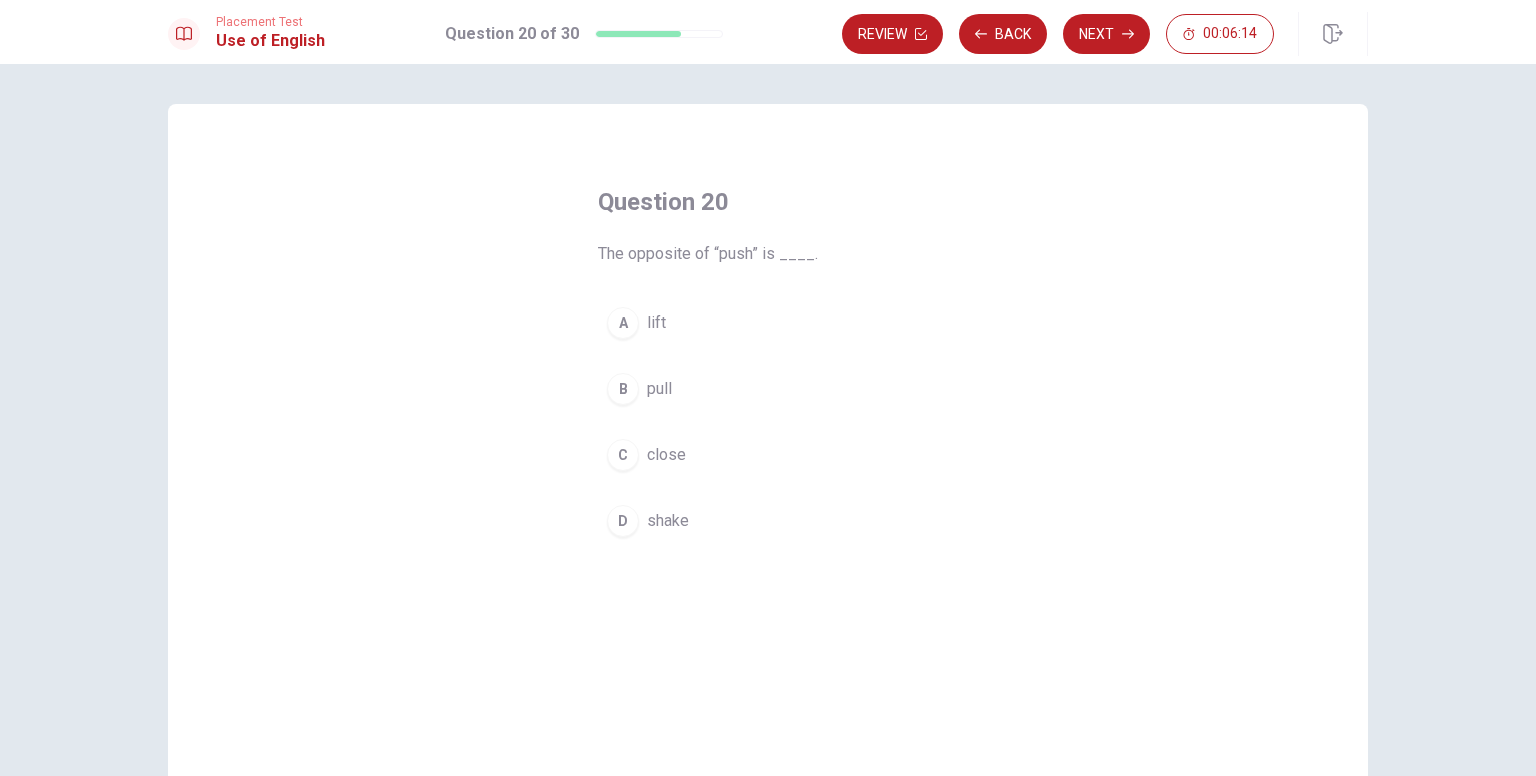 click on "B pull" at bounding box center (768, 389) 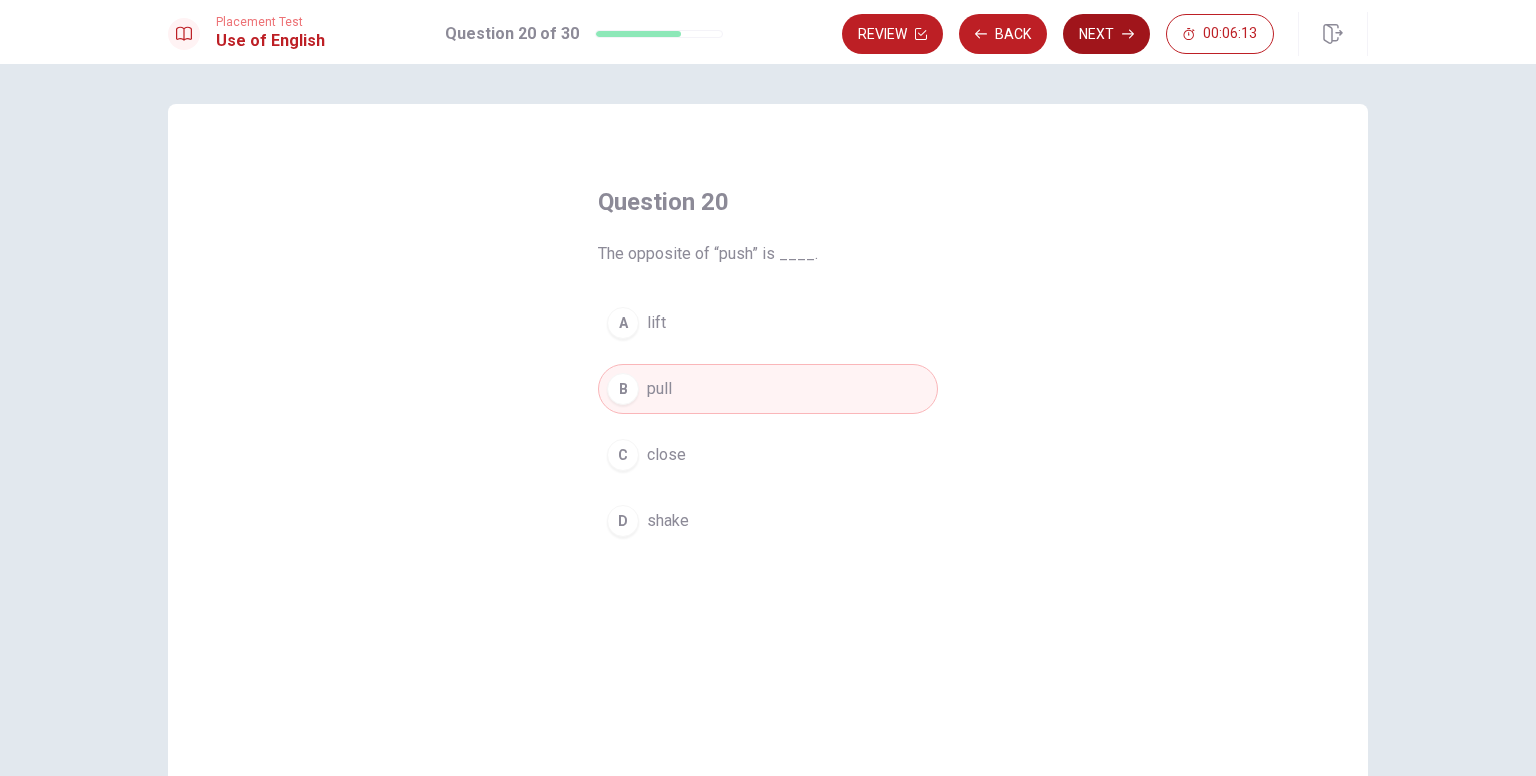 click on "Next" at bounding box center (1106, 34) 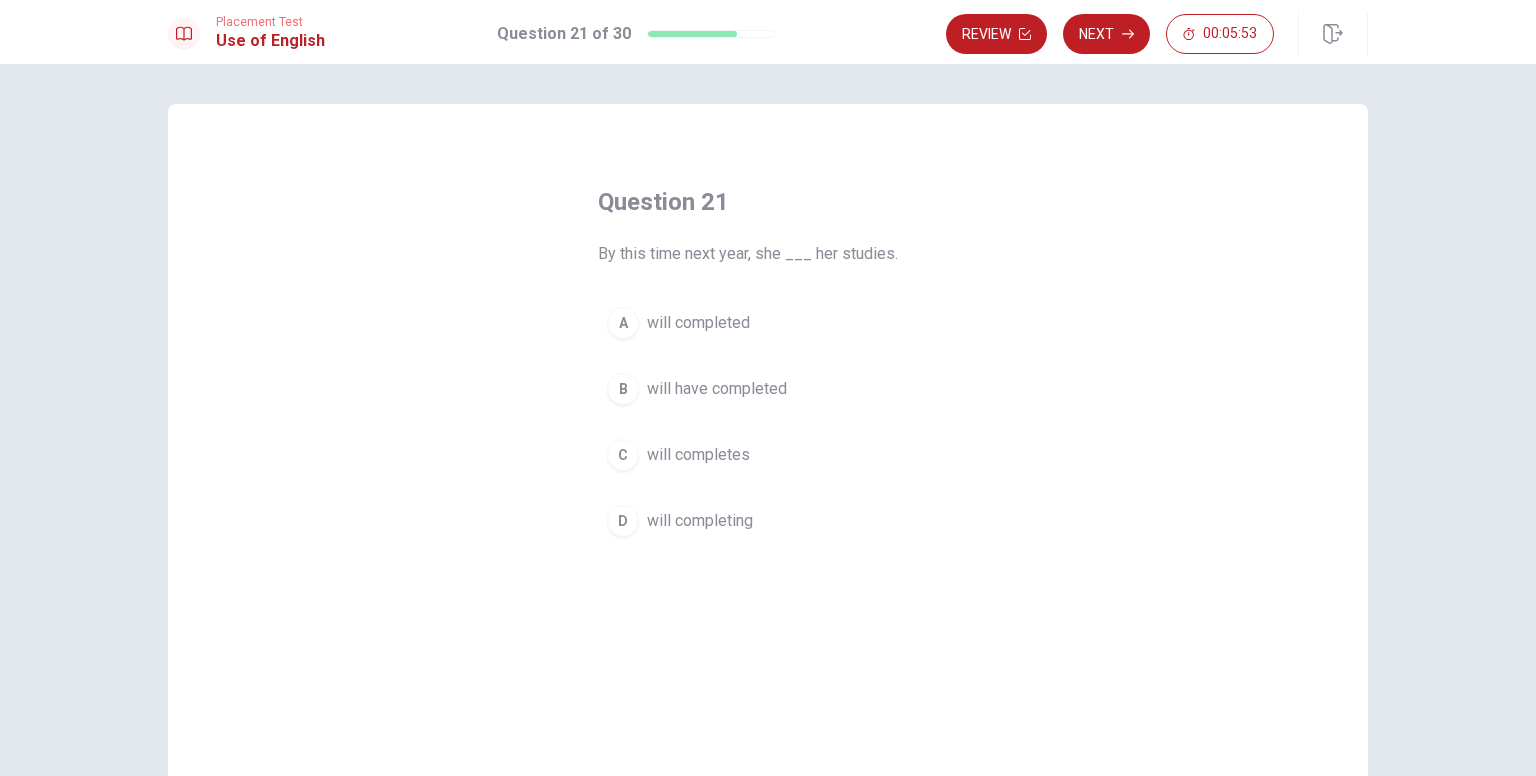 click on "B" at bounding box center (623, 389) 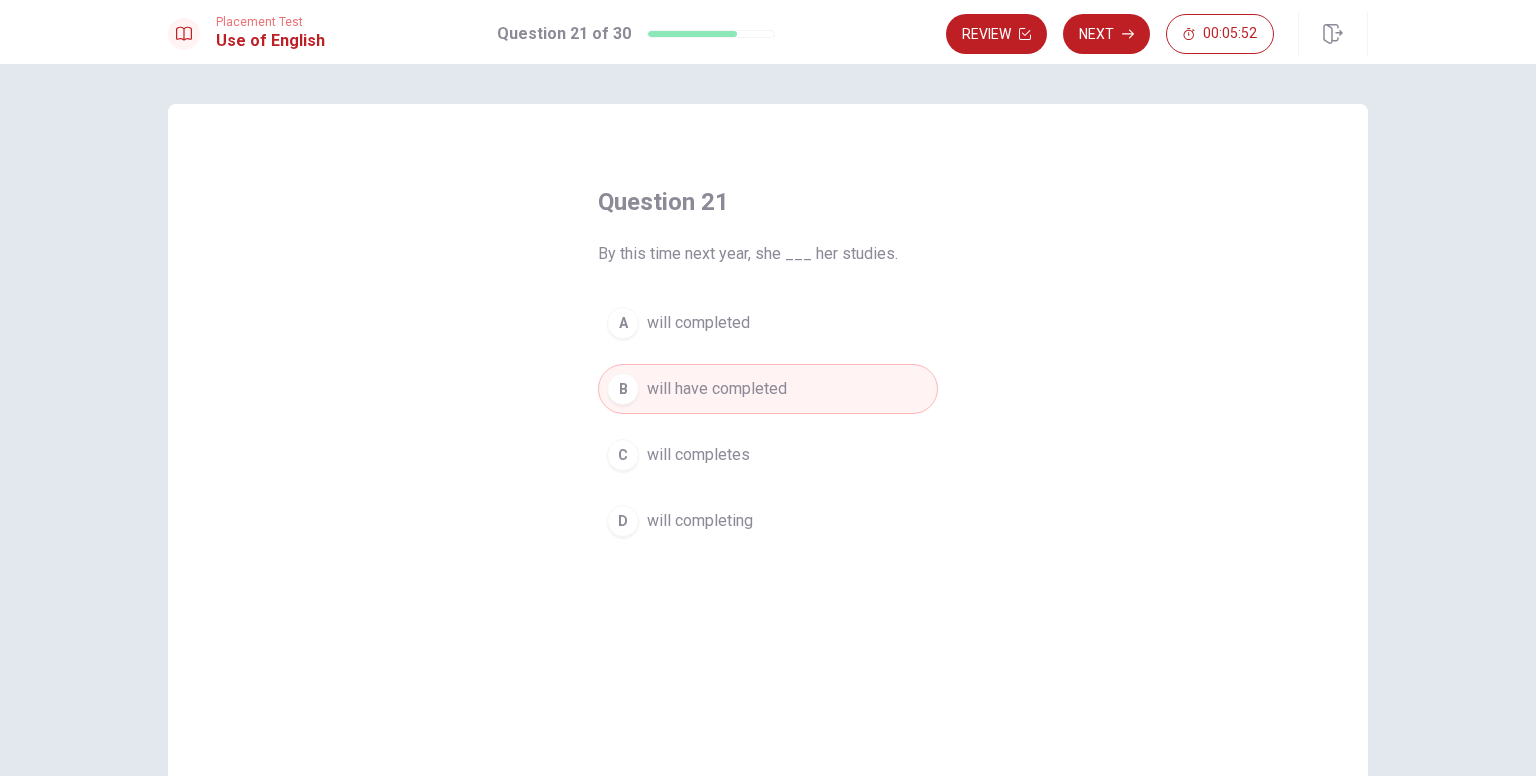click on "Next" at bounding box center (1106, 34) 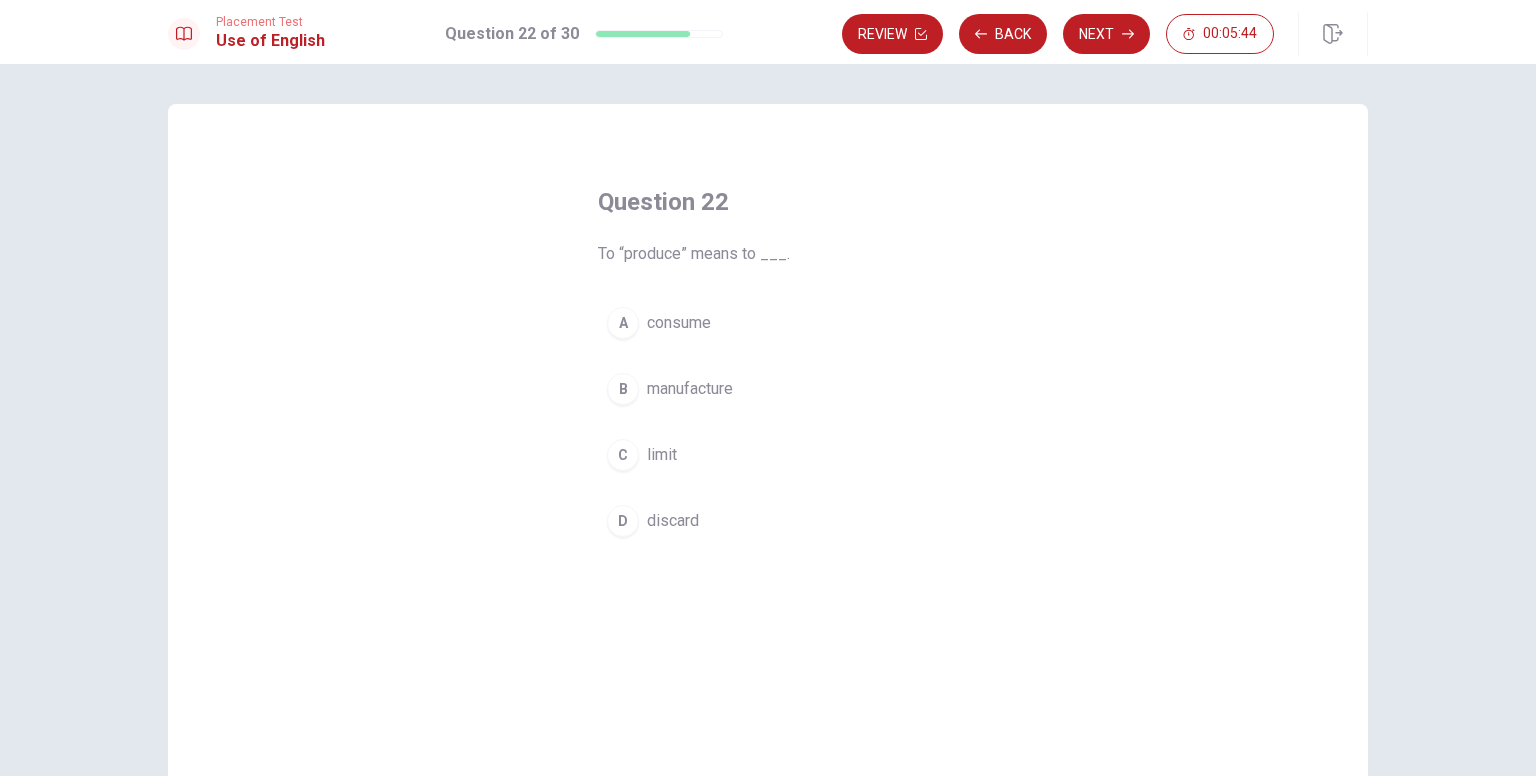 click on "B manufacture" at bounding box center (768, 389) 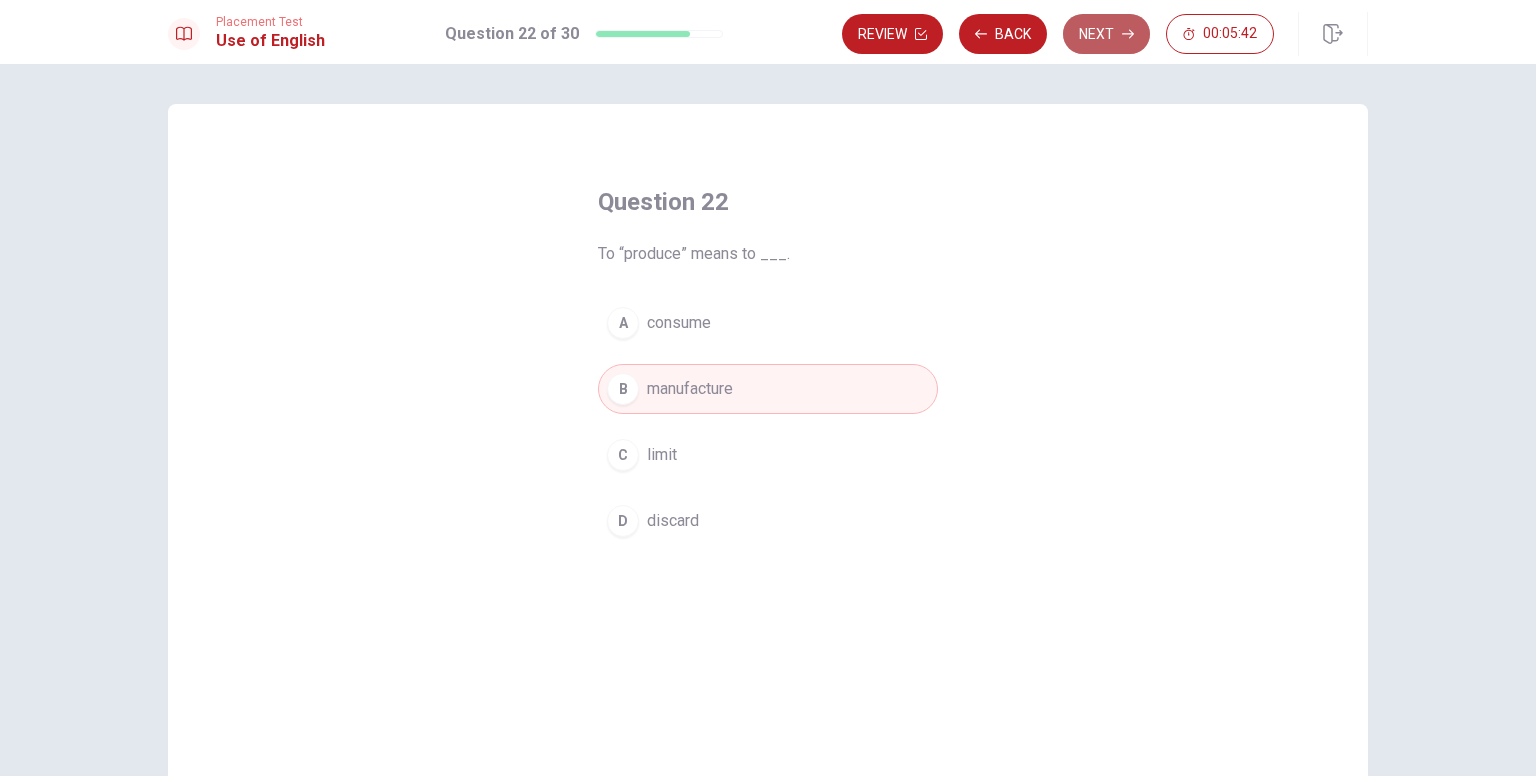 click on "Next" at bounding box center (1106, 34) 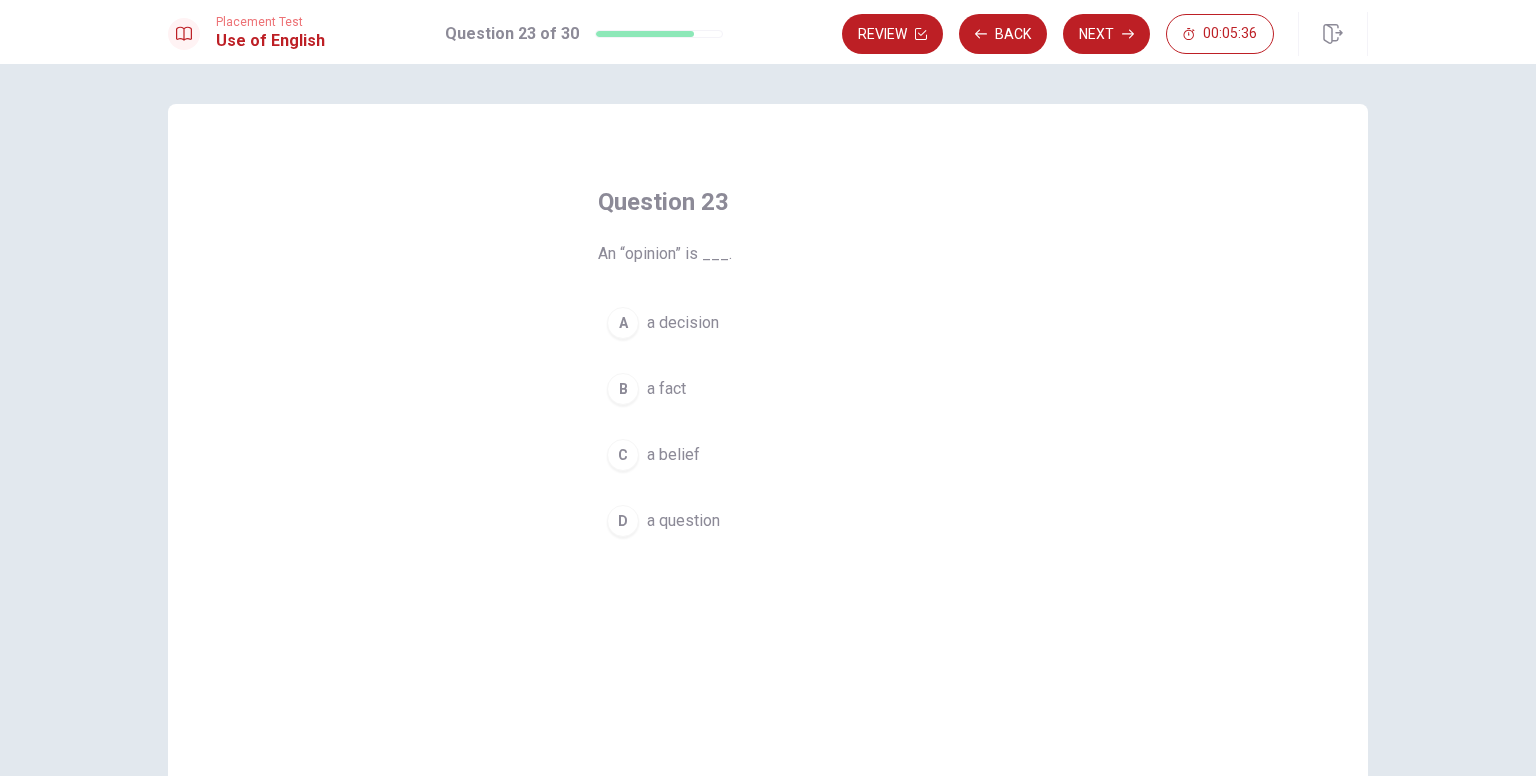 click on "C a belief" at bounding box center (768, 455) 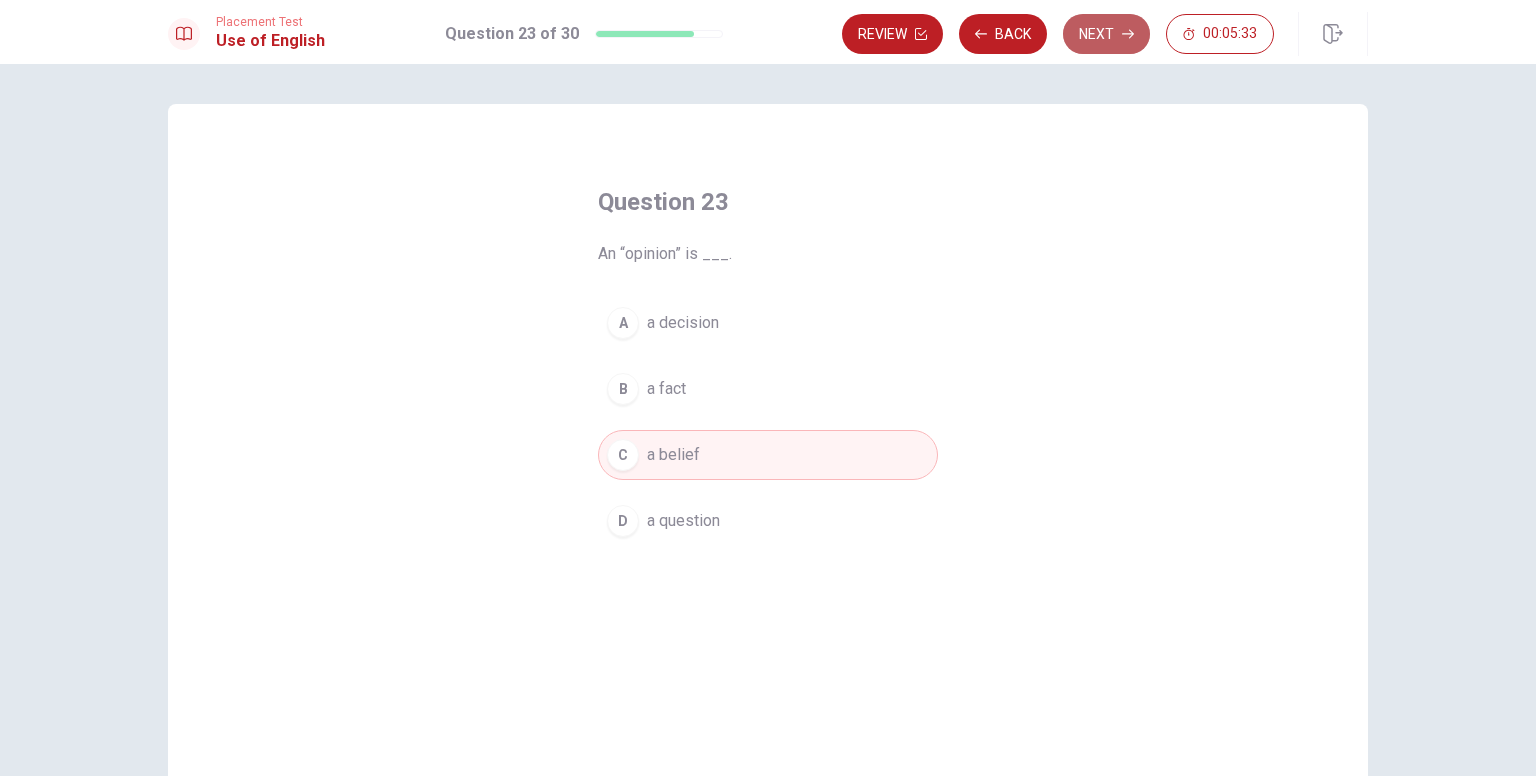 click on "Next" at bounding box center [1106, 34] 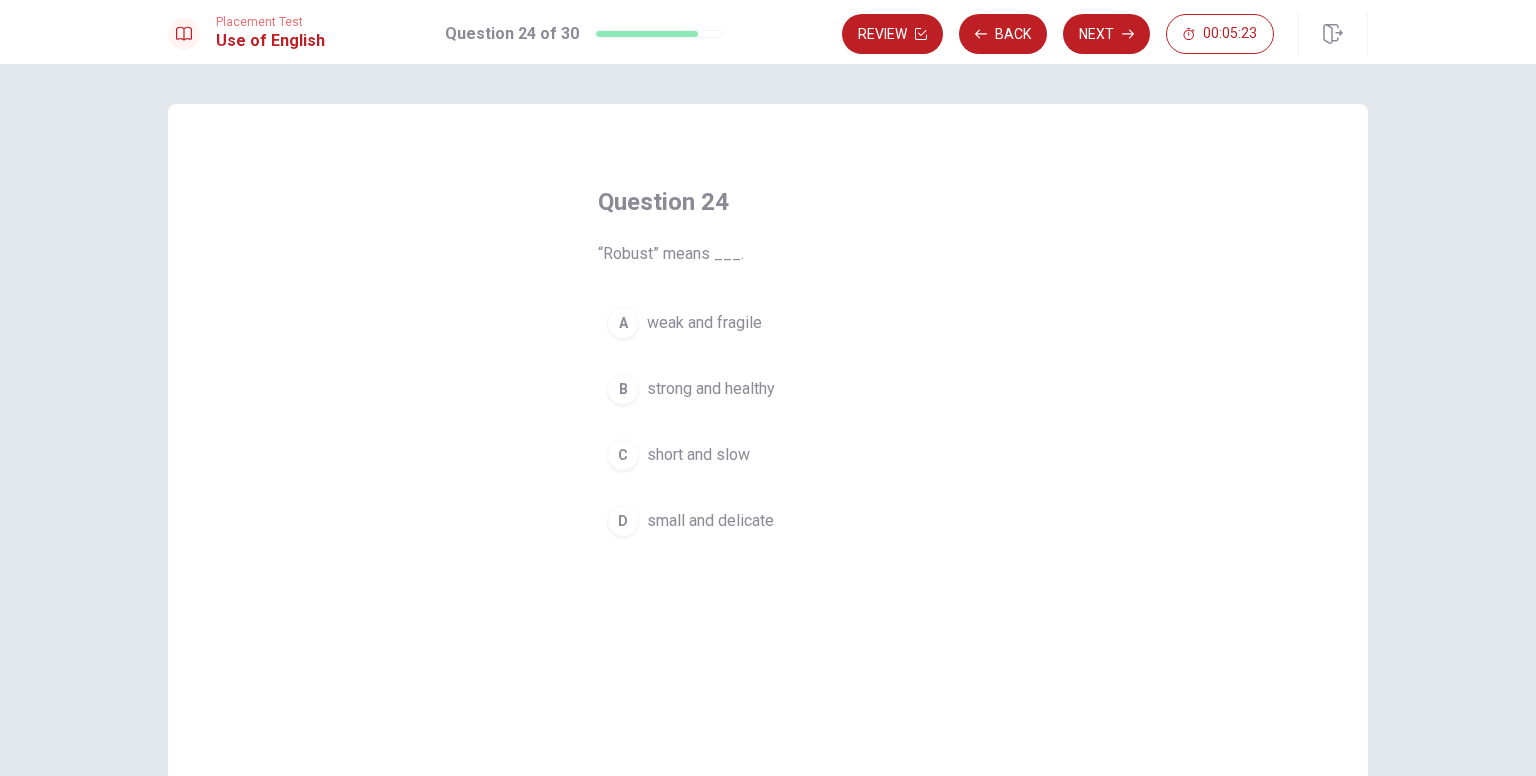 click on "strong and healthy" at bounding box center [711, 389] 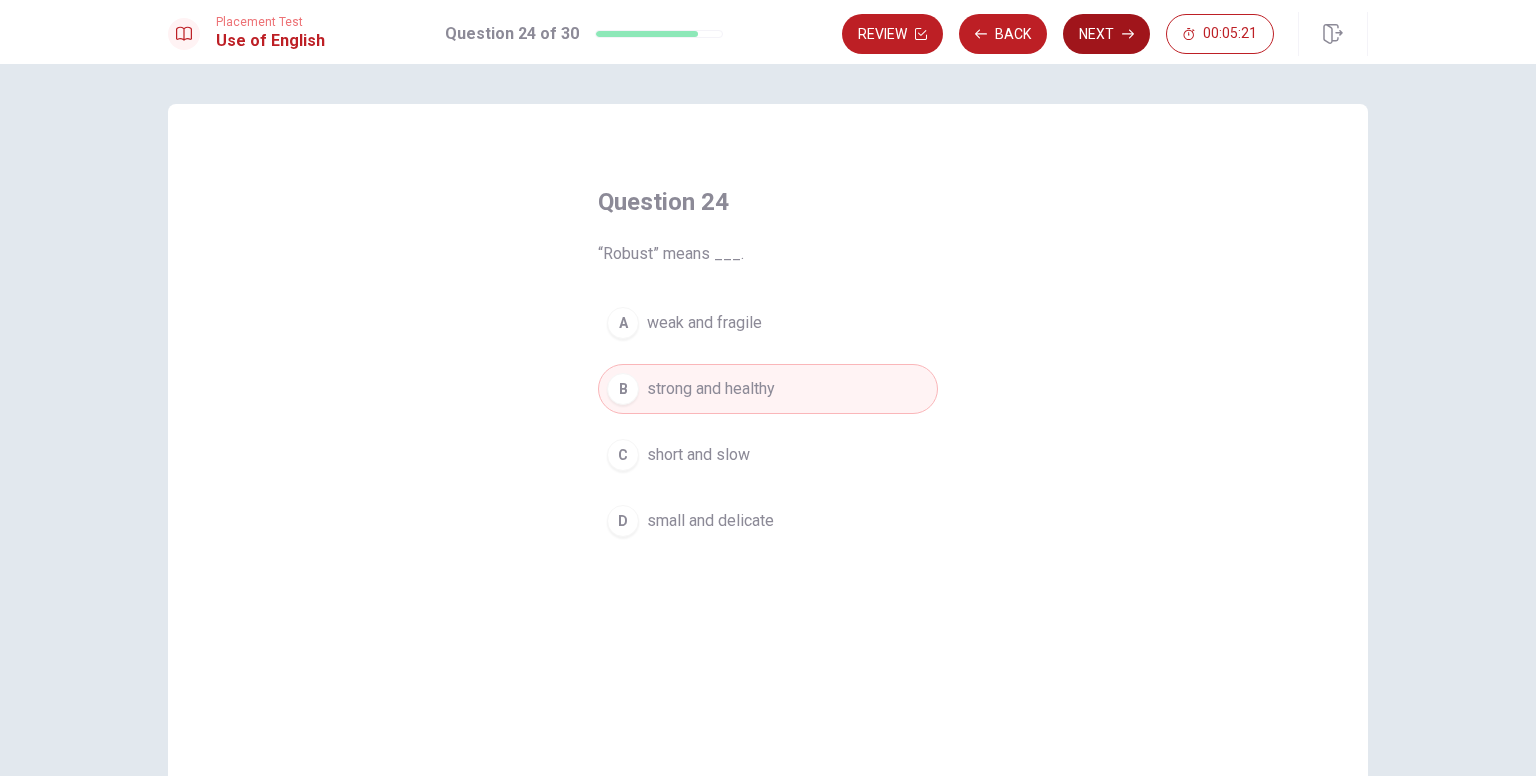 click on "Next" at bounding box center (1106, 34) 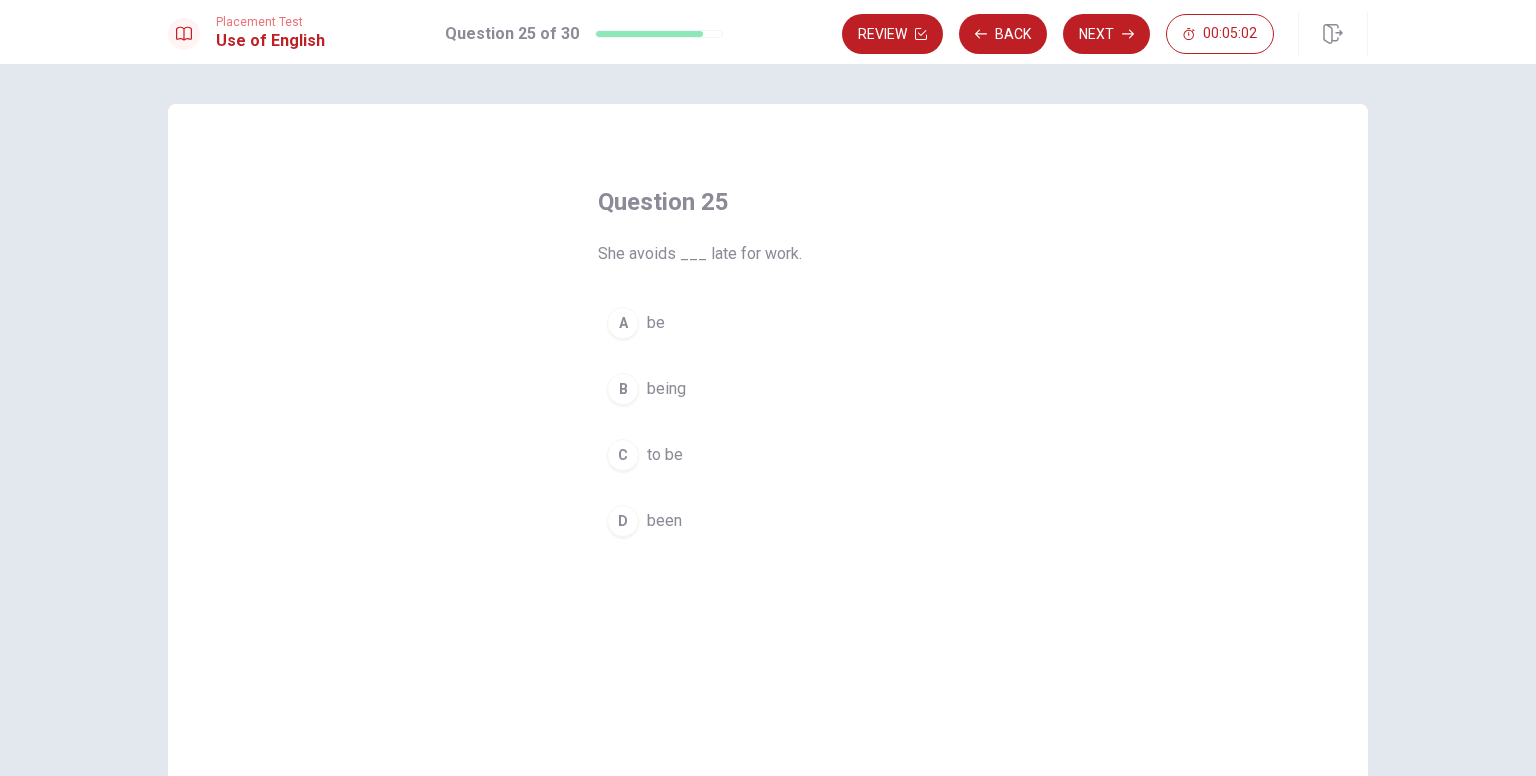 click on "being" at bounding box center [666, 389] 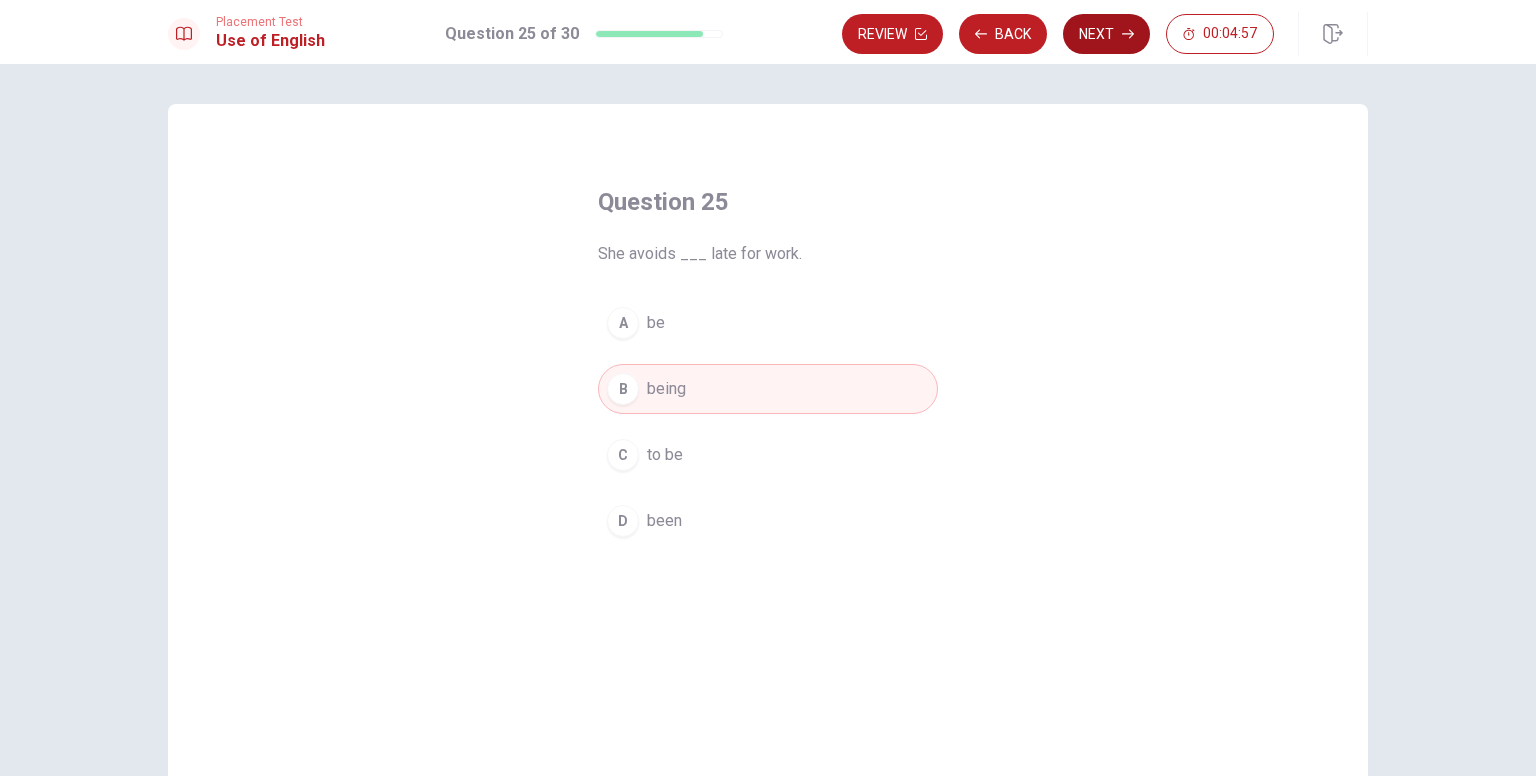 click on "Next" at bounding box center (1106, 34) 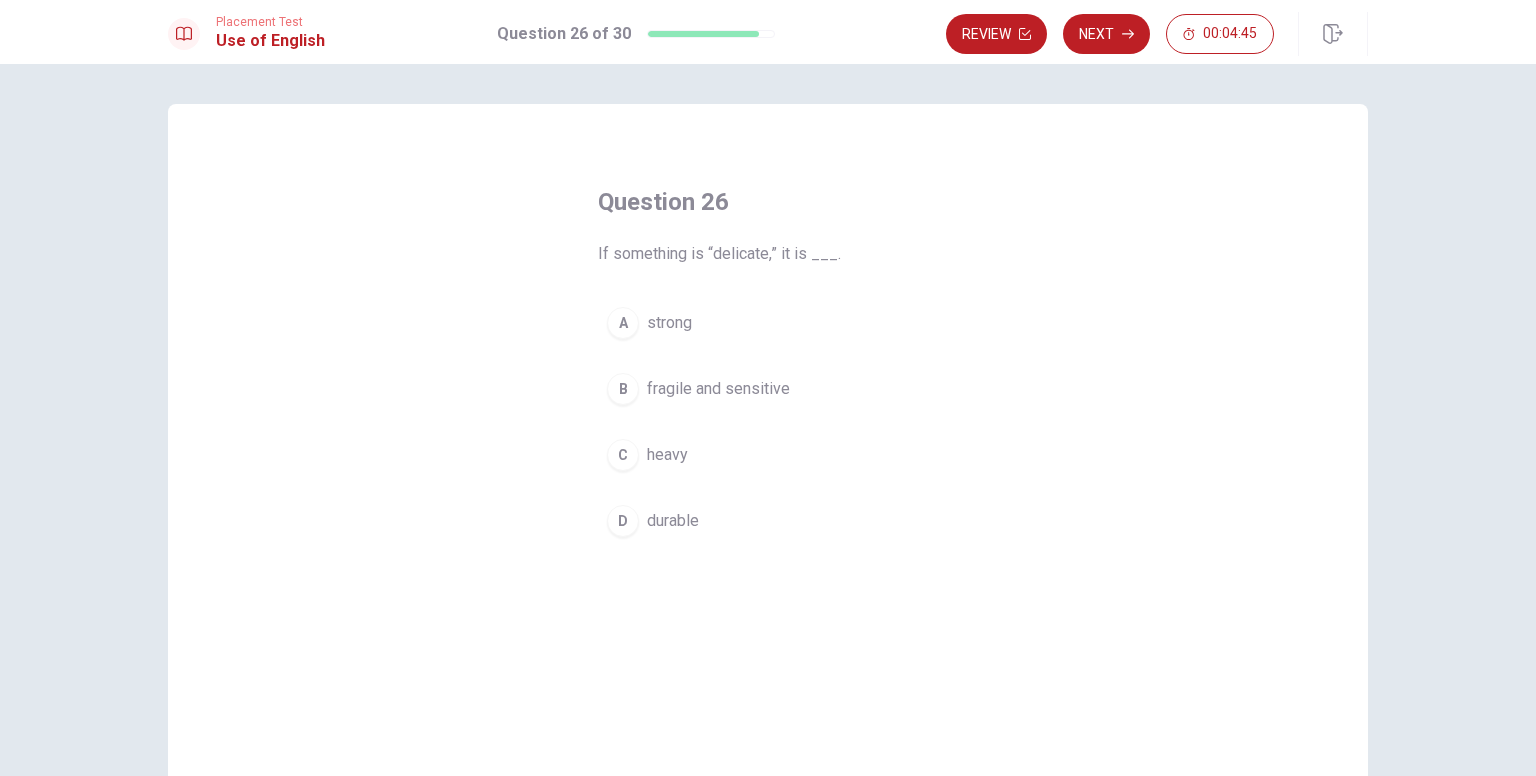 click on "fragile and sensitive" at bounding box center (718, 389) 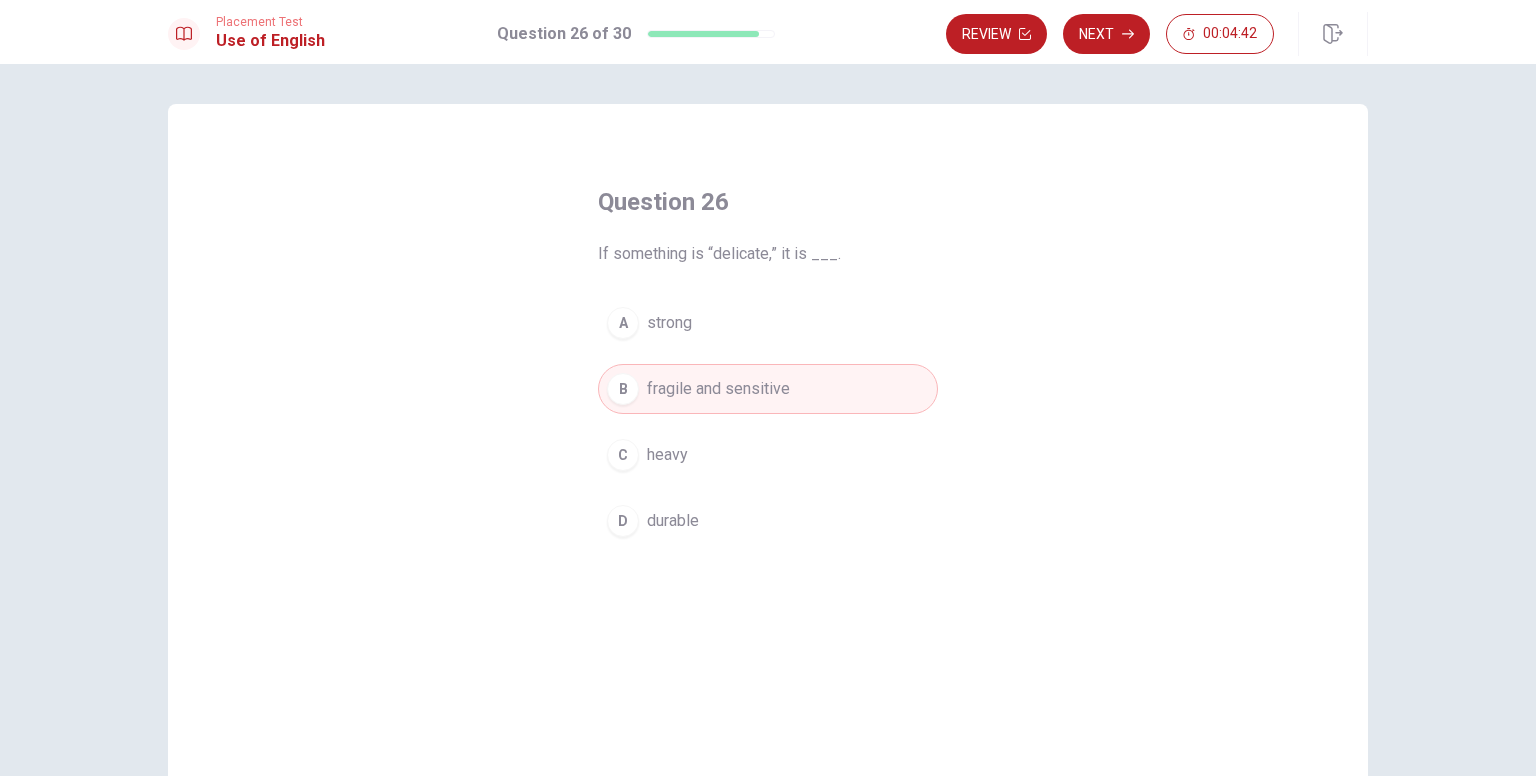 click on "Next" at bounding box center (1106, 34) 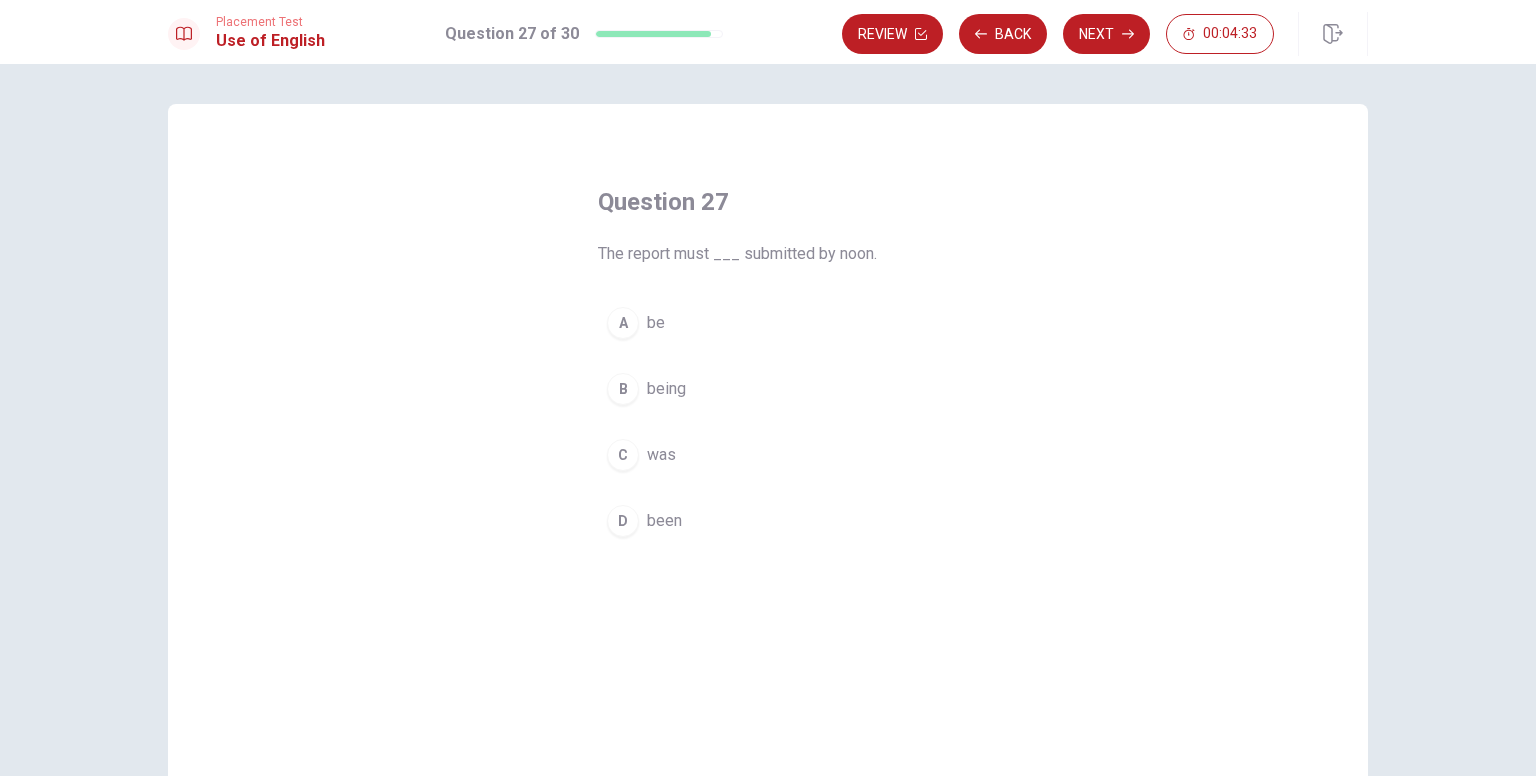 click on "be" at bounding box center (656, 323) 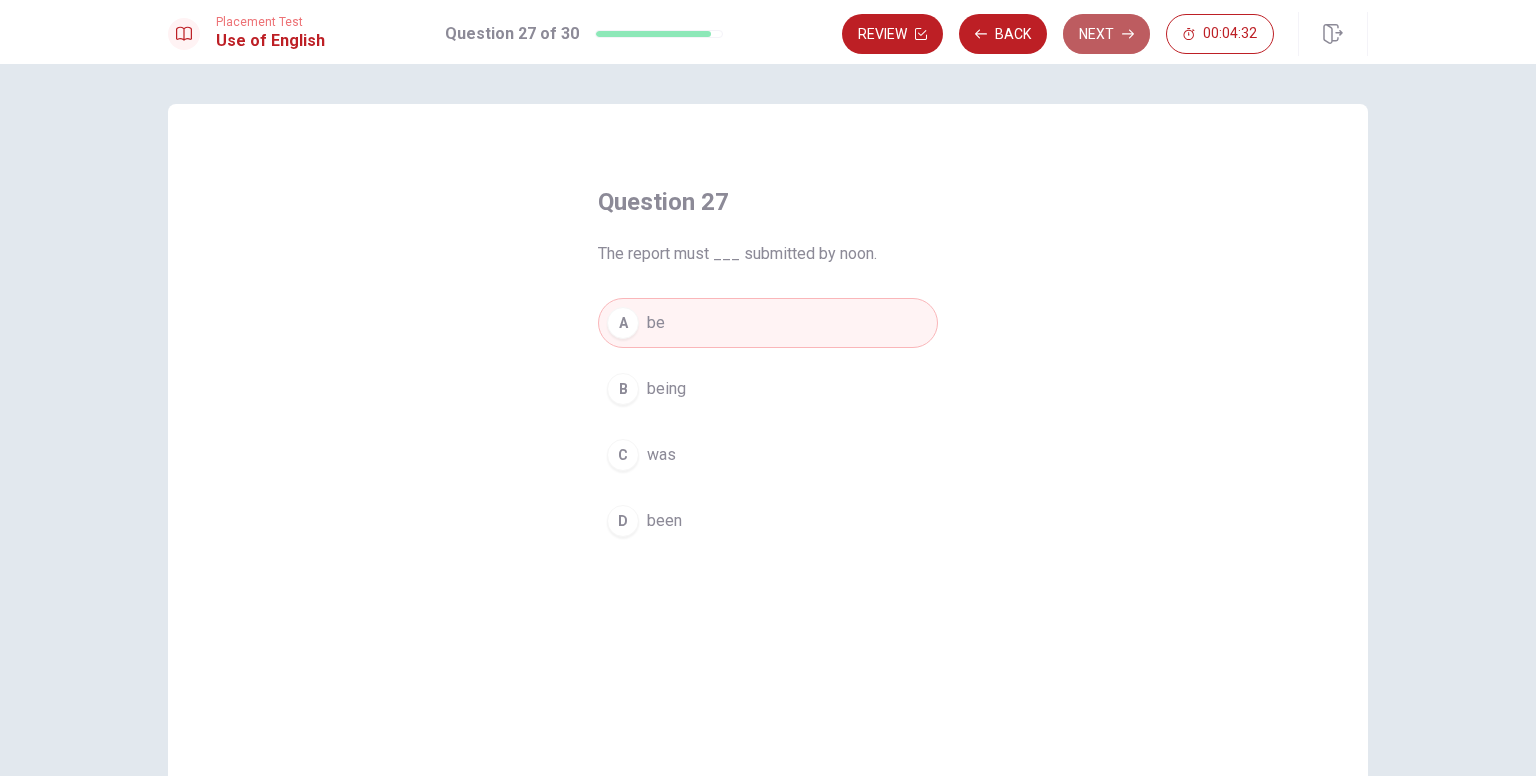 click on "Next" at bounding box center [1106, 34] 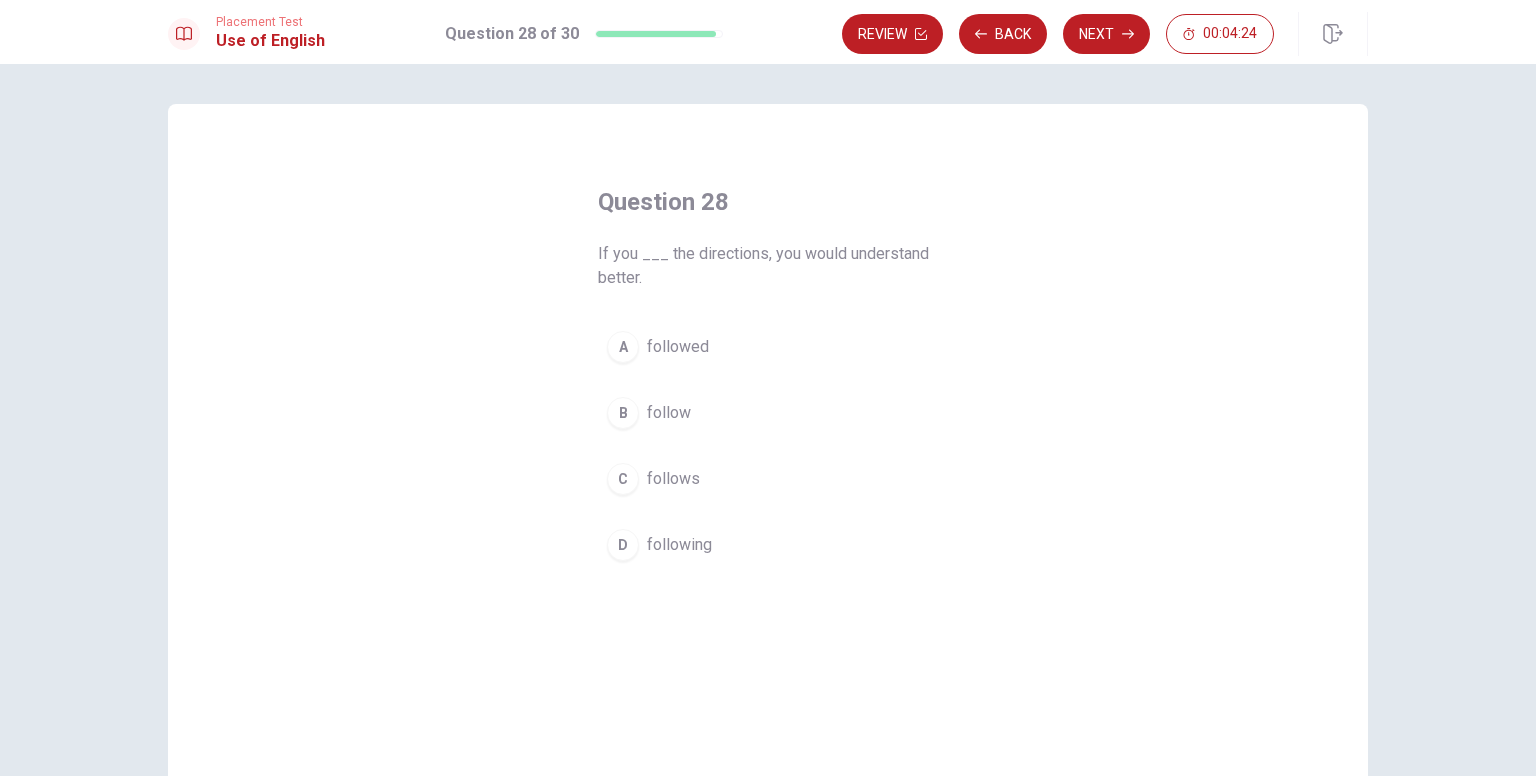 click on "follow" at bounding box center [669, 413] 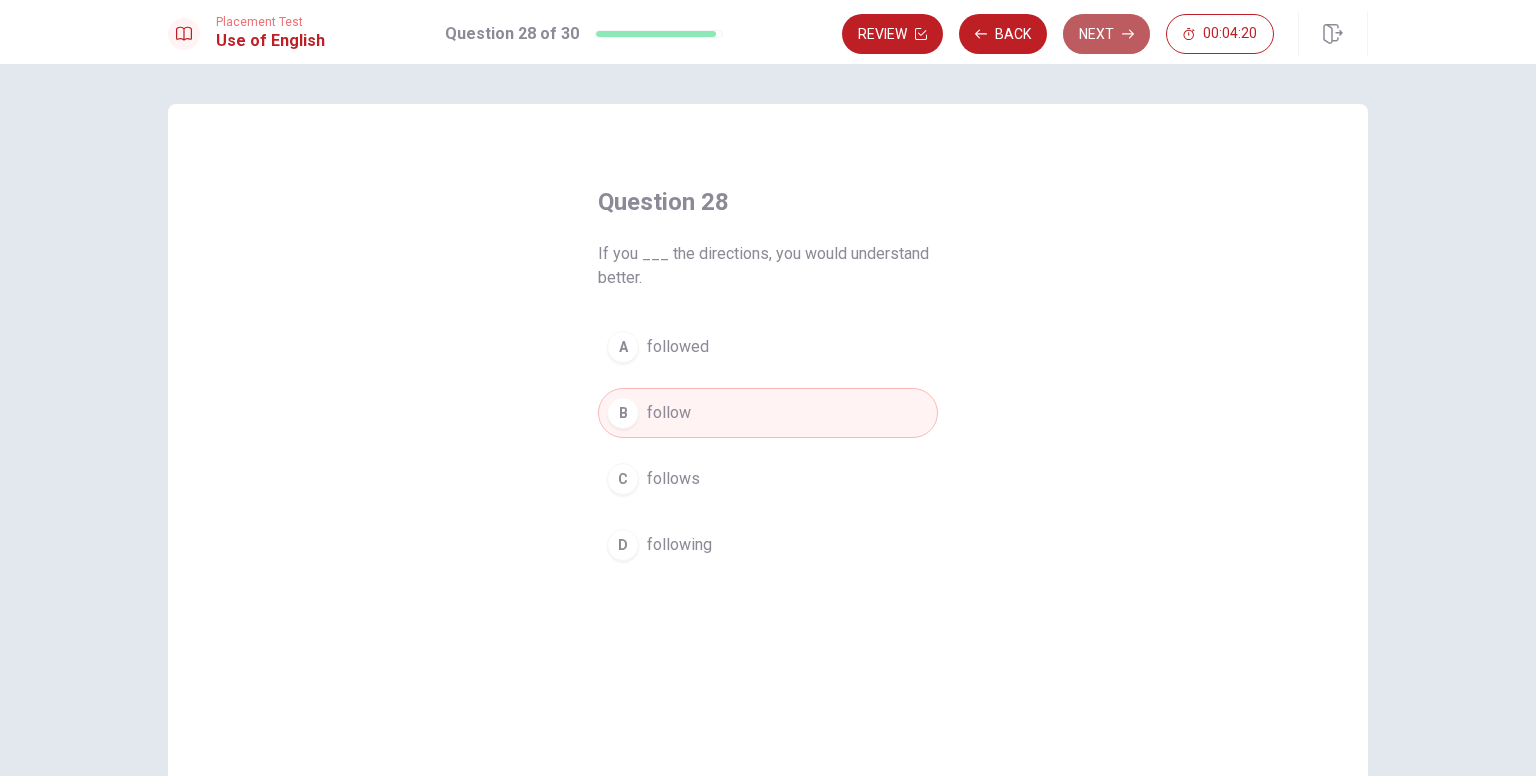 click on "Next" at bounding box center [1106, 34] 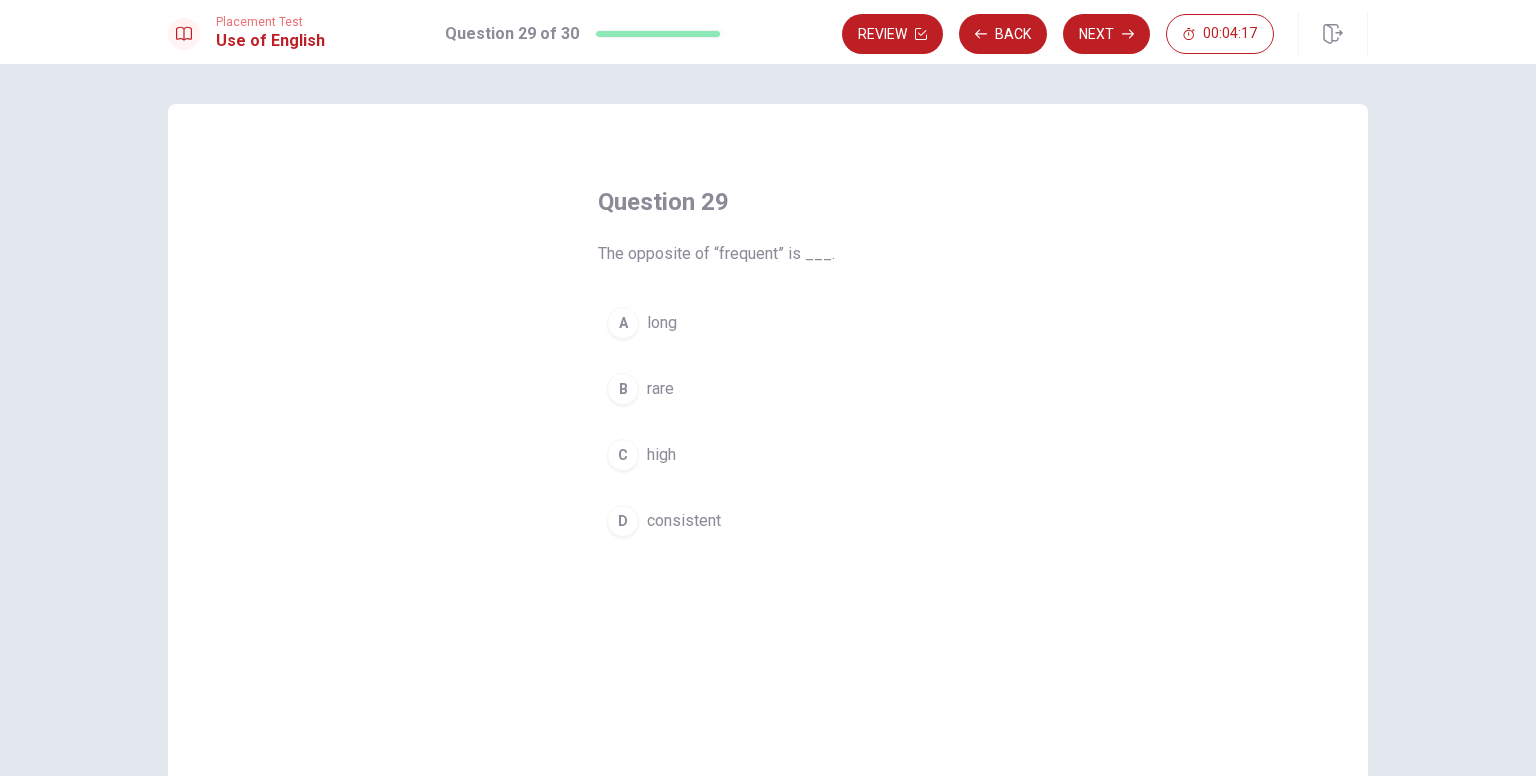 click on "B rare" at bounding box center [768, 389] 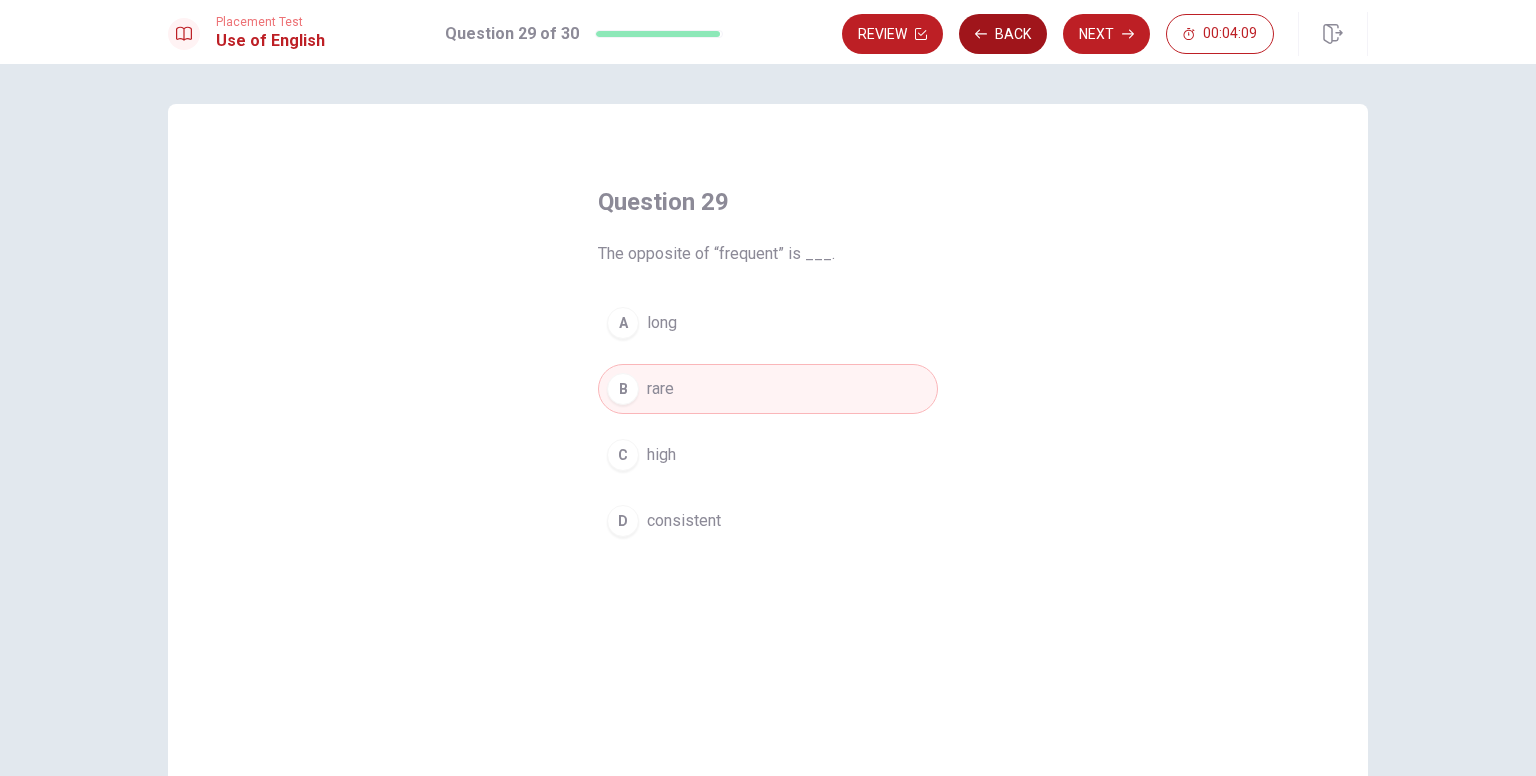 click on "Back" at bounding box center [1003, 34] 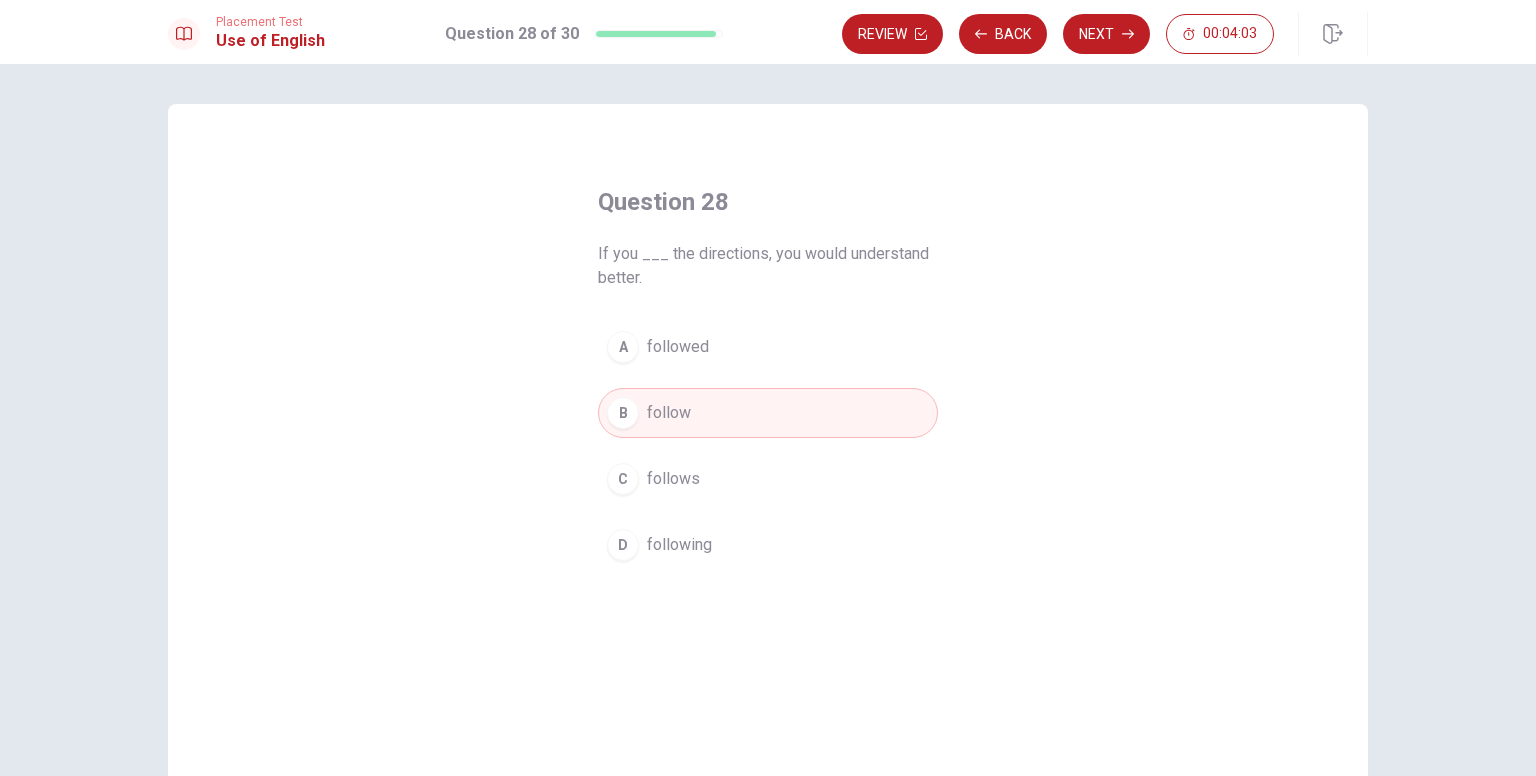 click on "A followed" at bounding box center (768, 347) 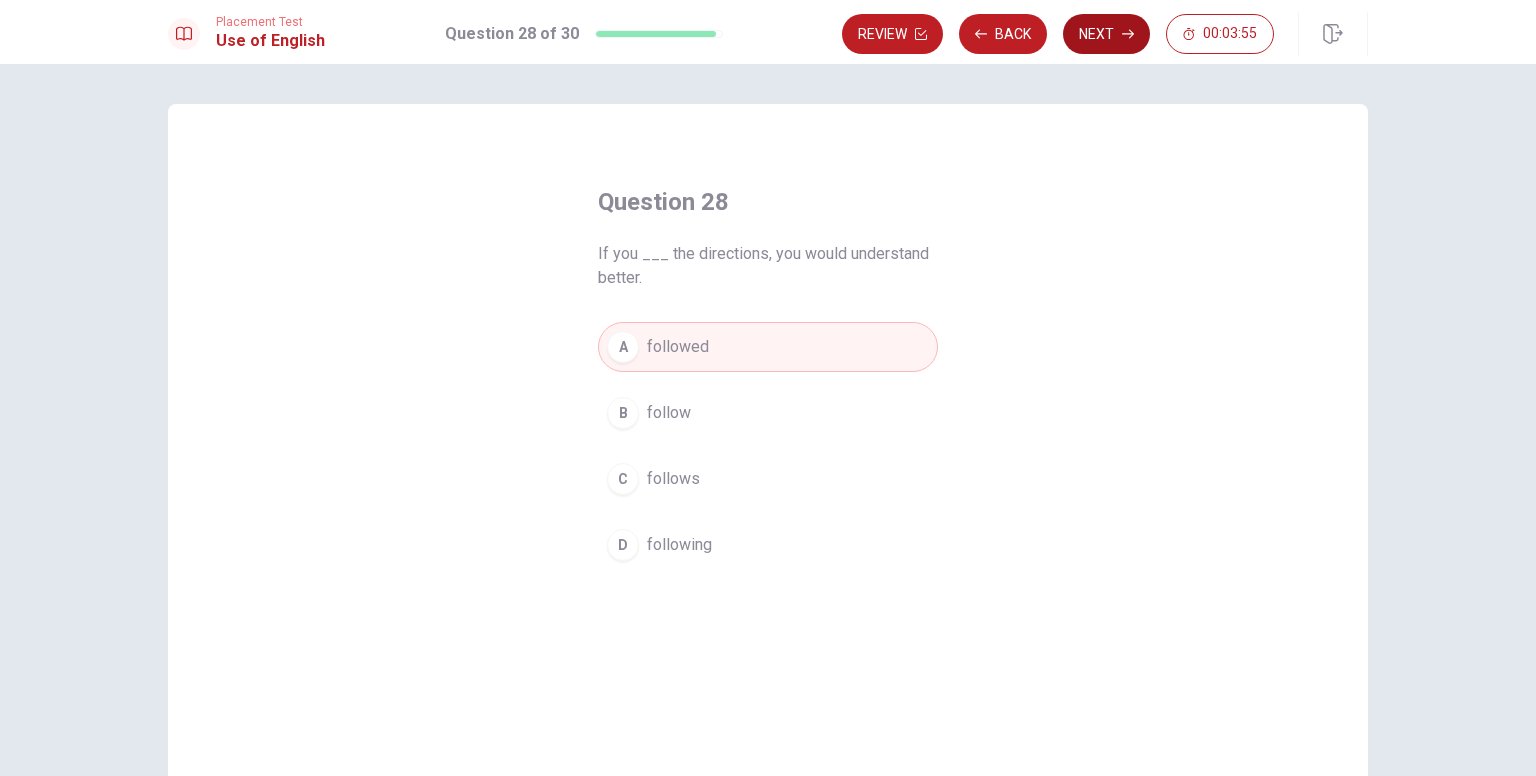 click on "Next" at bounding box center [1106, 34] 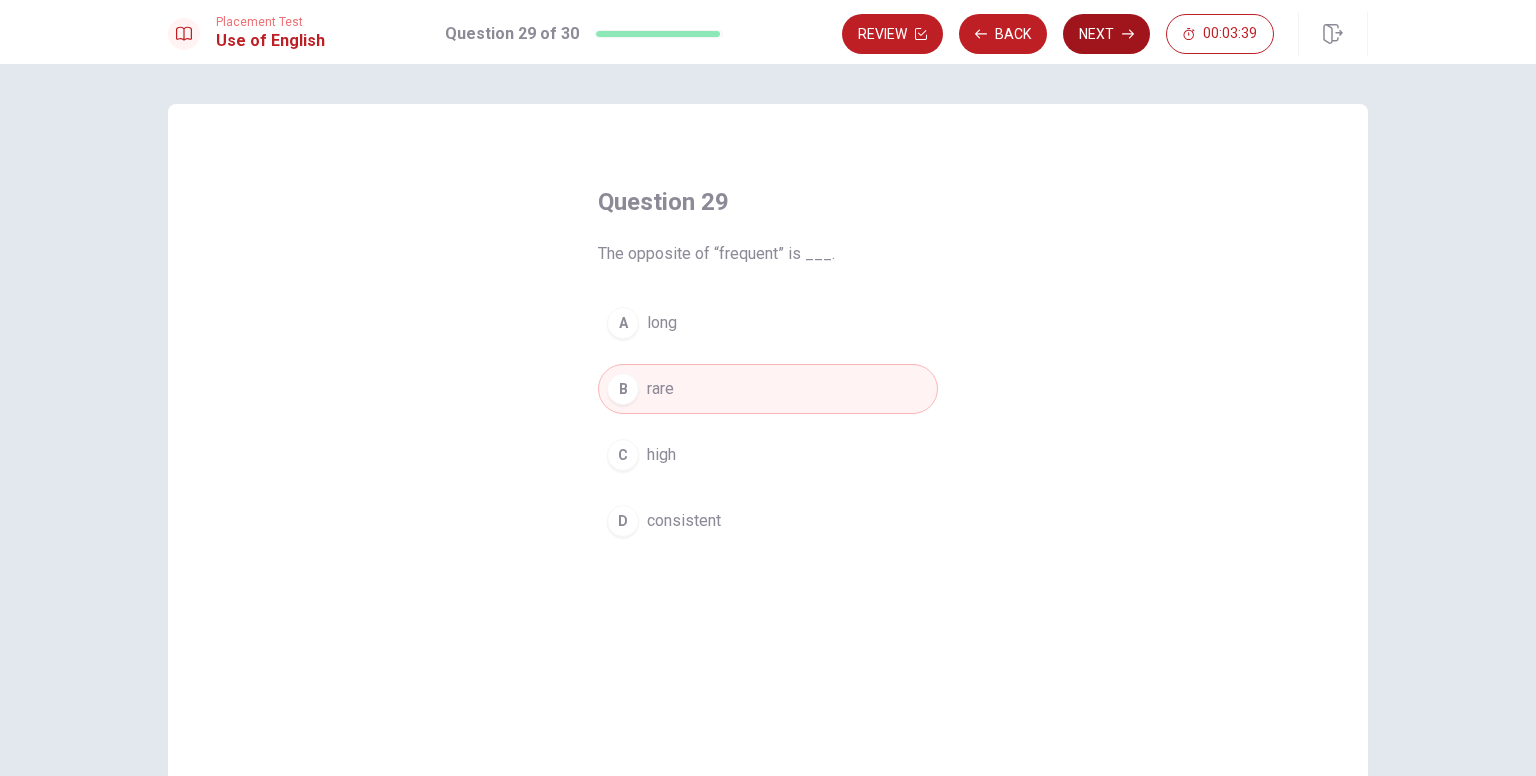 click 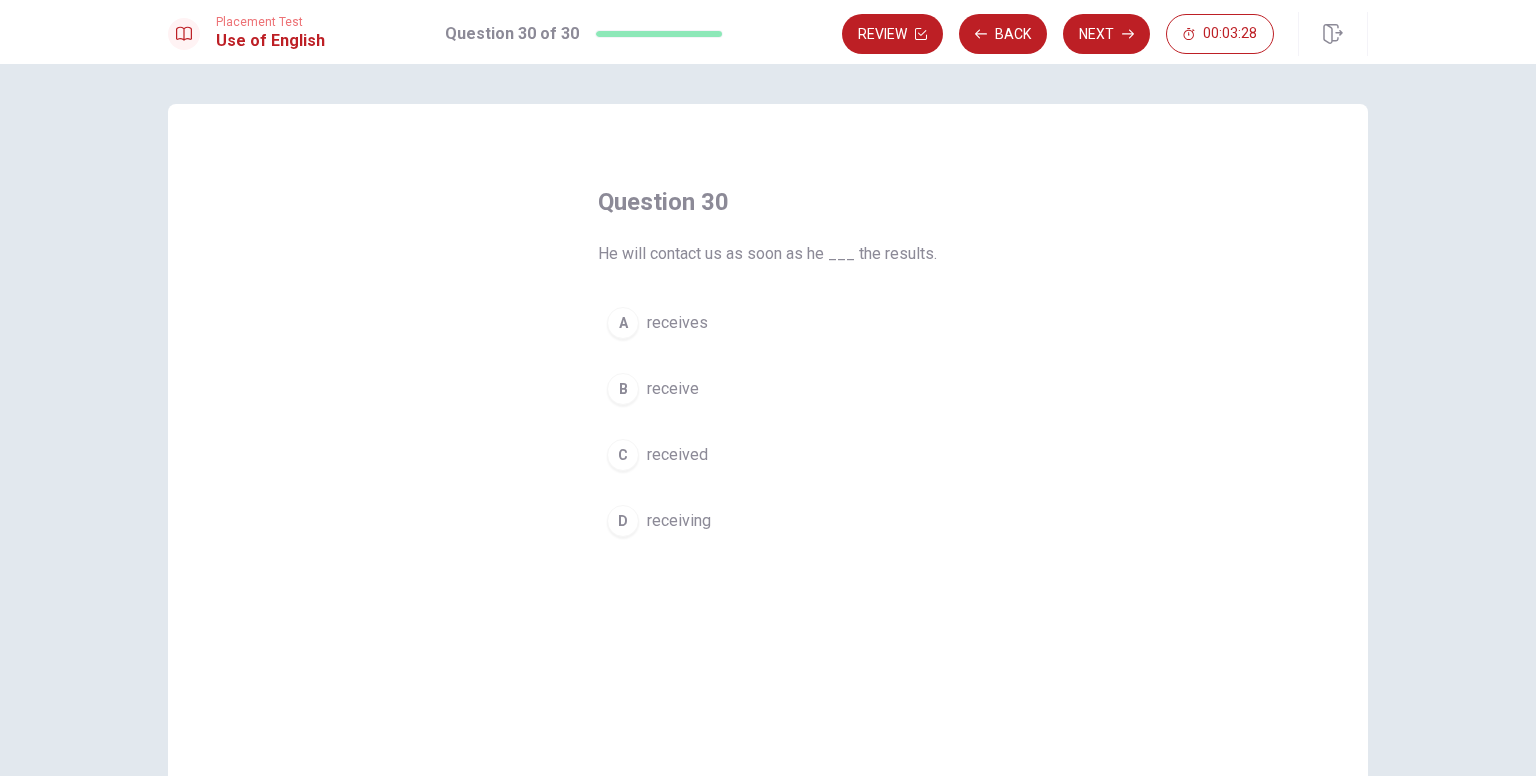 click on "A receives B receive C received D receiving" at bounding box center (768, 422) 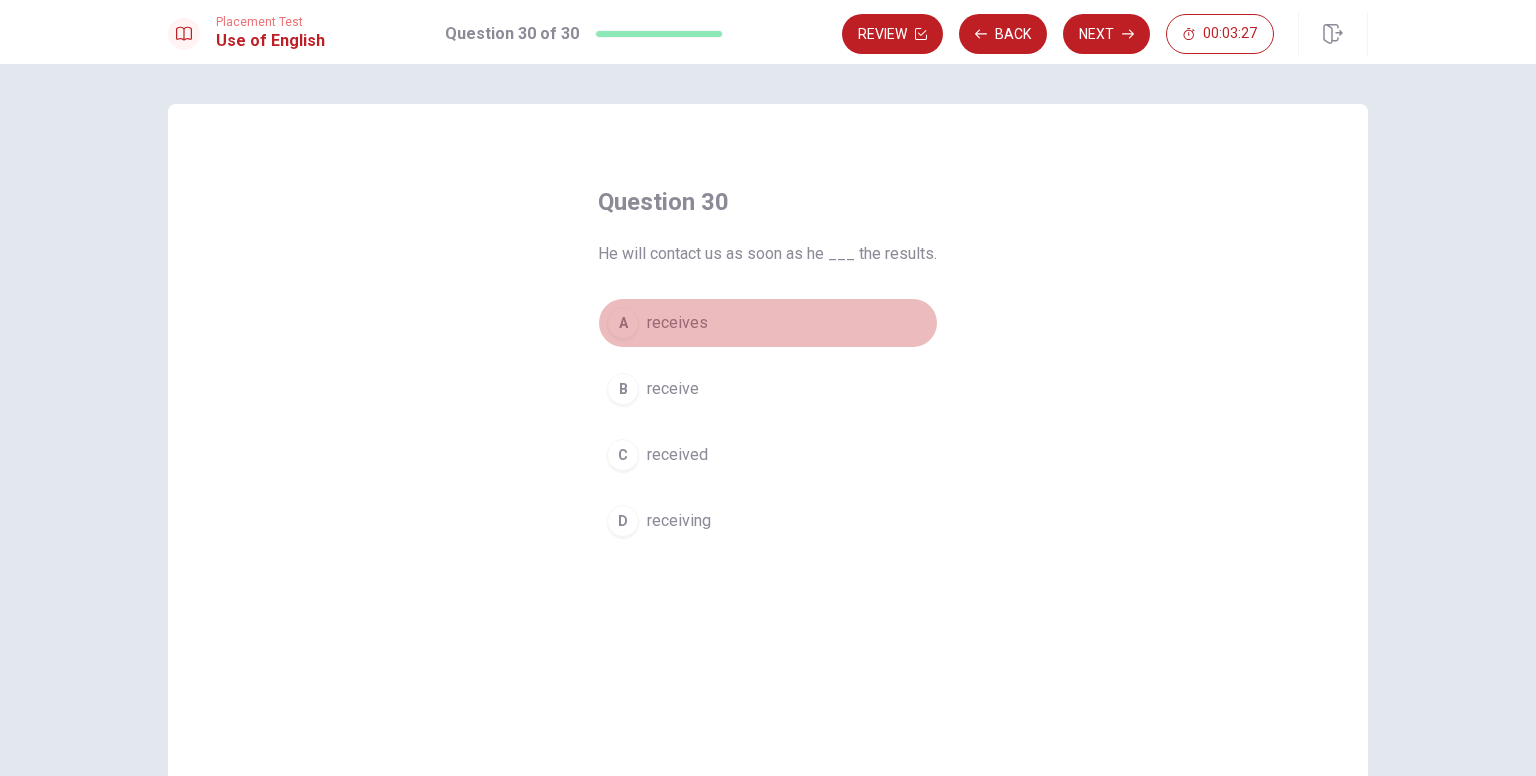 click on "receives" at bounding box center [677, 323] 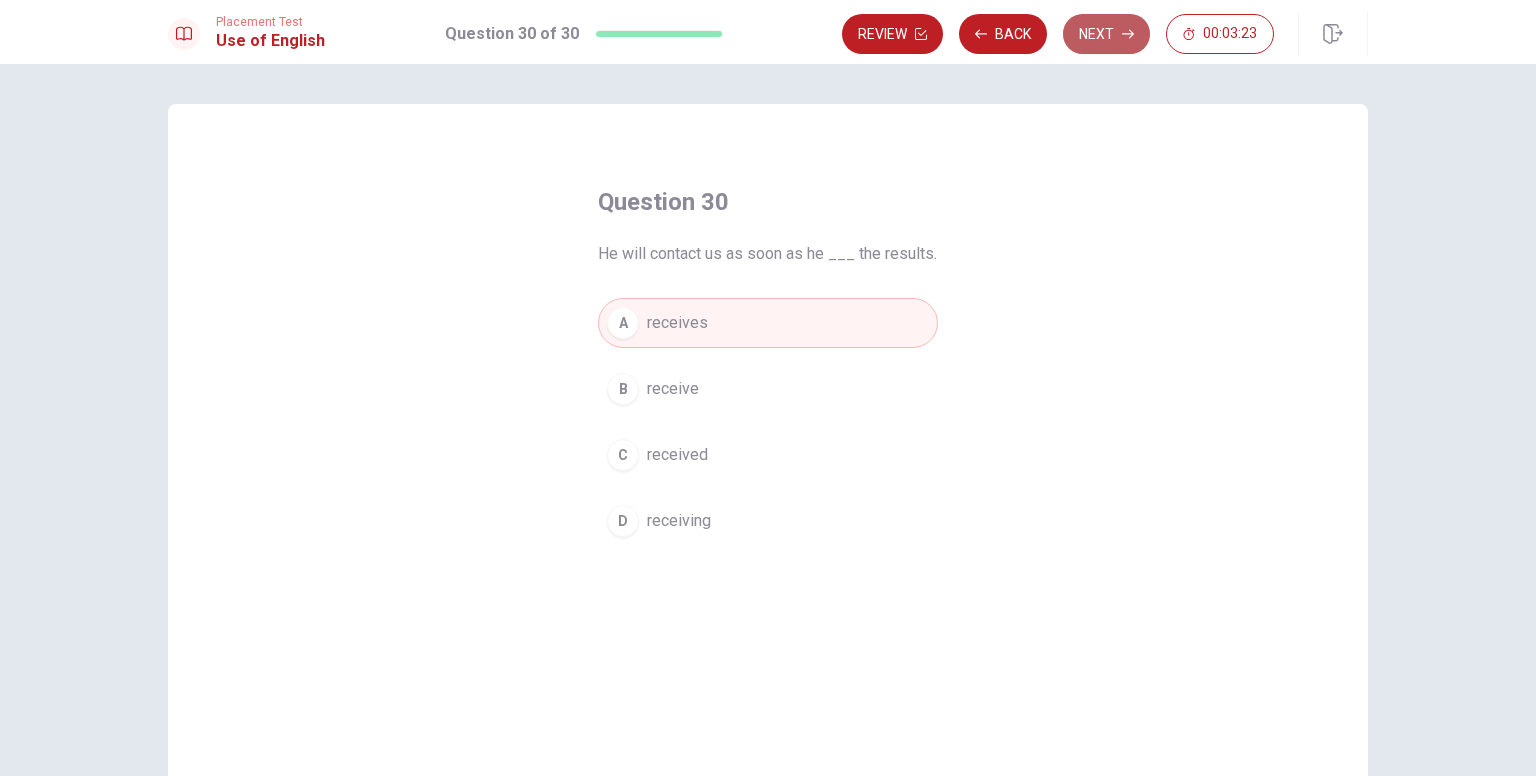 click on "Next" at bounding box center (1106, 34) 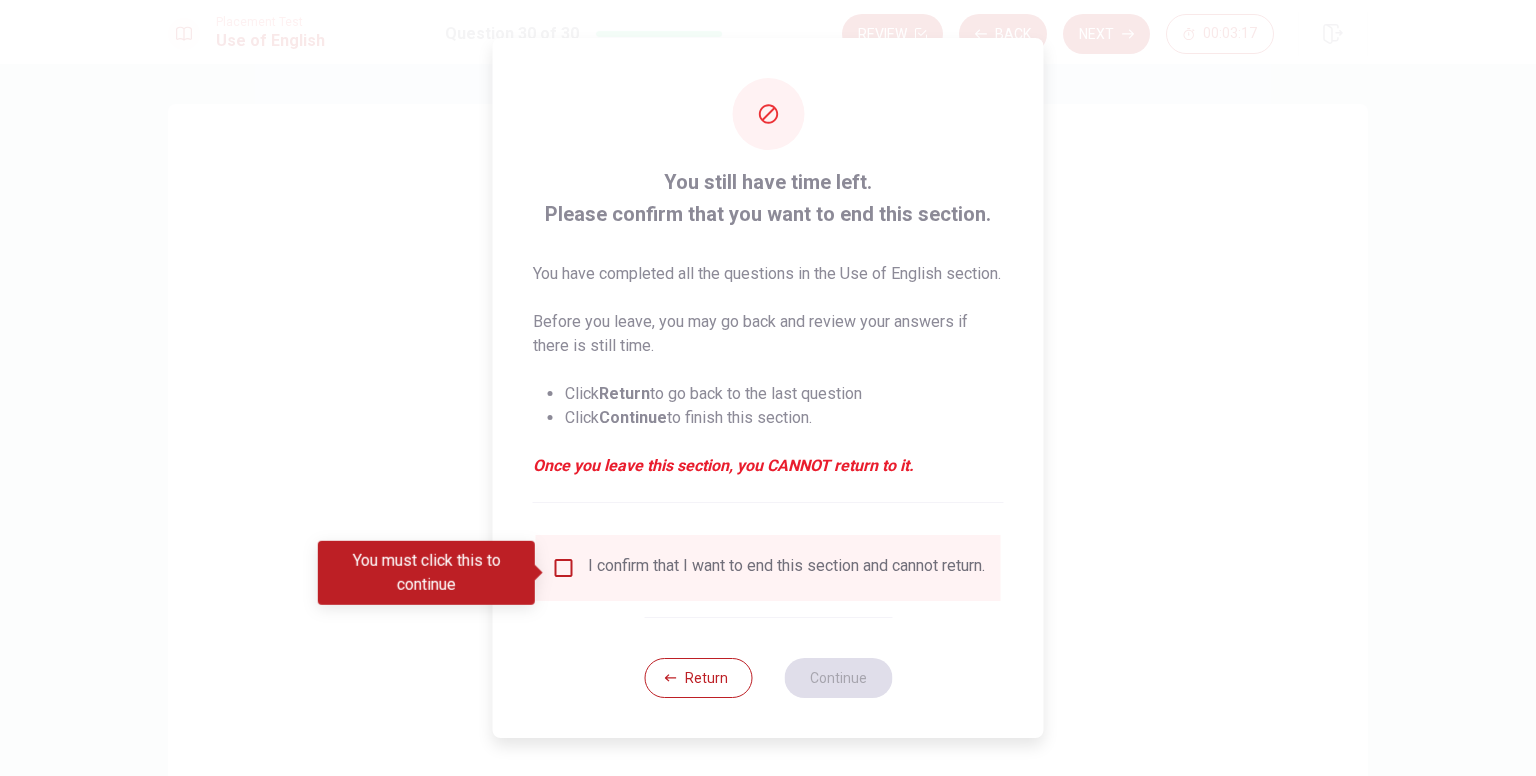 click at bounding box center [564, 568] 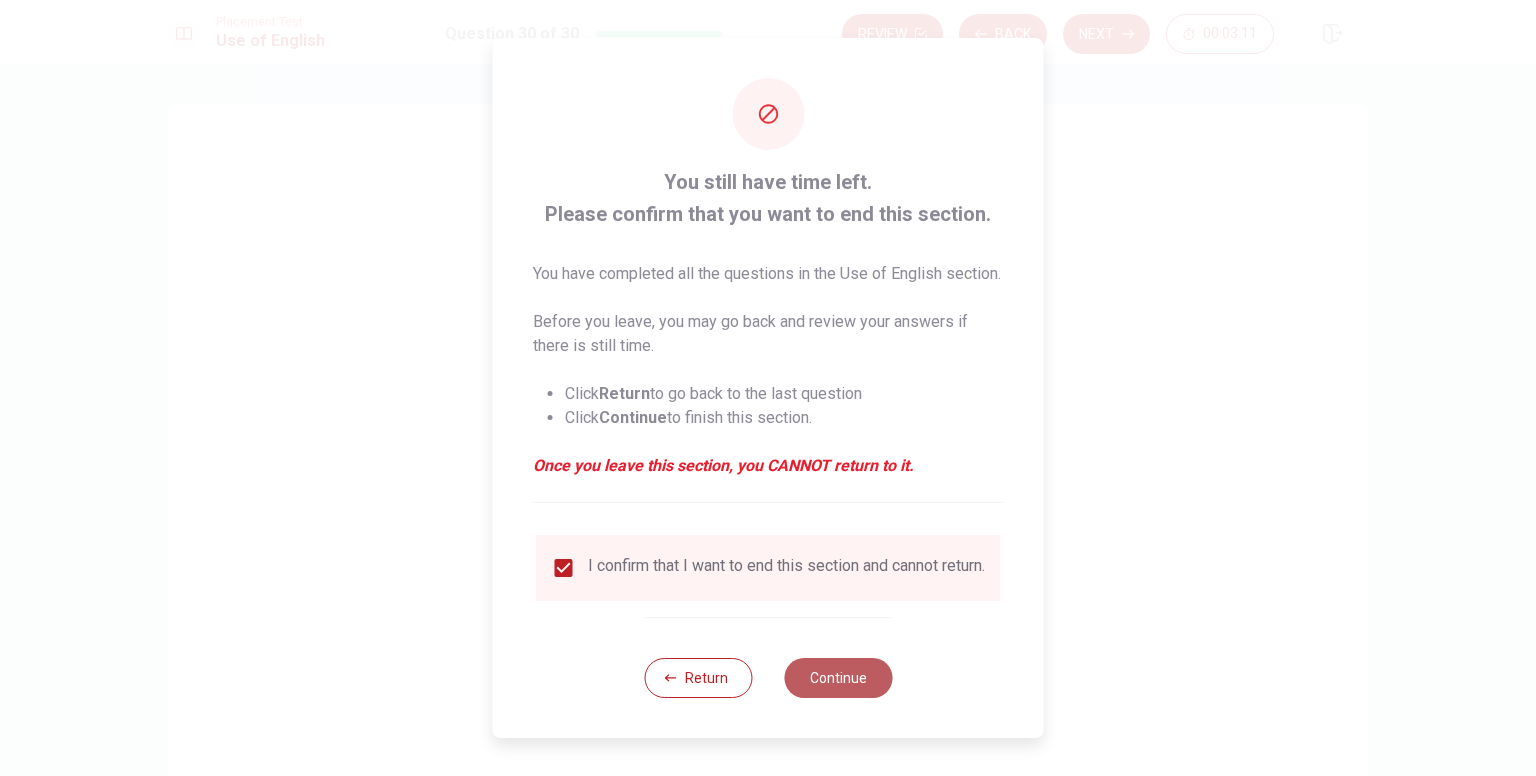 click on "Continue" at bounding box center (838, 678) 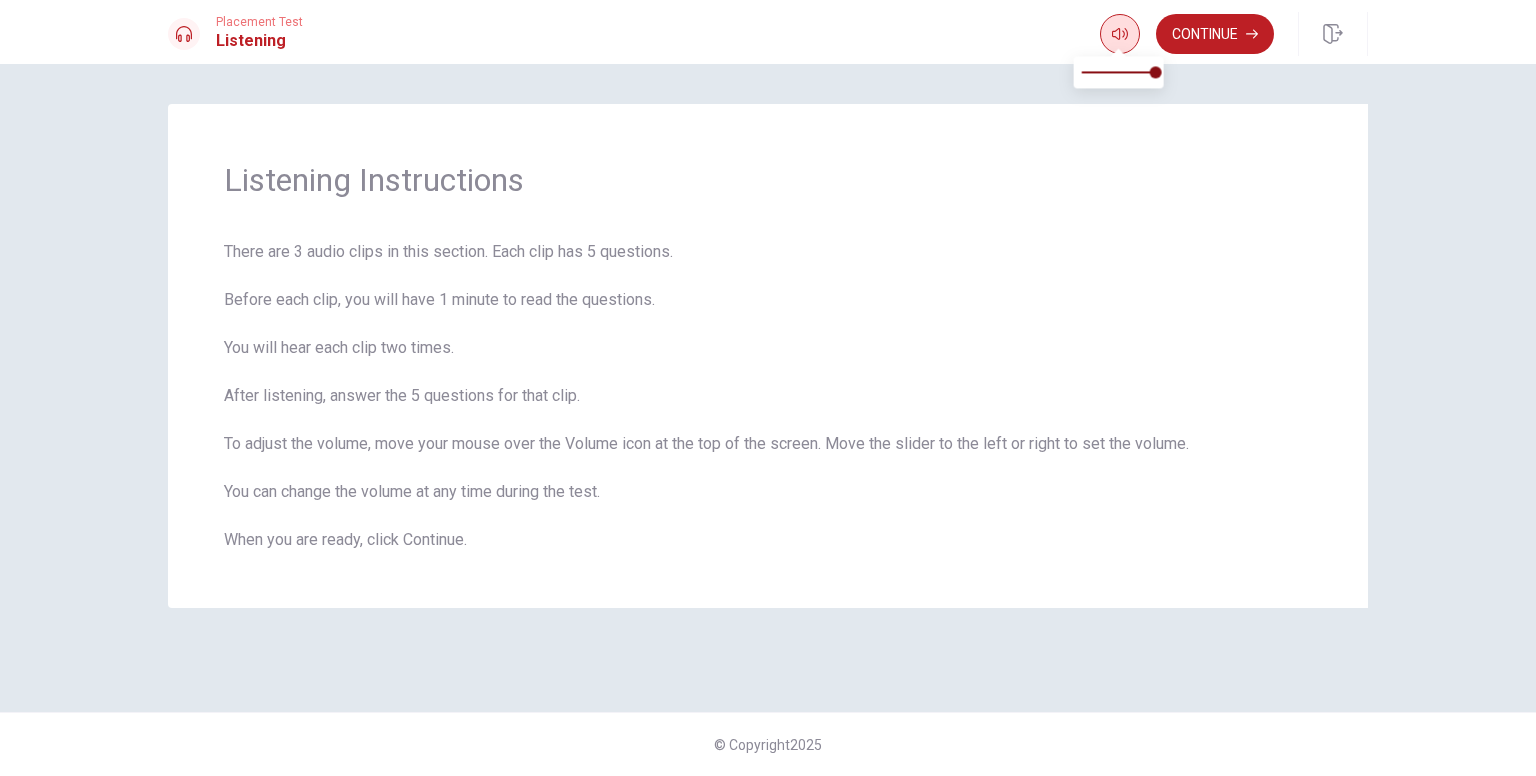 click at bounding box center [1118, 50] 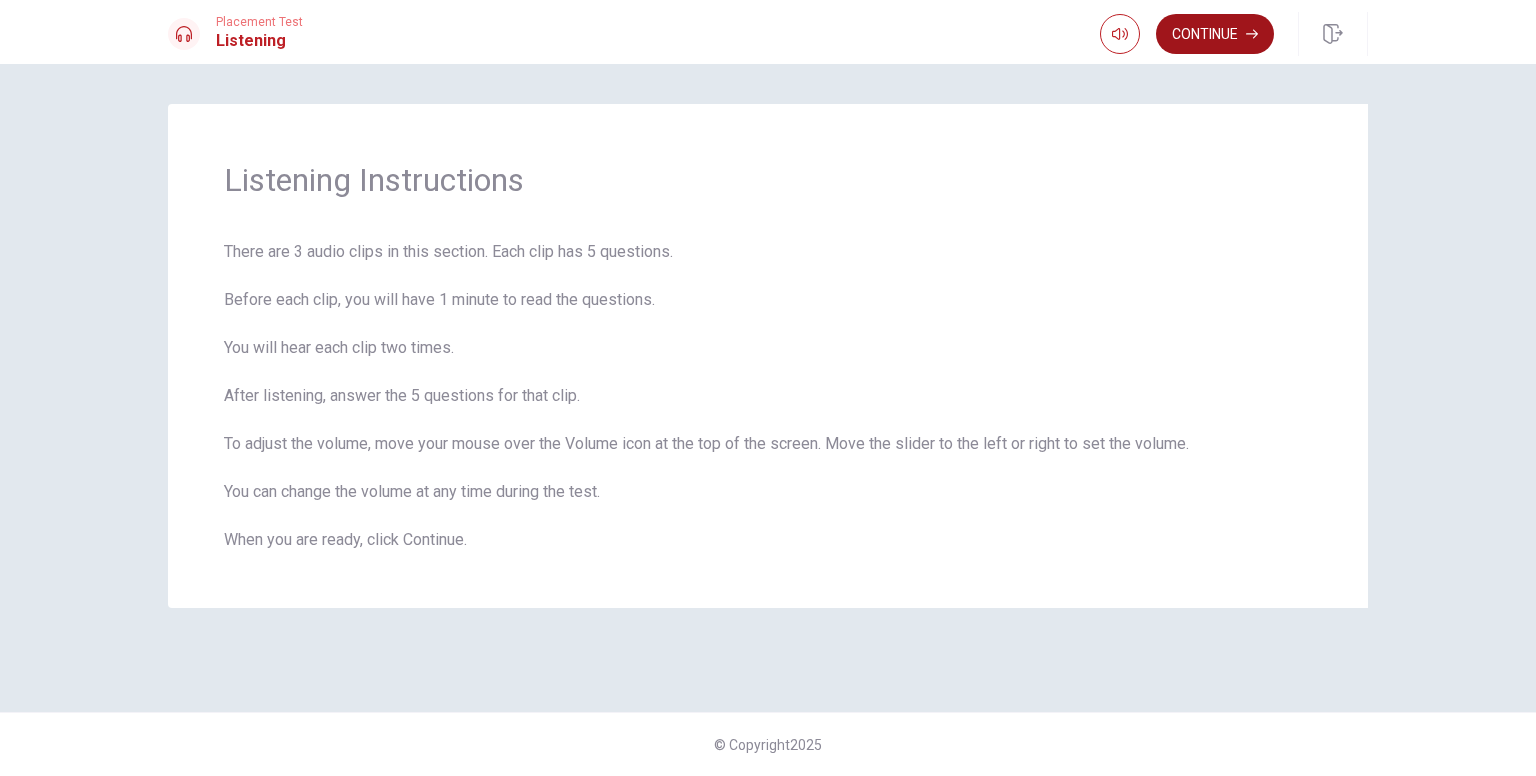 click on "Continue" at bounding box center (1215, 34) 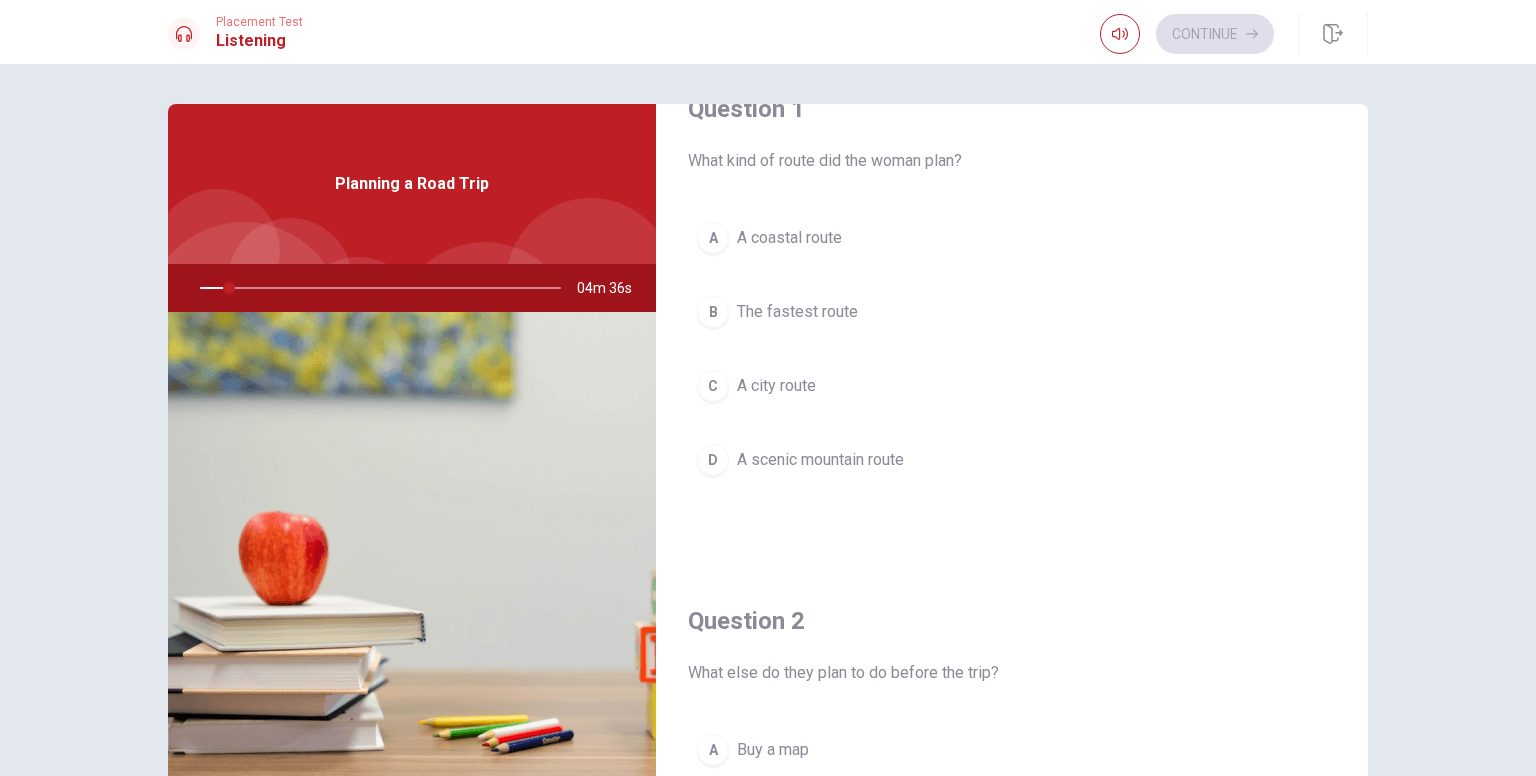 scroll, scrollTop: 100, scrollLeft: 0, axis: vertical 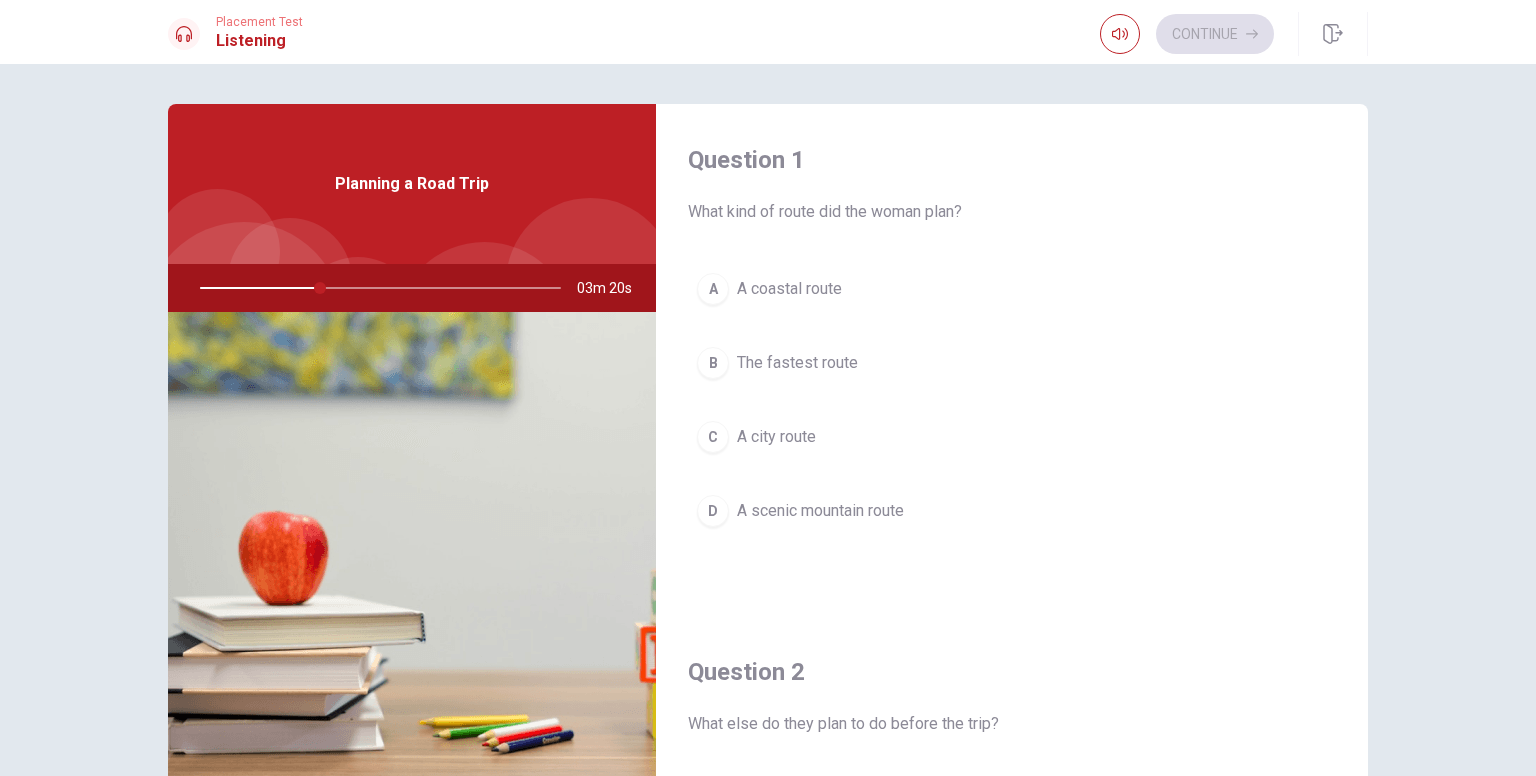 click on "A scenic mountain route" at bounding box center (820, 511) 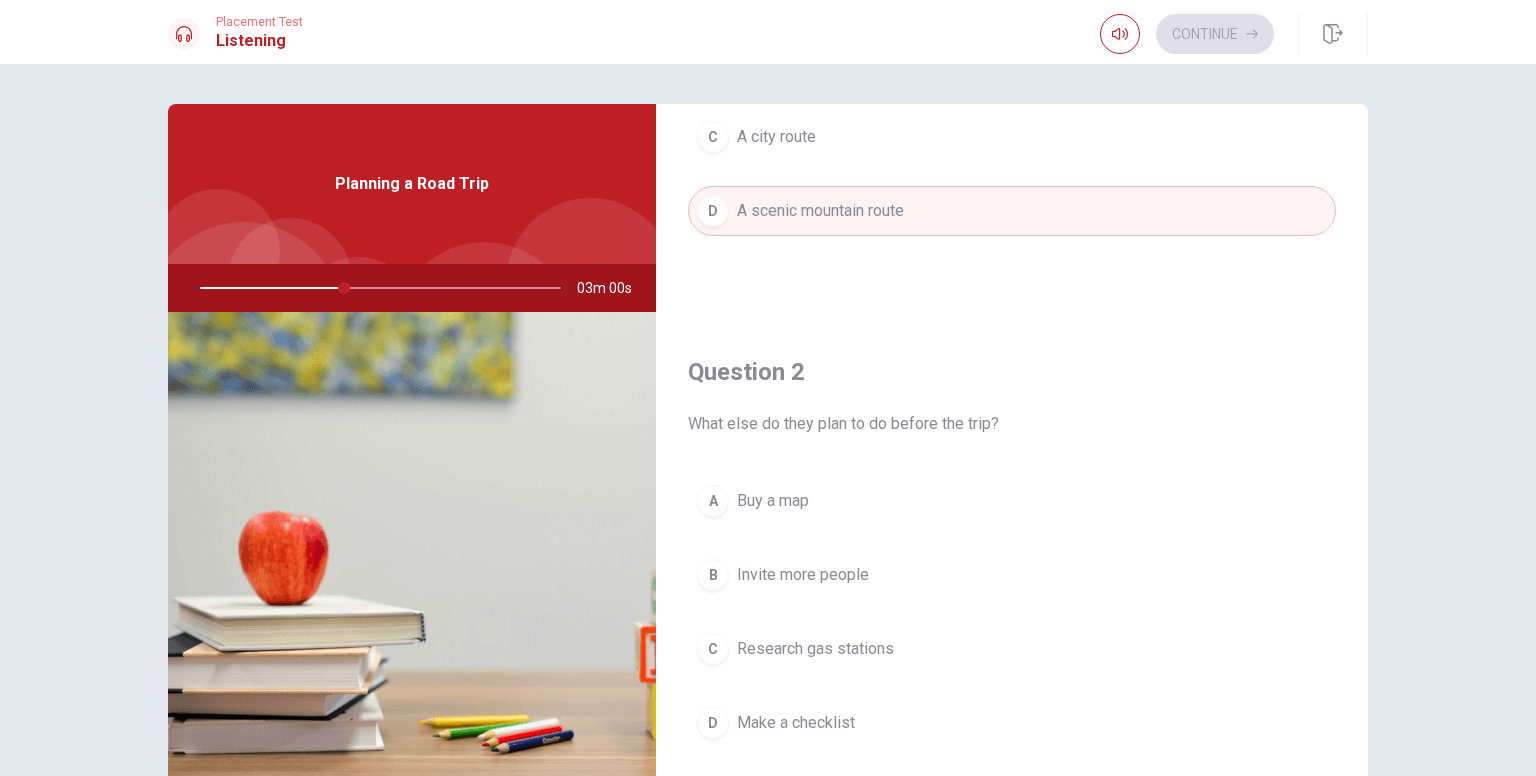 scroll, scrollTop: 400, scrollLeft: 0, axis: vertical 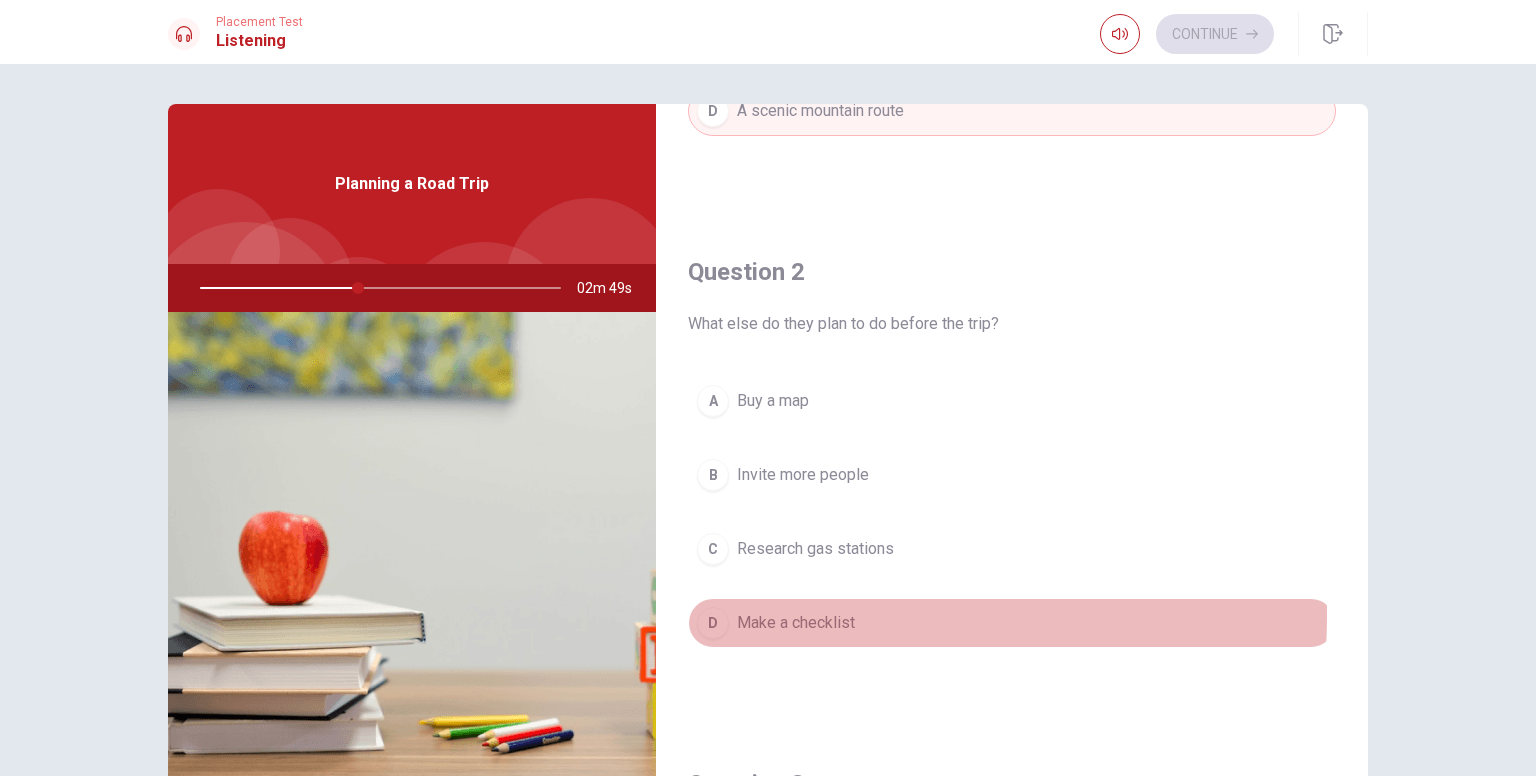 click on "Make a checklist" at bounding box center [796, 623] 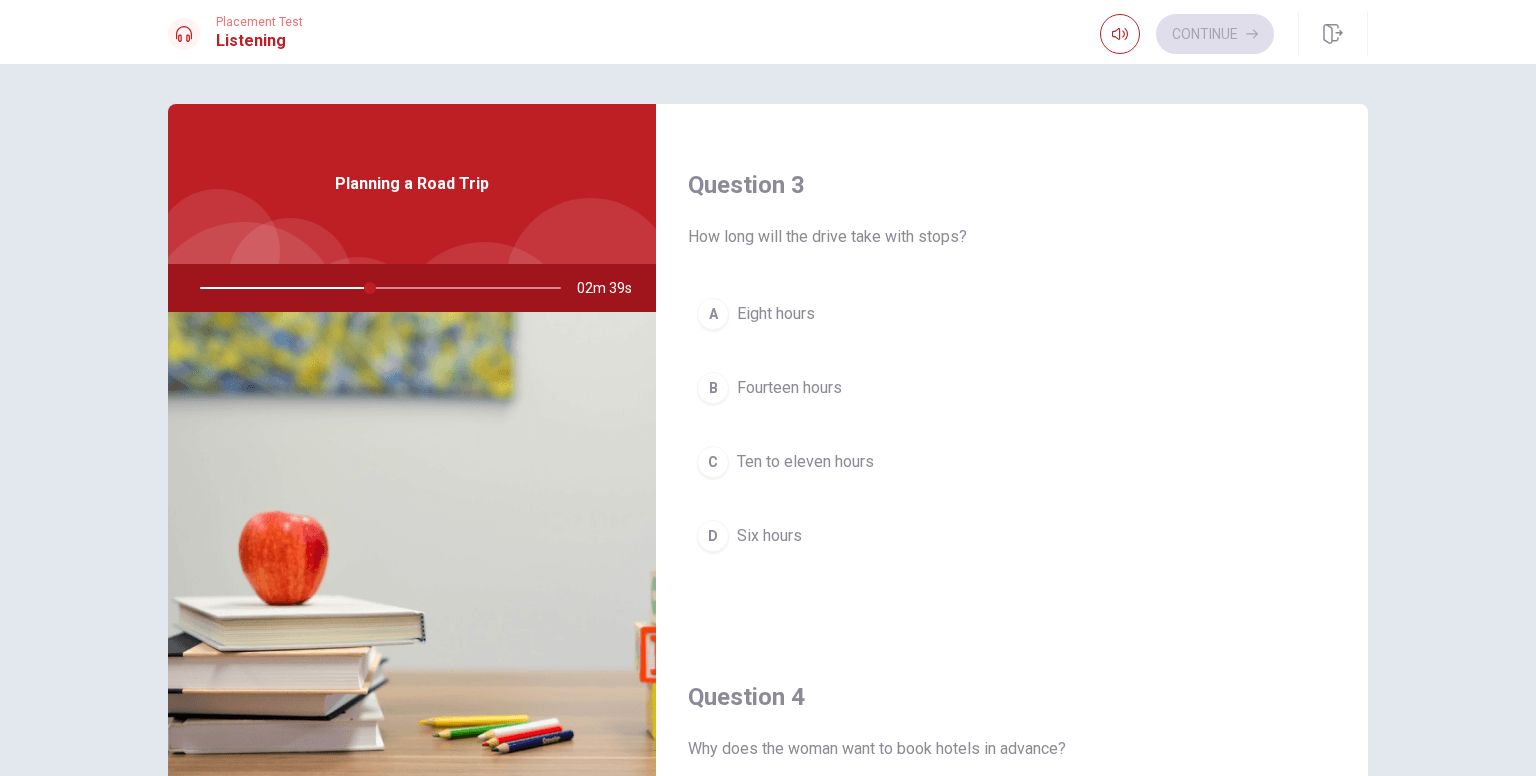 scroll, scrollTop: 1000, scrollLeft: 0, axis: vertical 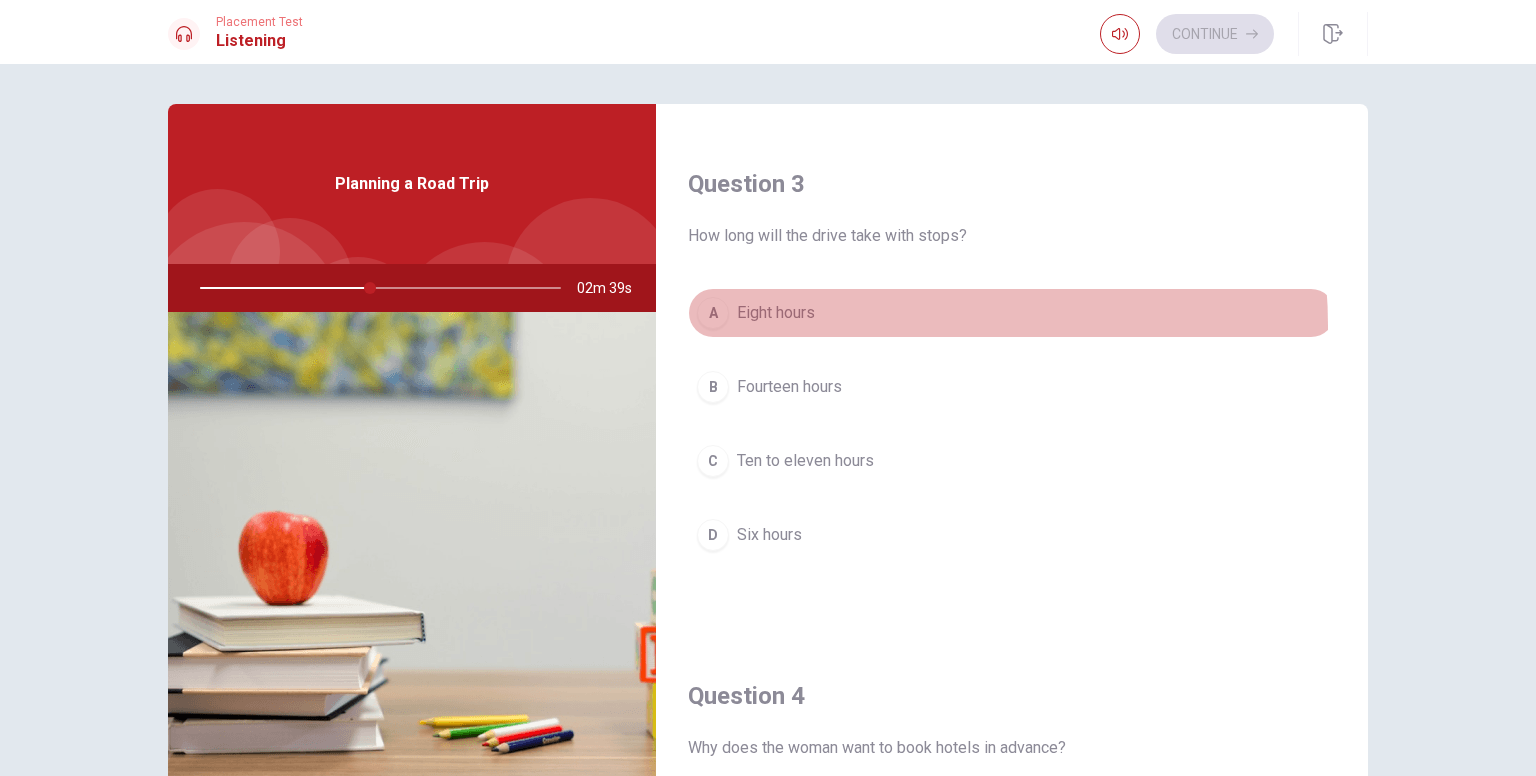 click on "A Eight hours" at bounding box center (1012, 313) 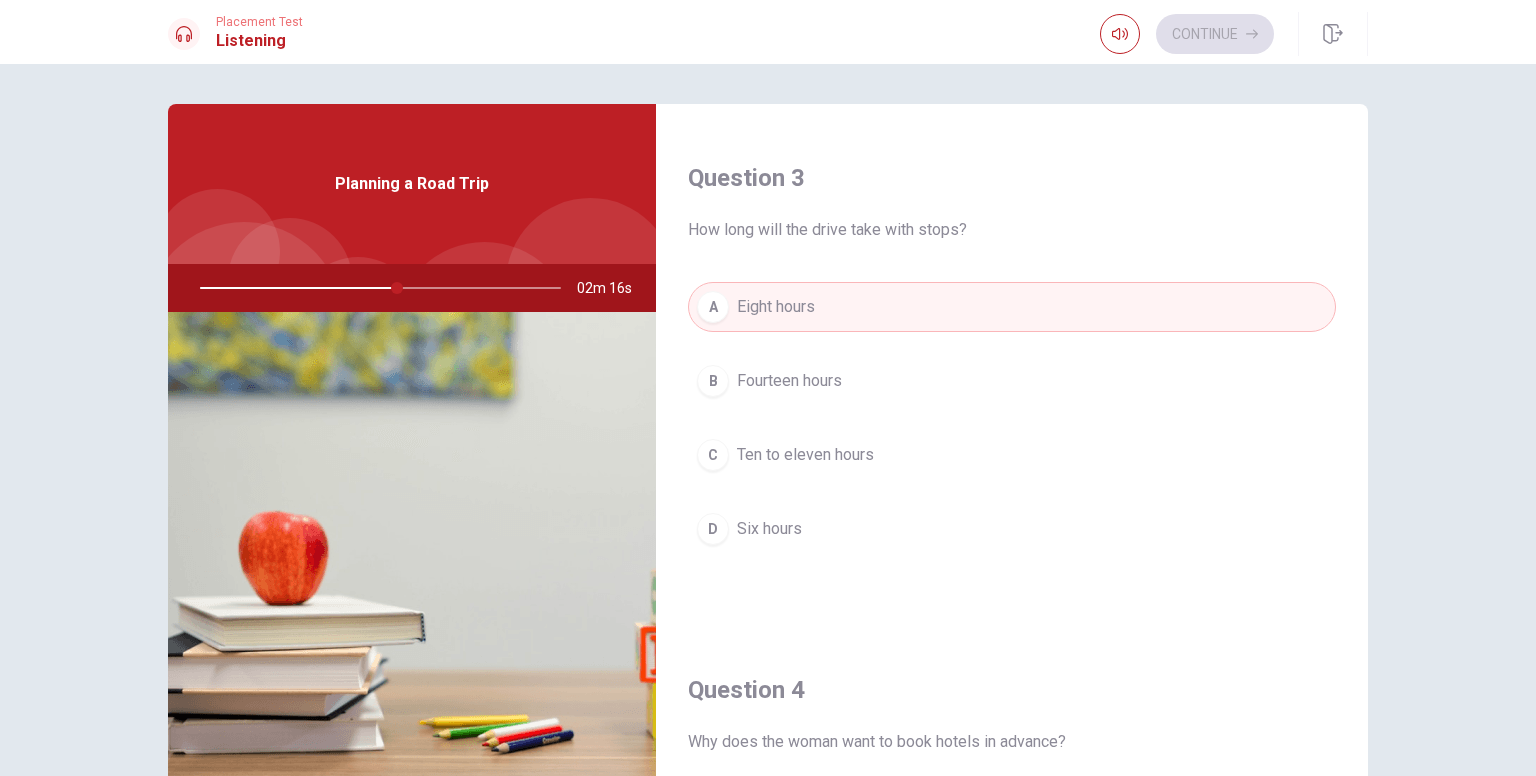 scroll, scrollTop: 1000, scrollLeft: 0, axis: vertical 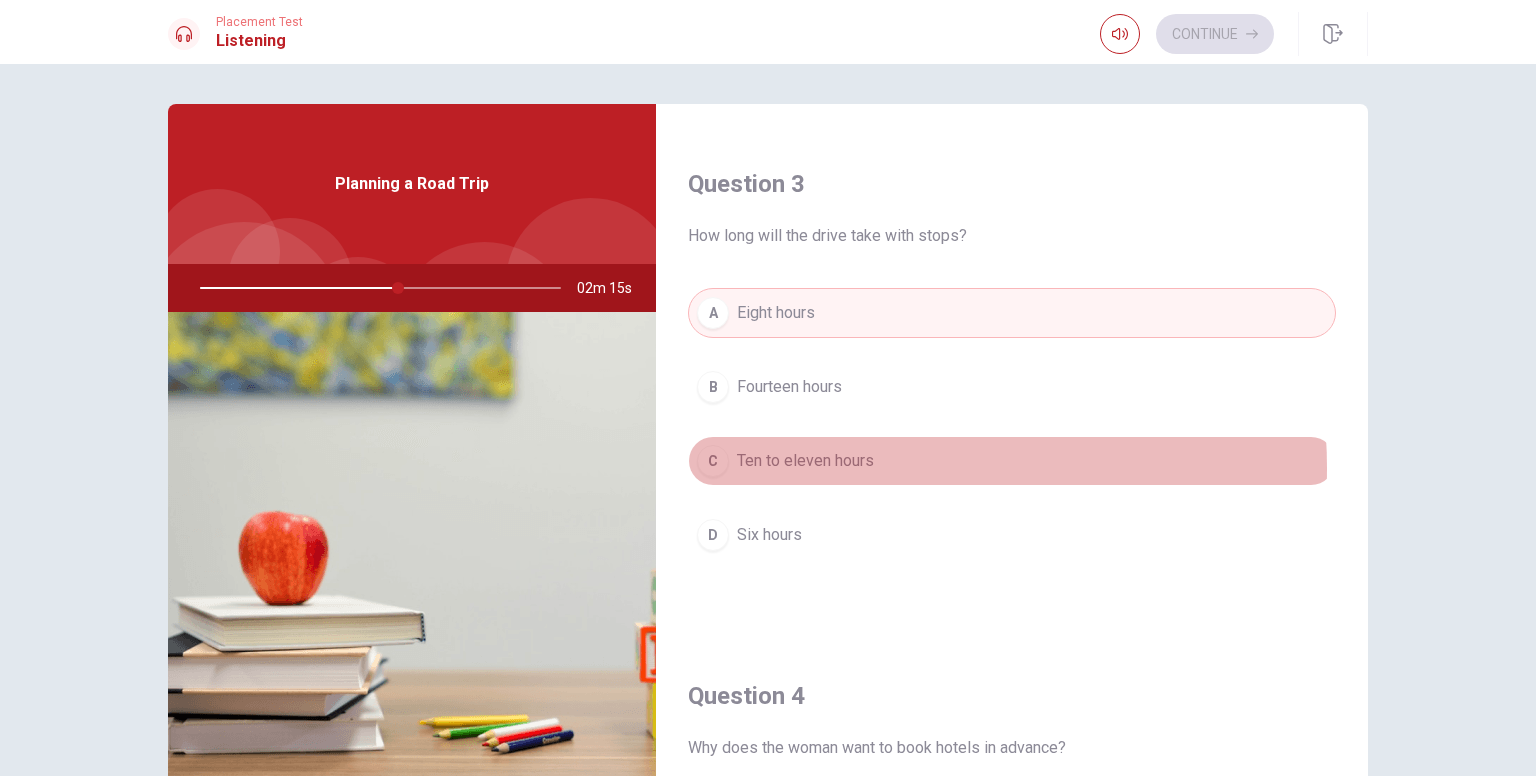 click on "Ten to eleven hours" at bounding box center [805, 461] 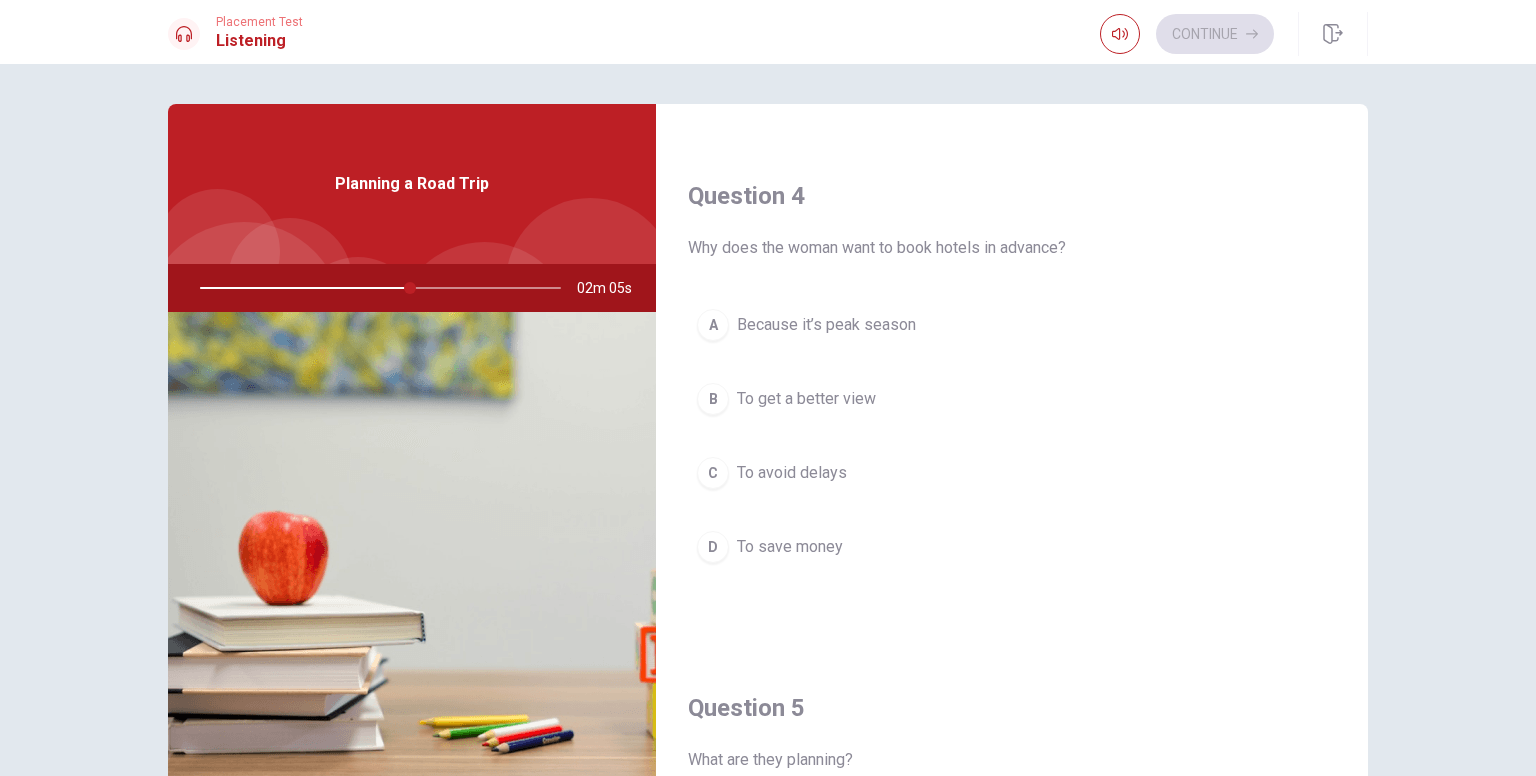 scroll, scrollTop: 1600, scrollLeft: 0, axis: vertical 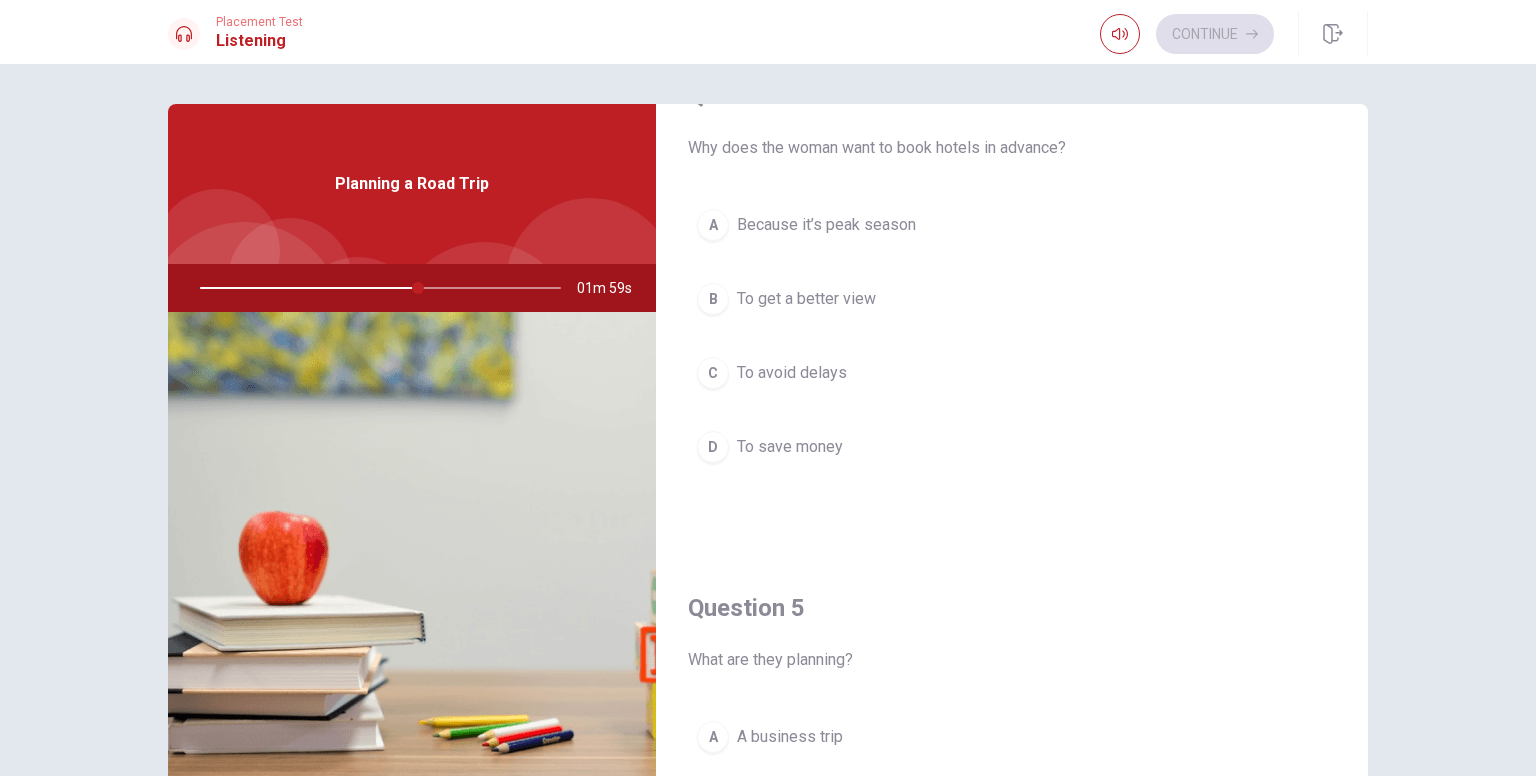 click on "Because it’s peak season" at bounding box center (826, 225) 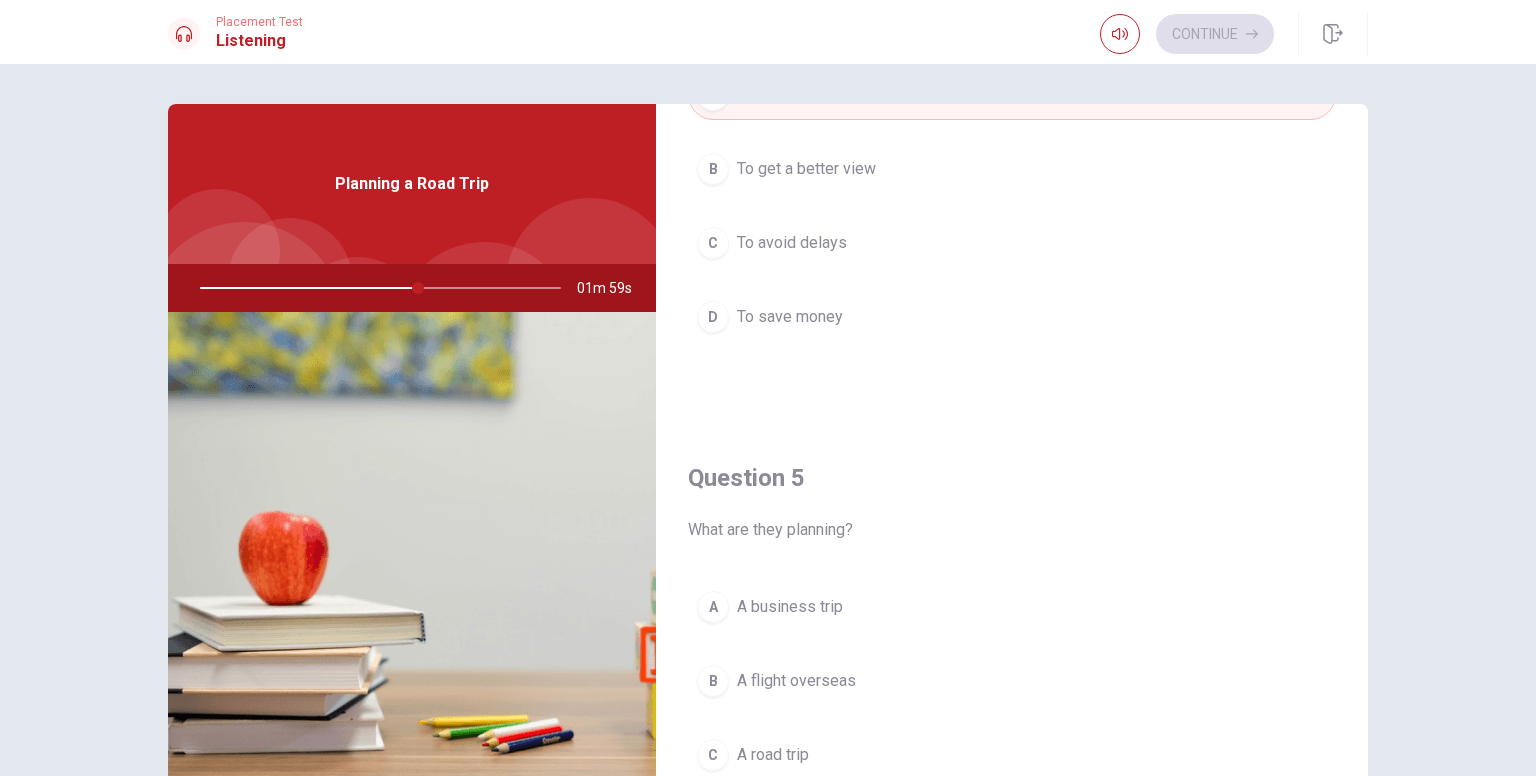 scroll, scrollTop: 1856, scrollLeft: 0, axis: vertical 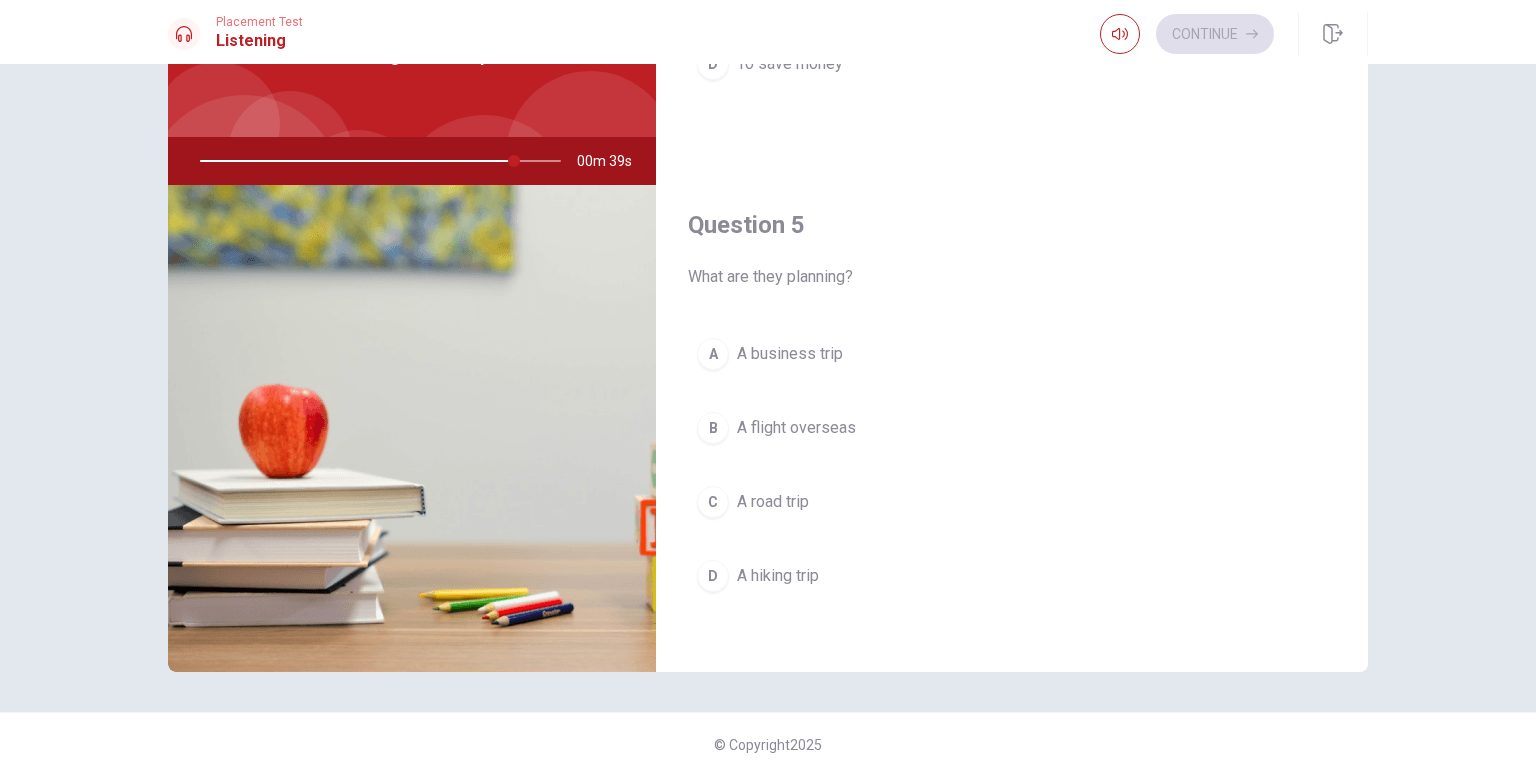 click on "A hiking trip" at bounding box center (778, 576) 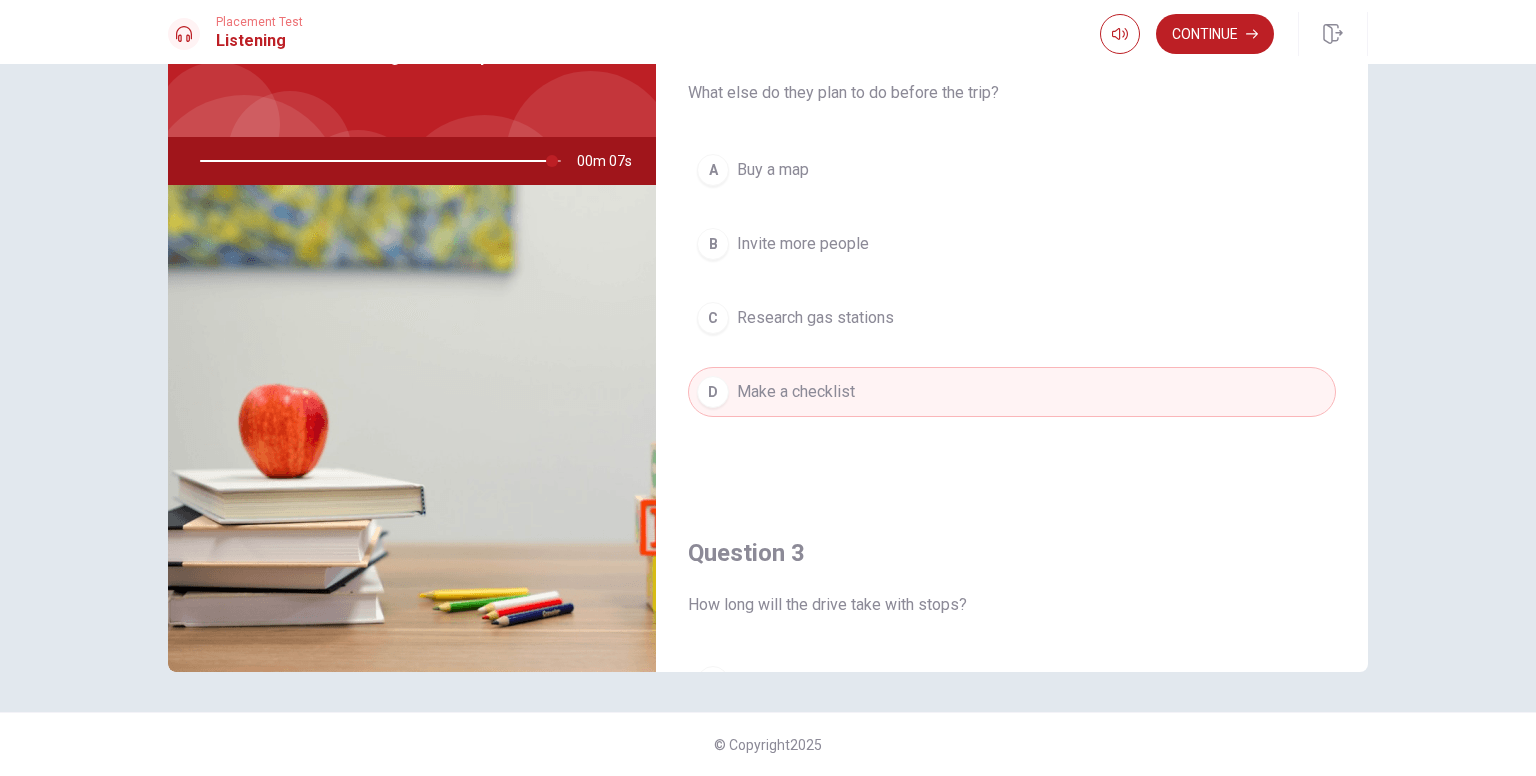 scroll, scrollTop: 600, scrollLeft: 0, axis: vertical 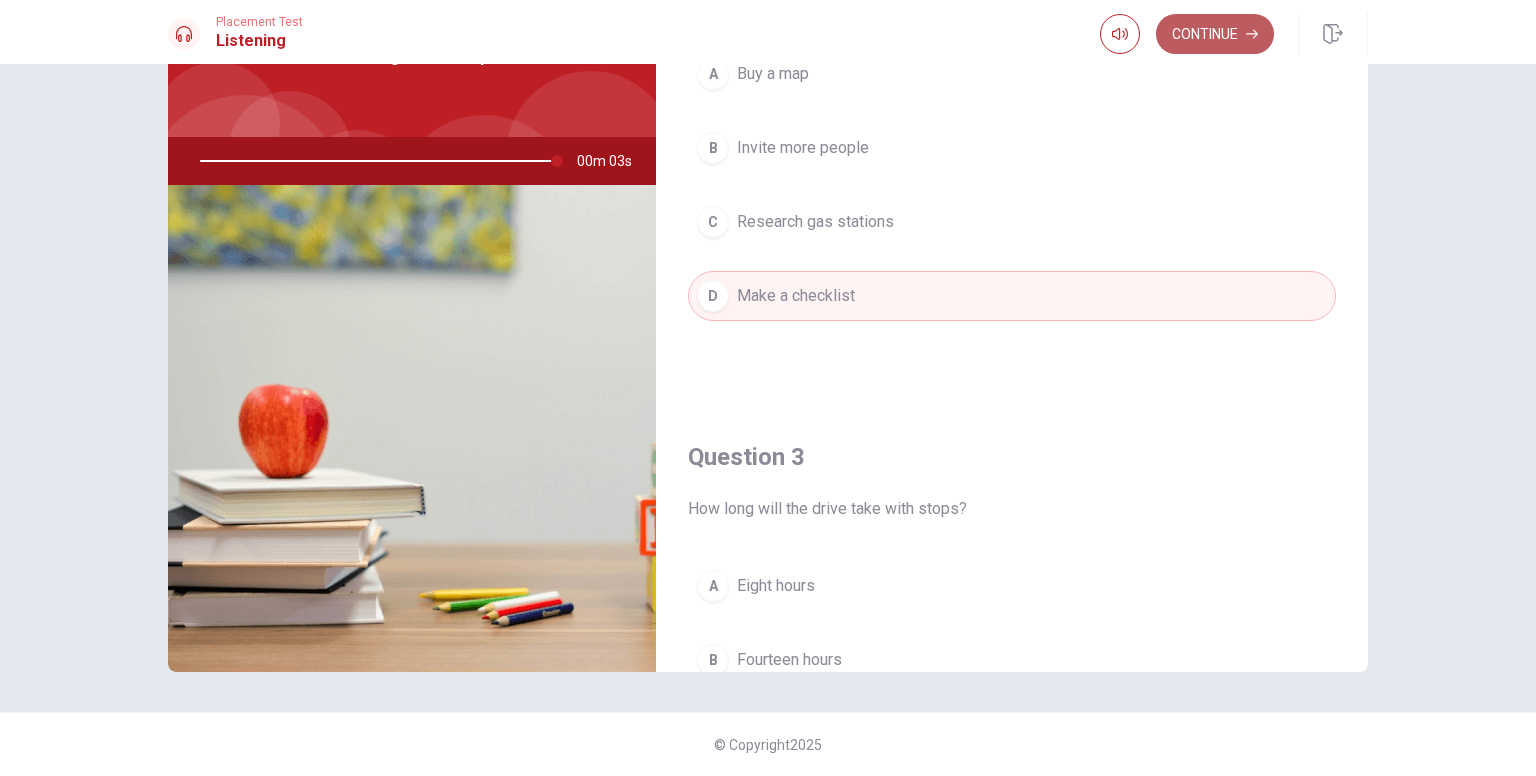 click on "Continue" at bounding box center (1215, 34) 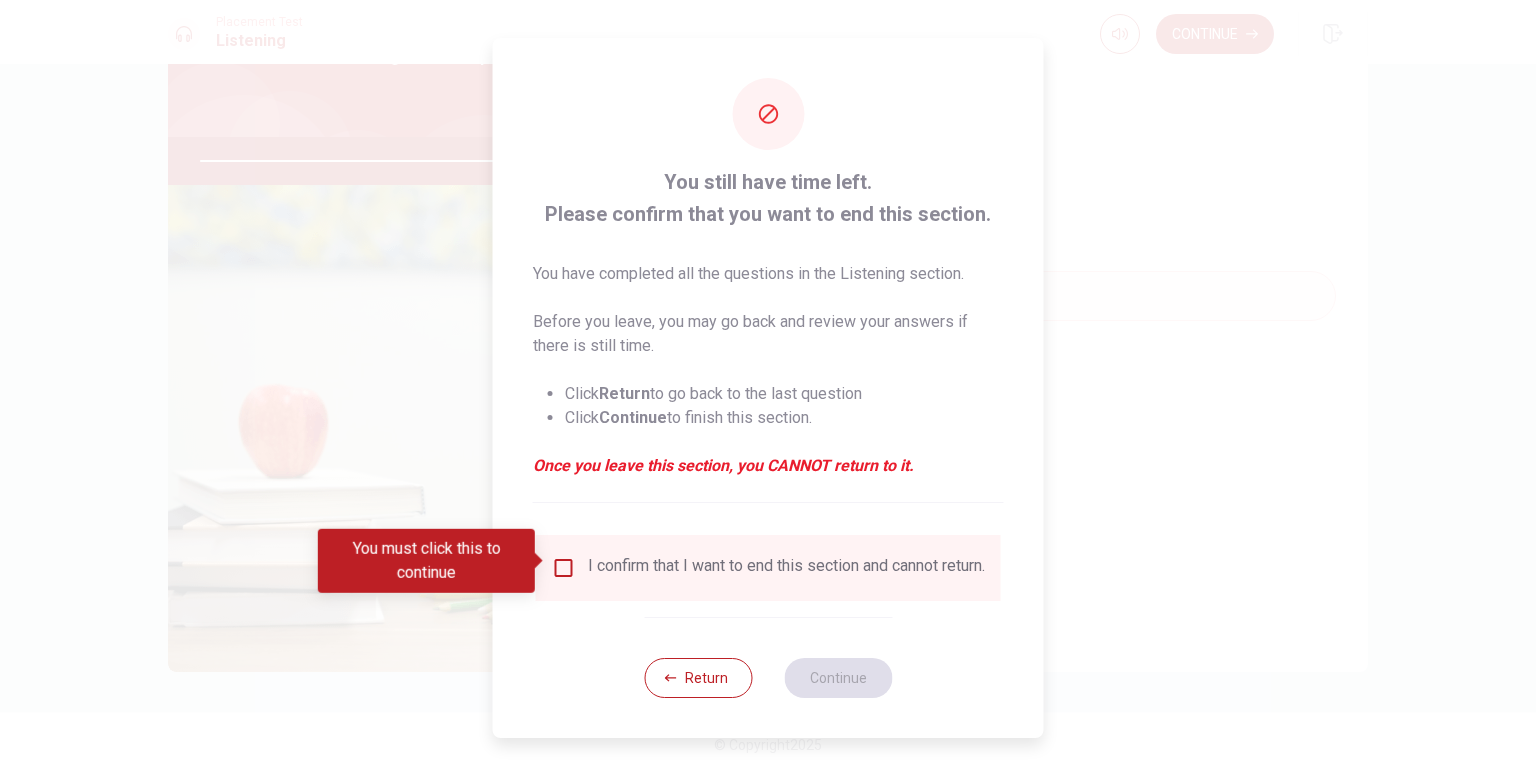 type on "0" 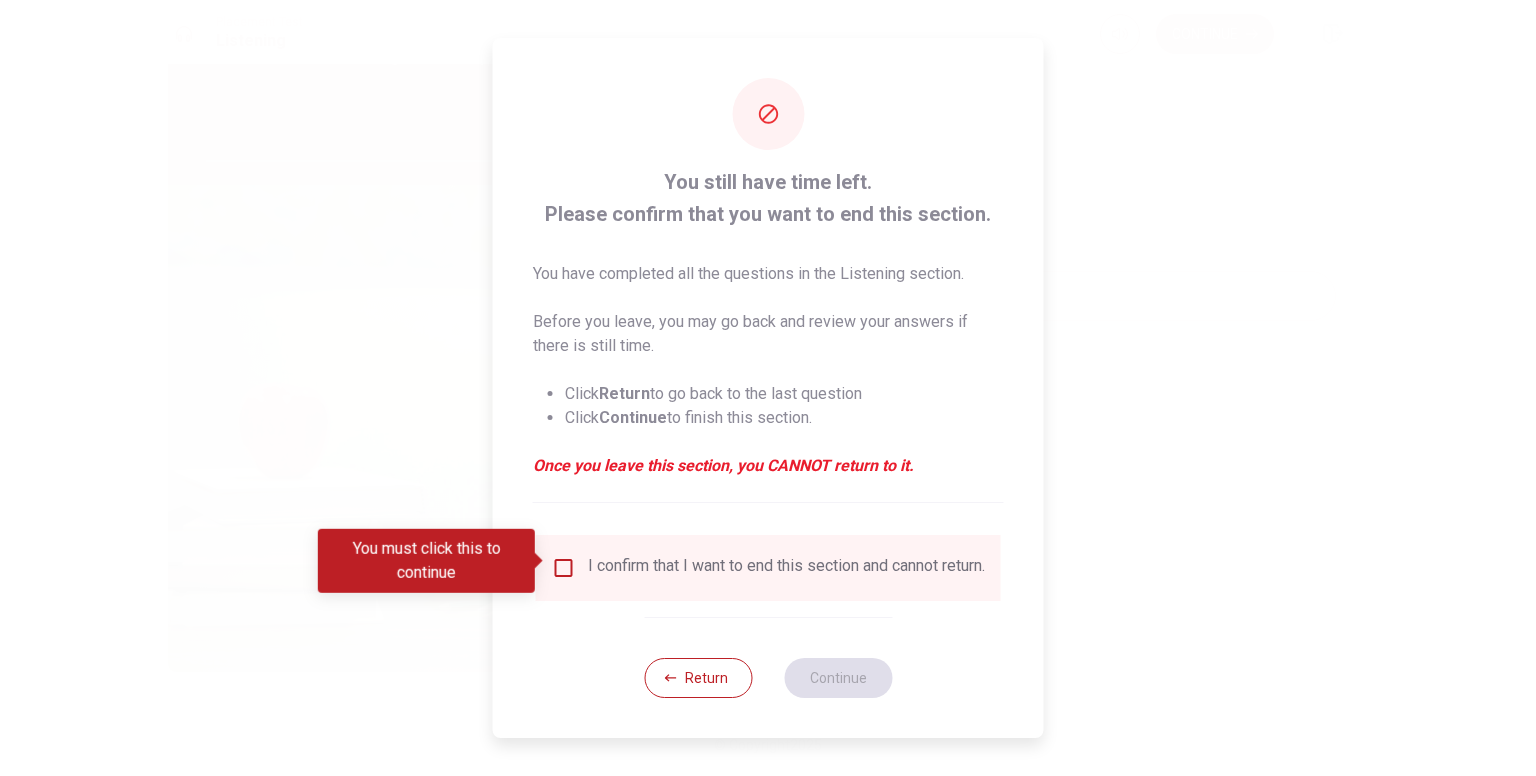 click on "I confirm that I want to end this section and cannot return." at bounding box center (768, 568) 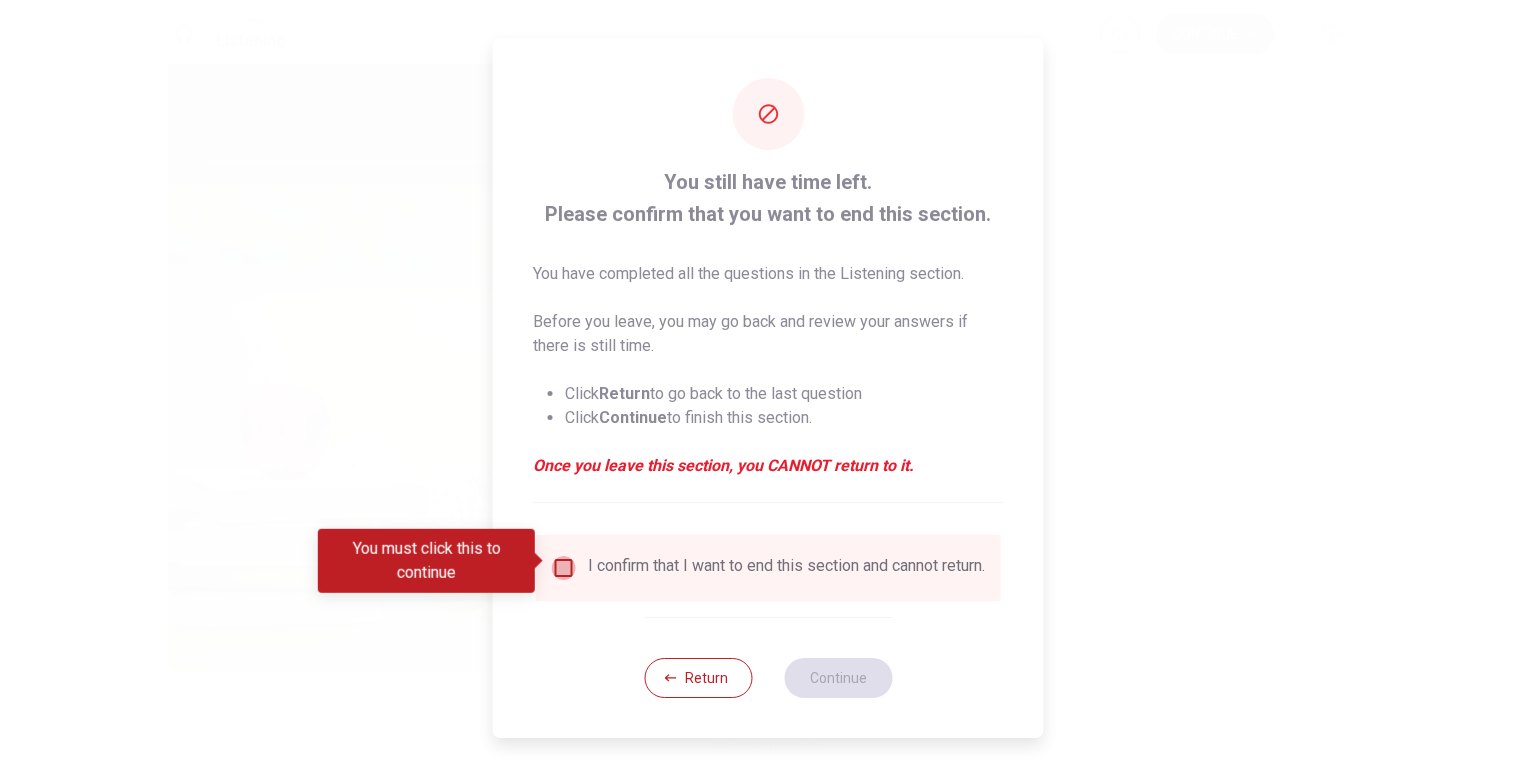 click at bounding box center [564, 568] 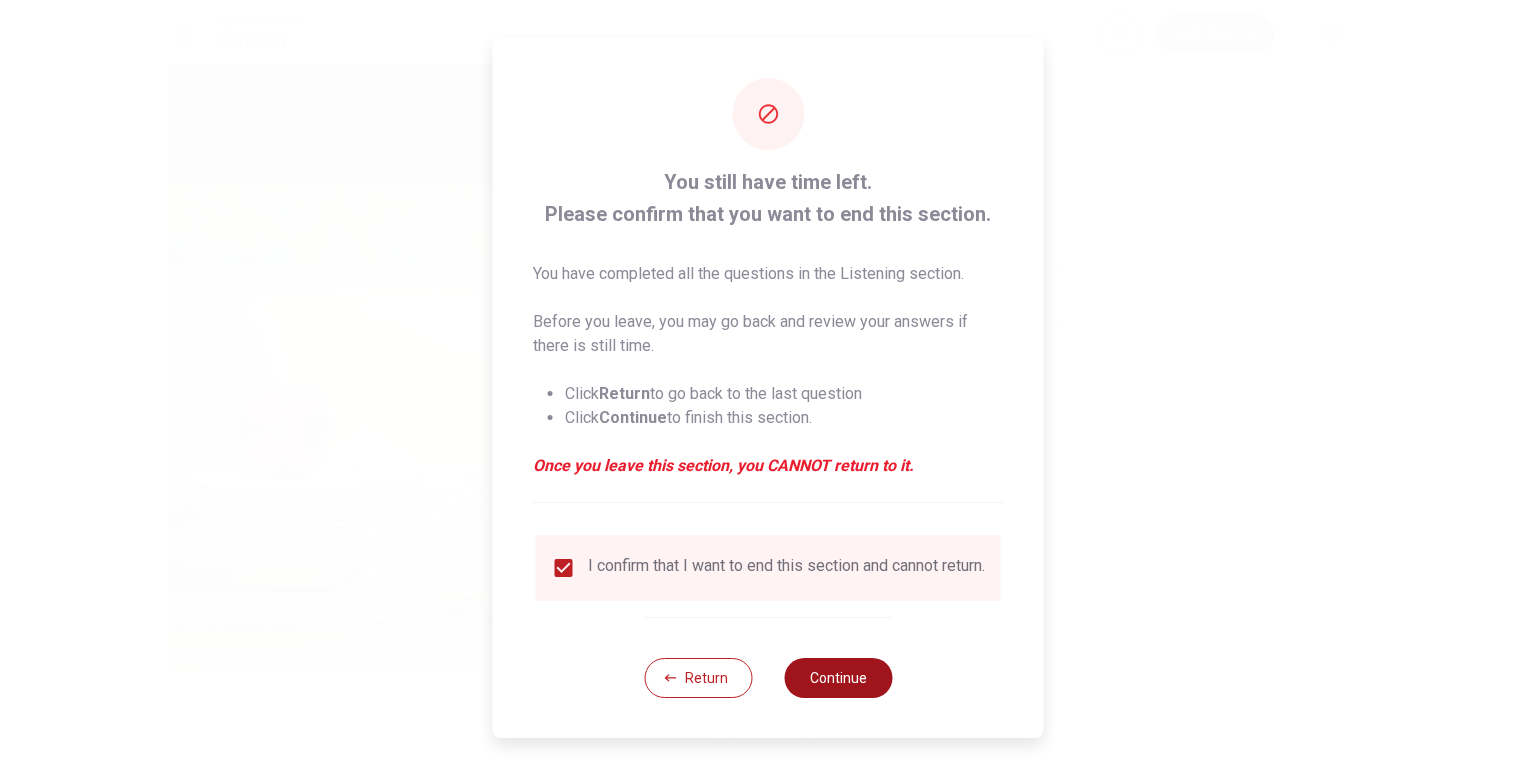 click on "Continue" at bounding box center (838, 678) 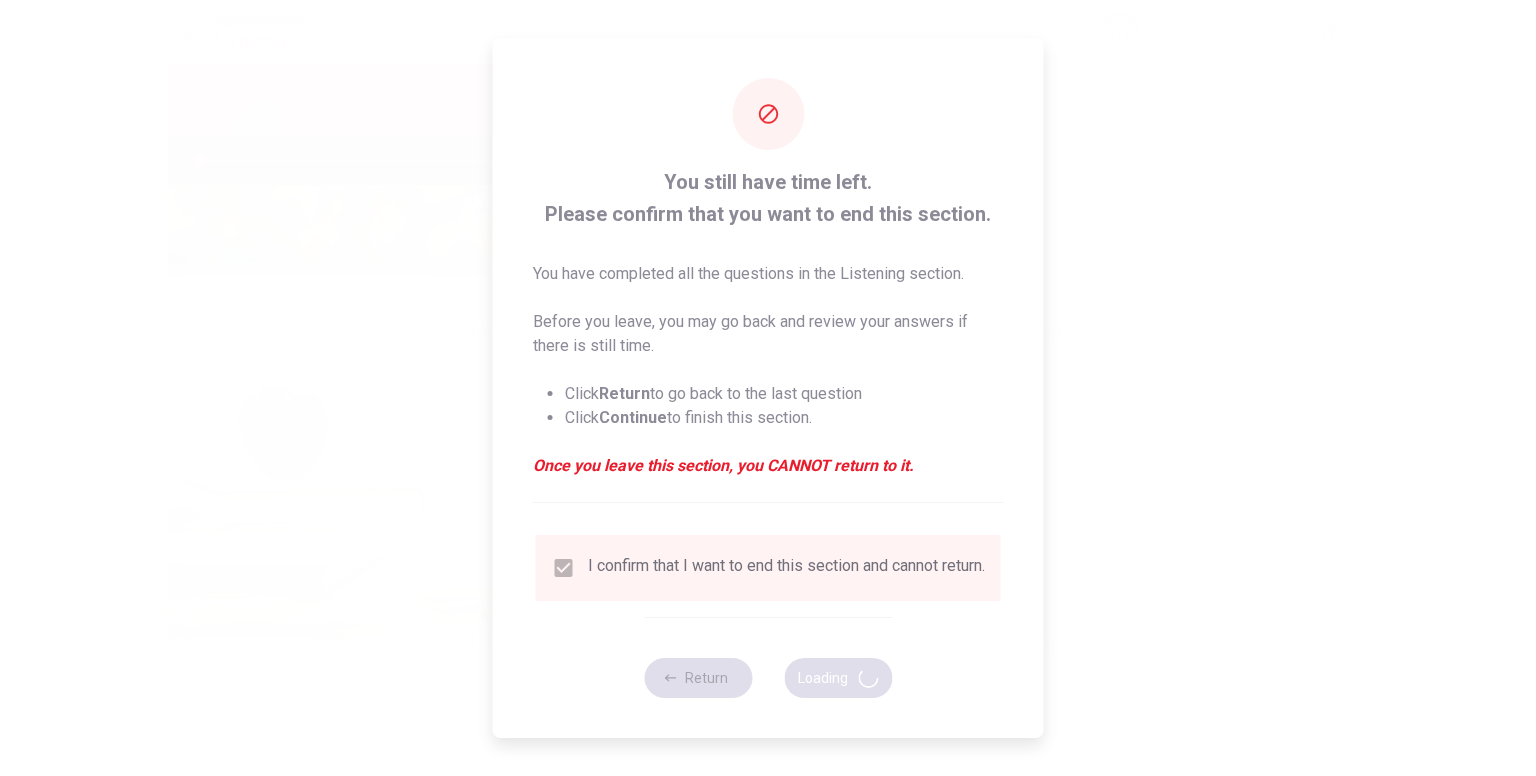scroll, scrollTop: 0, scrollLeft: 0, axis: both 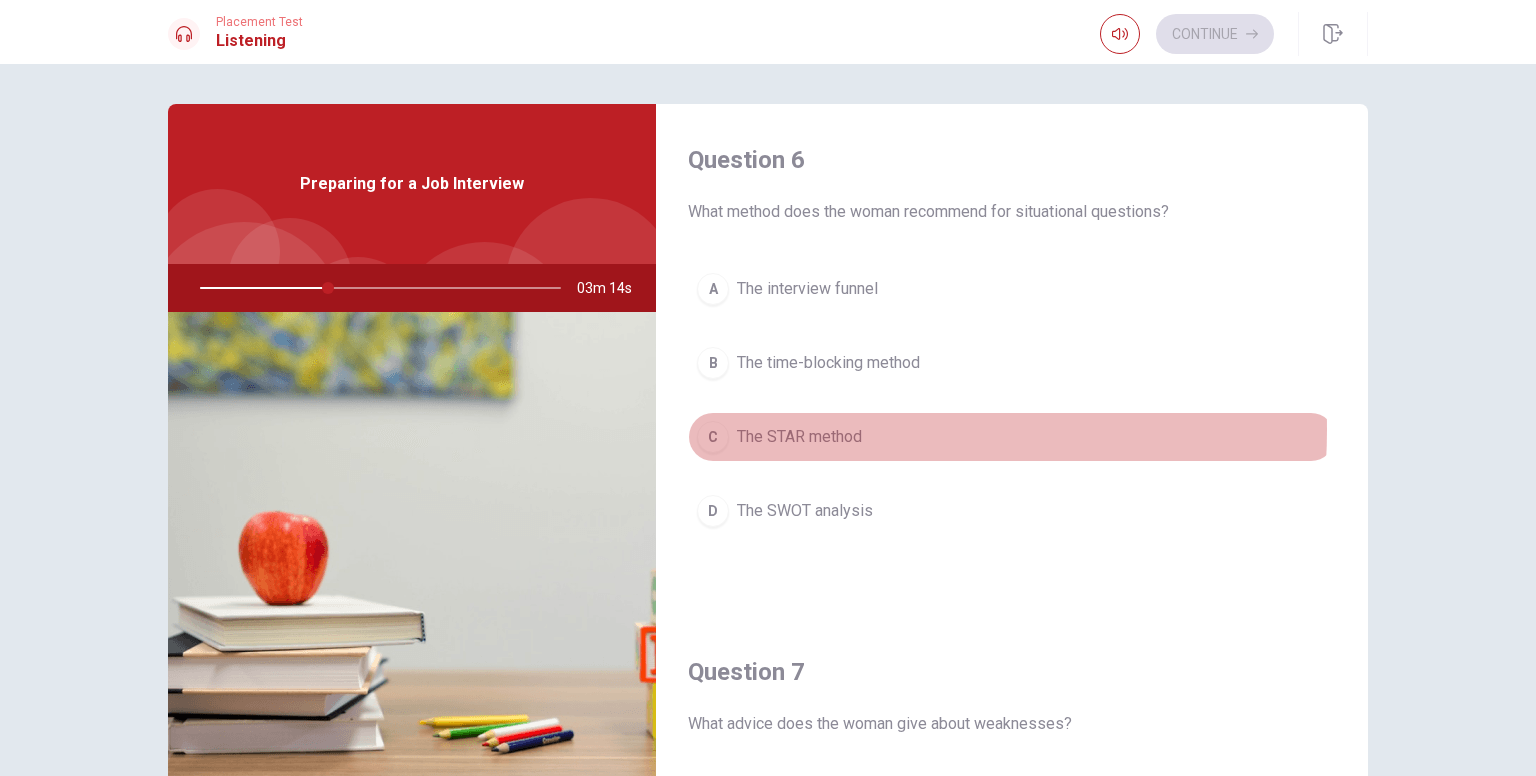 click on "The STAR method" at bounding box center (799, 437) 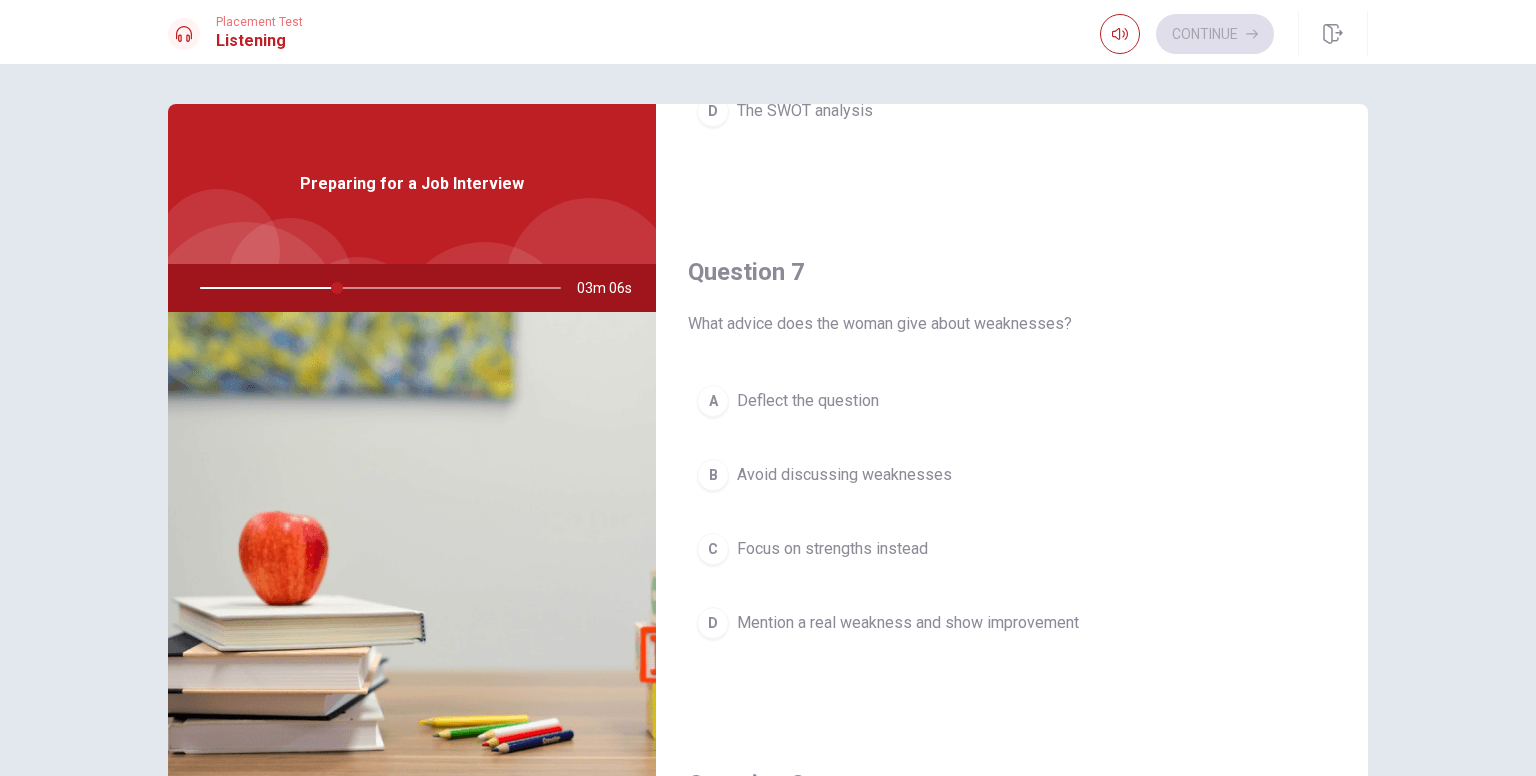 scroll, scrollTop: 500, scrollLeft: 0, axis: vertical 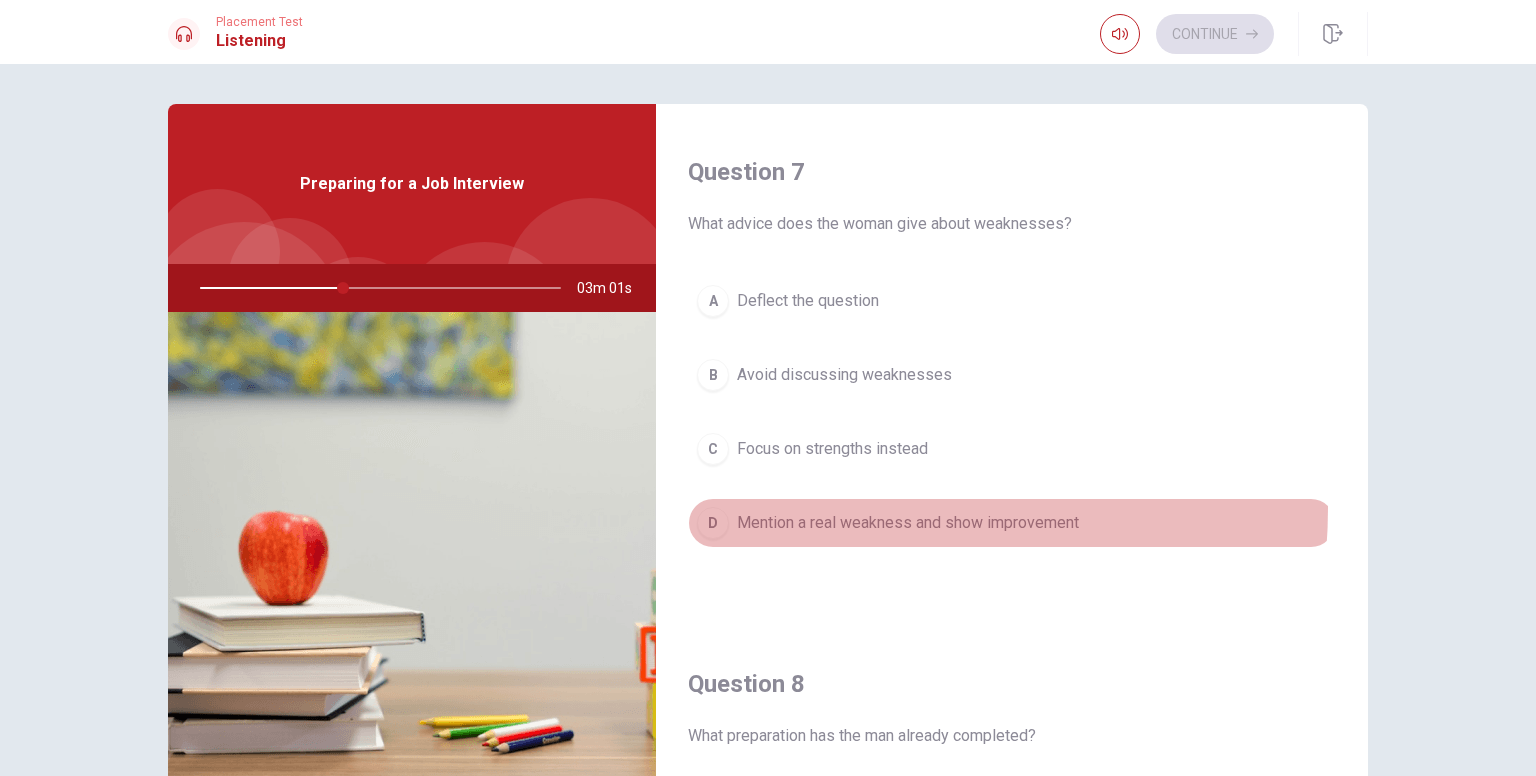 click on "D Mention a real weakness and show improvement" at bounding box center [1012, 523] 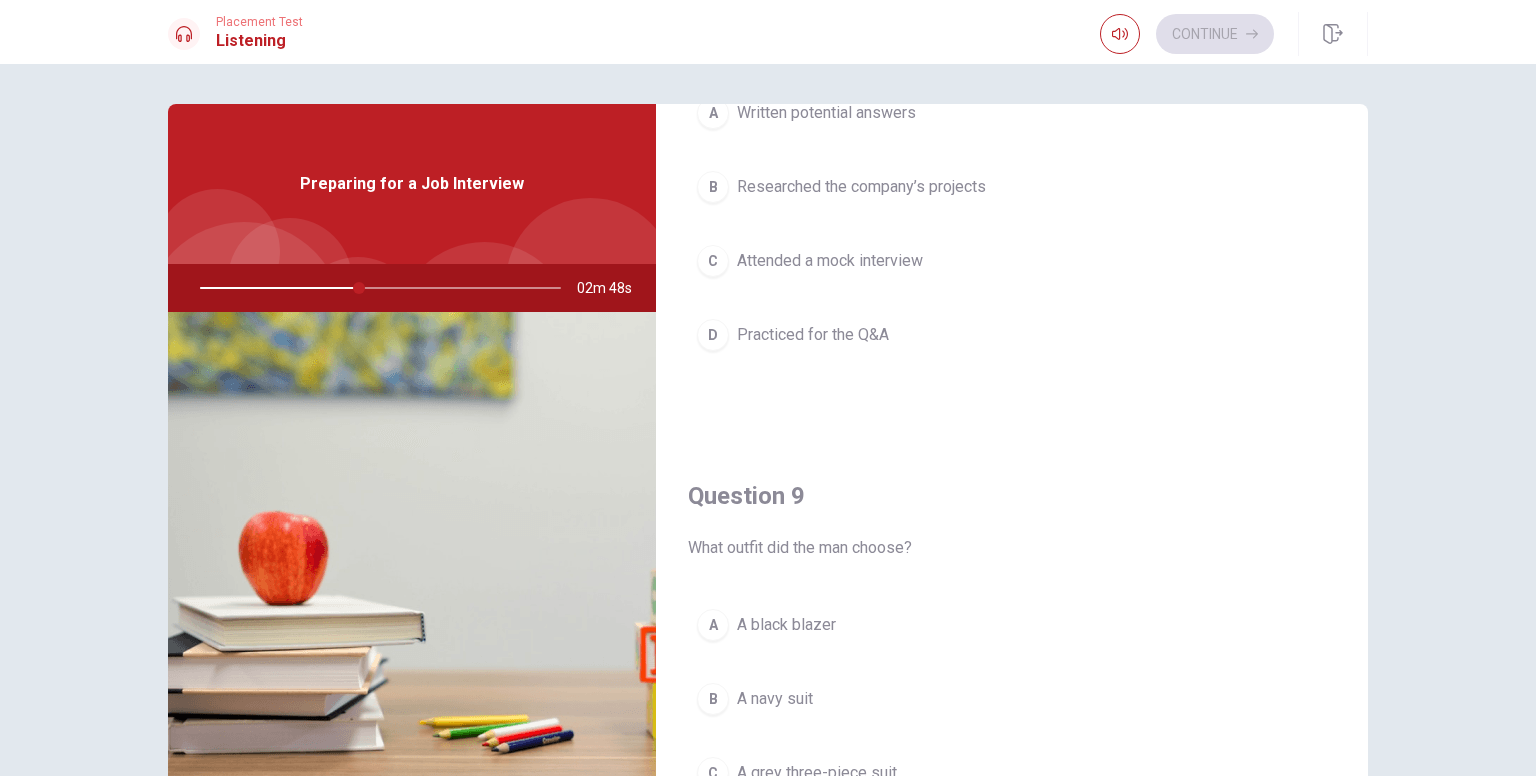 scroll, scrollTop: 1400, scrollLeft: 0, axis: vertical 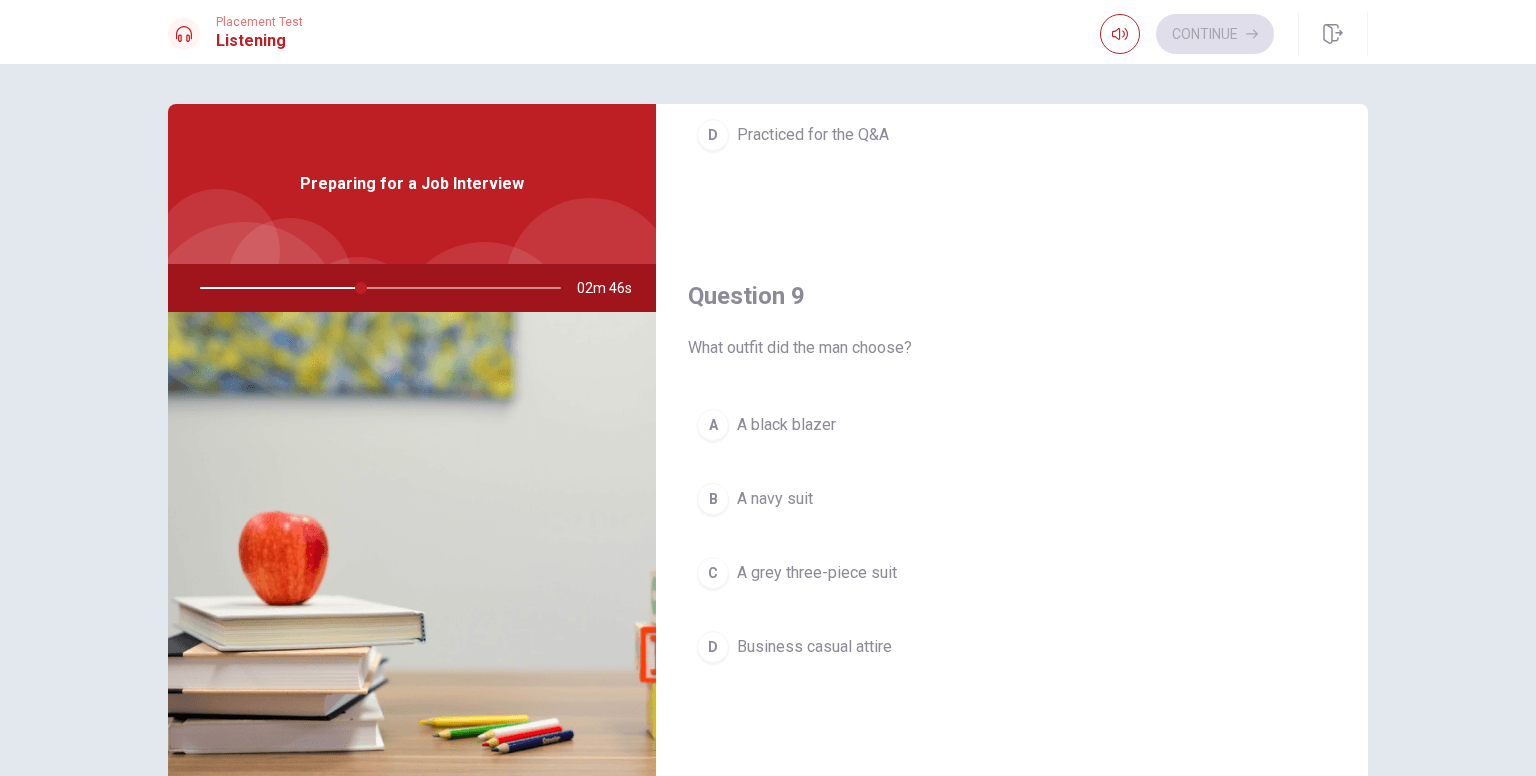 click on "B A navy suit" at bounding box center (1012, 499) 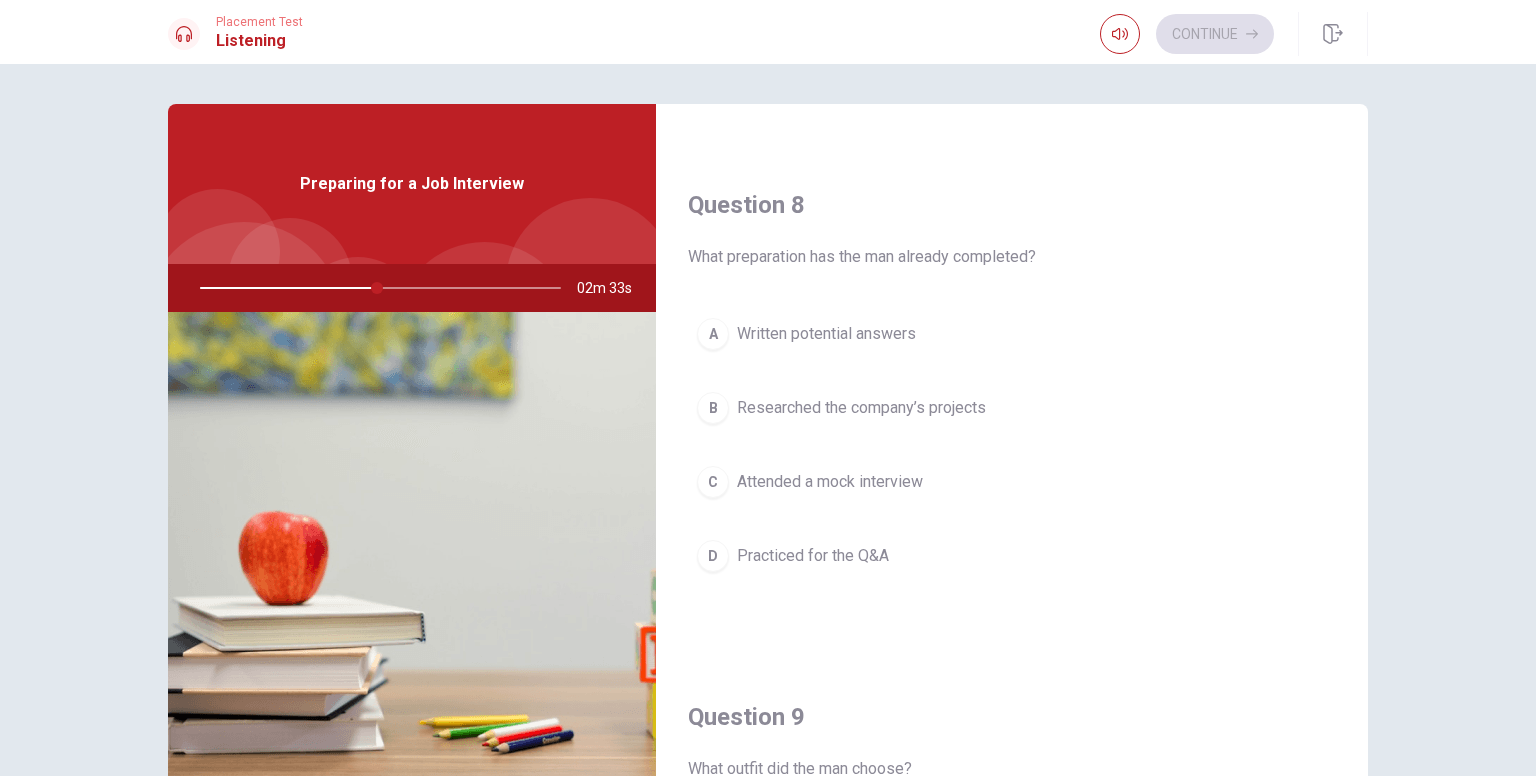 scroll, scrollTop: 1000, scrollLeft: 0, axis: vertical 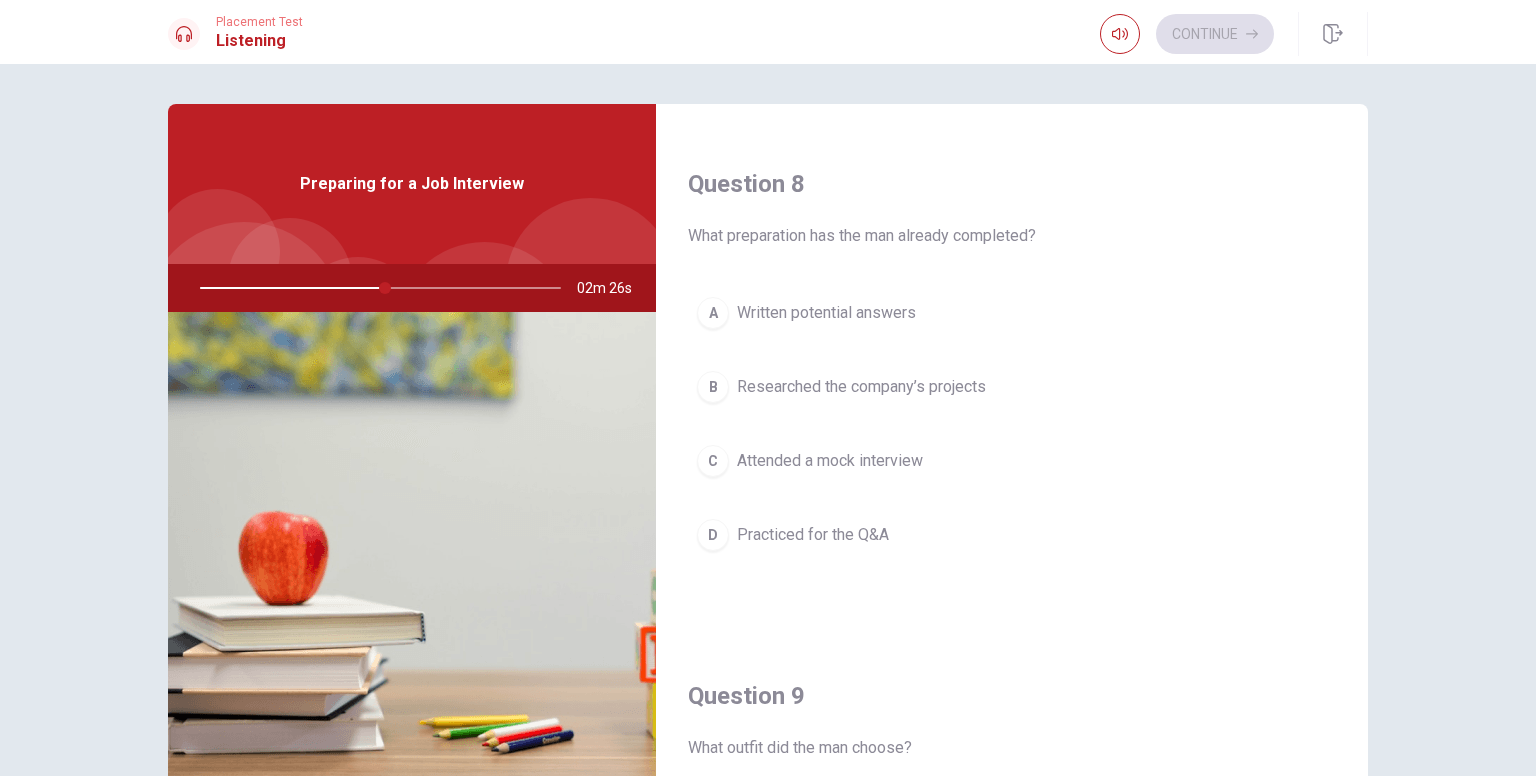 click on "B Researched the company’s projects" at bounding box center [1012, 387] 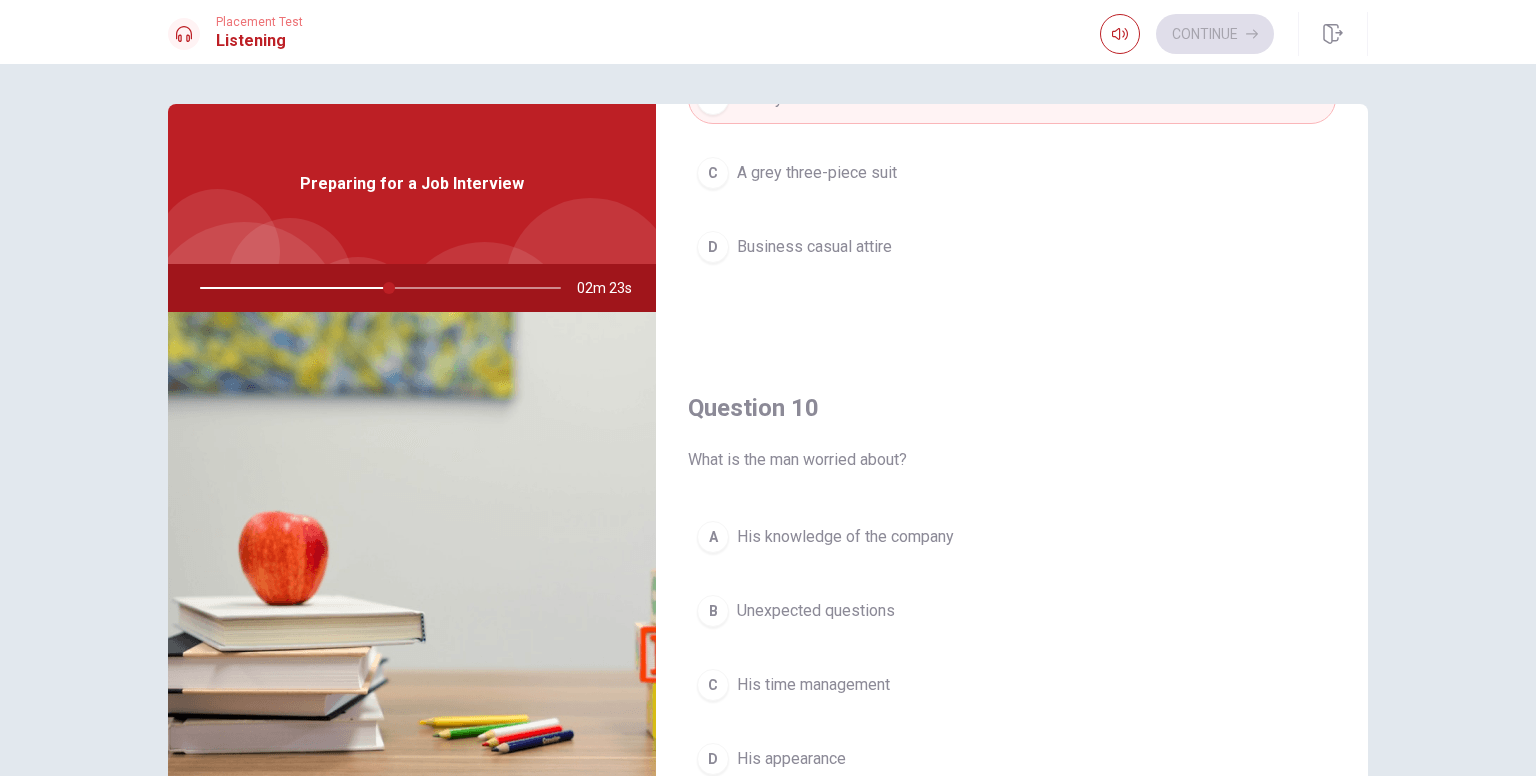 scroll, scrollTop: 1856, scrollLeft: 0, axis: vertical 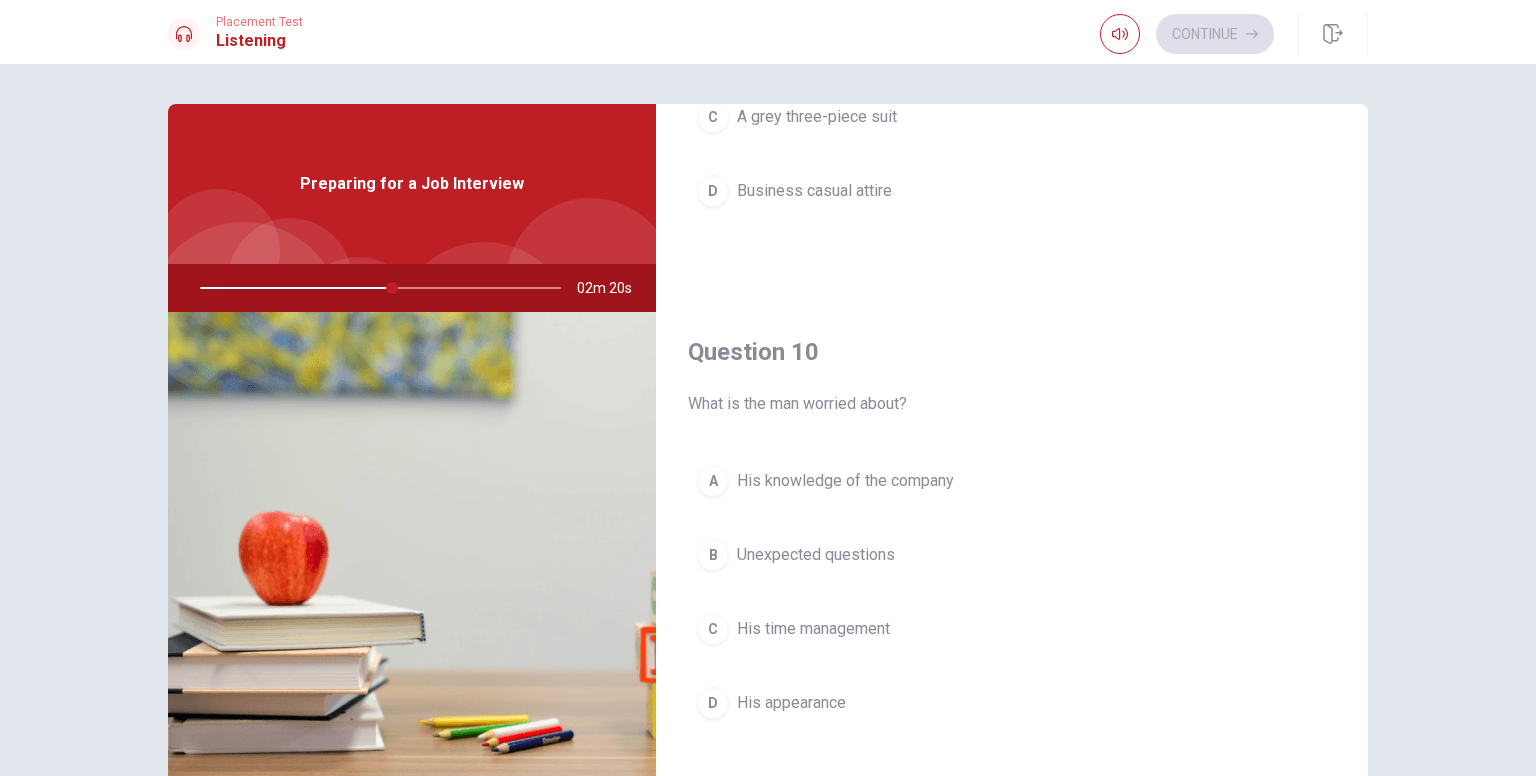 click on "B Unexpected questions" at bounding box center [1012, 555] 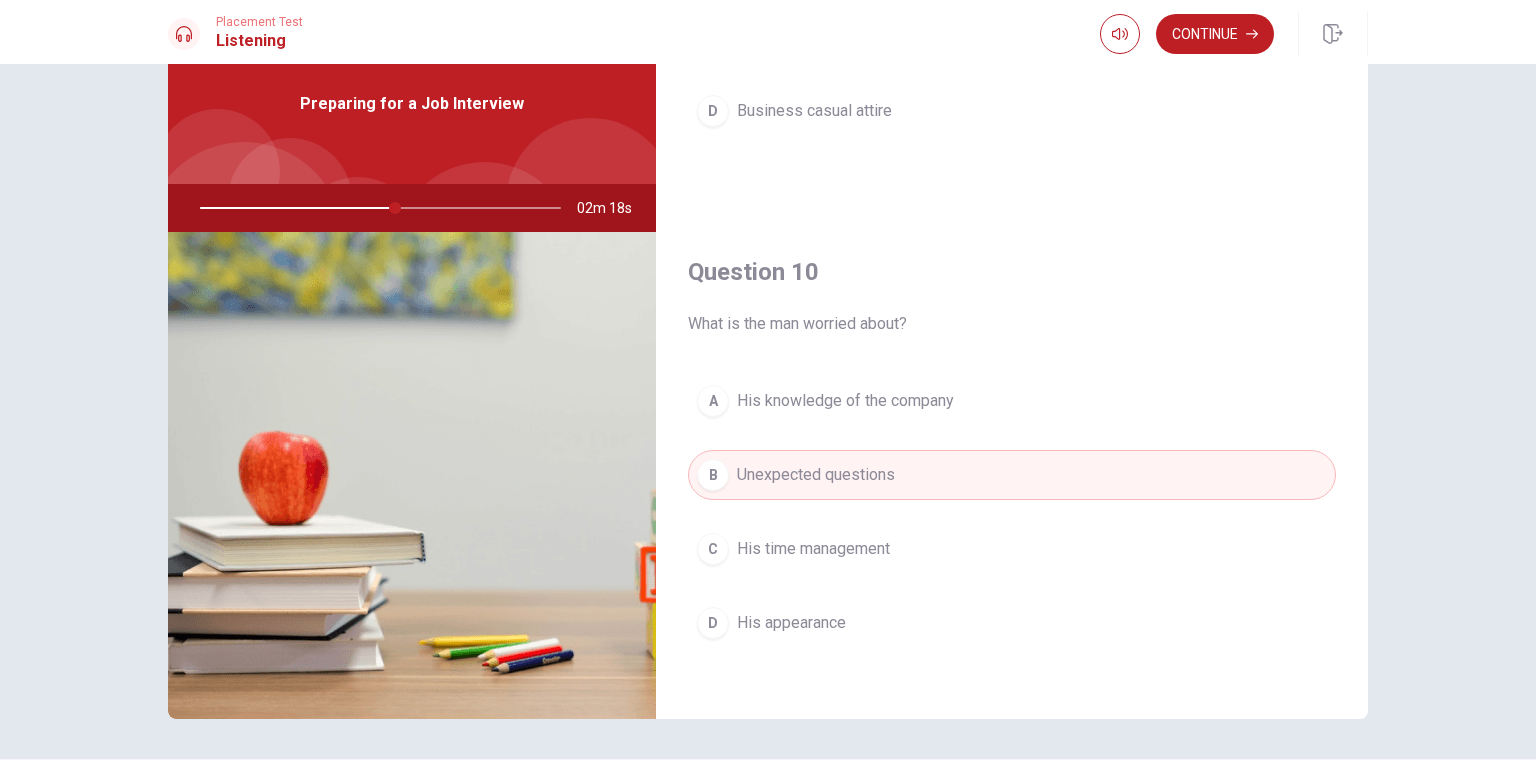 scroll, scrollTop: 100, scrollLeft: 0, axis: vertical 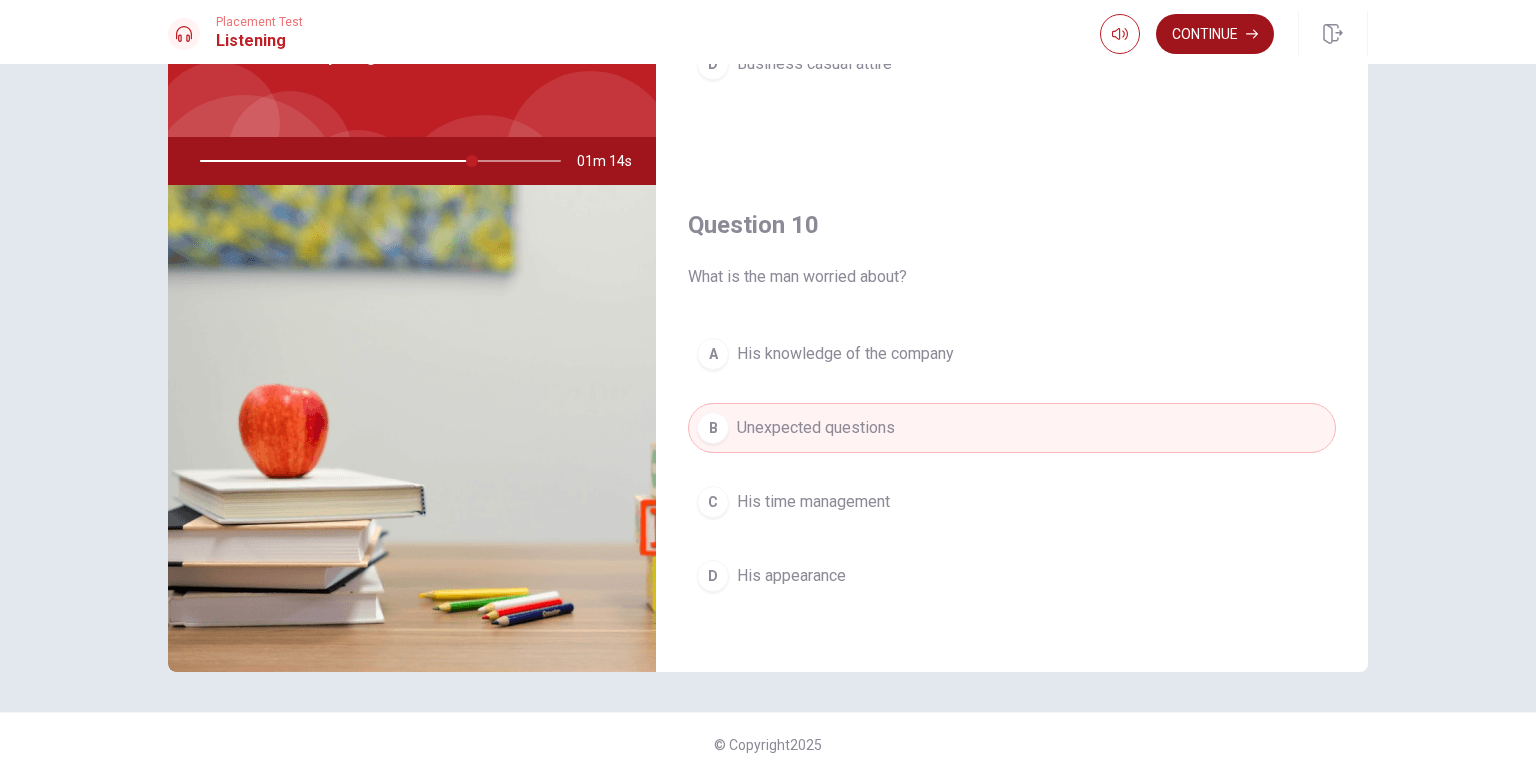 click on "Continue" at bounding box center (1215, 34) 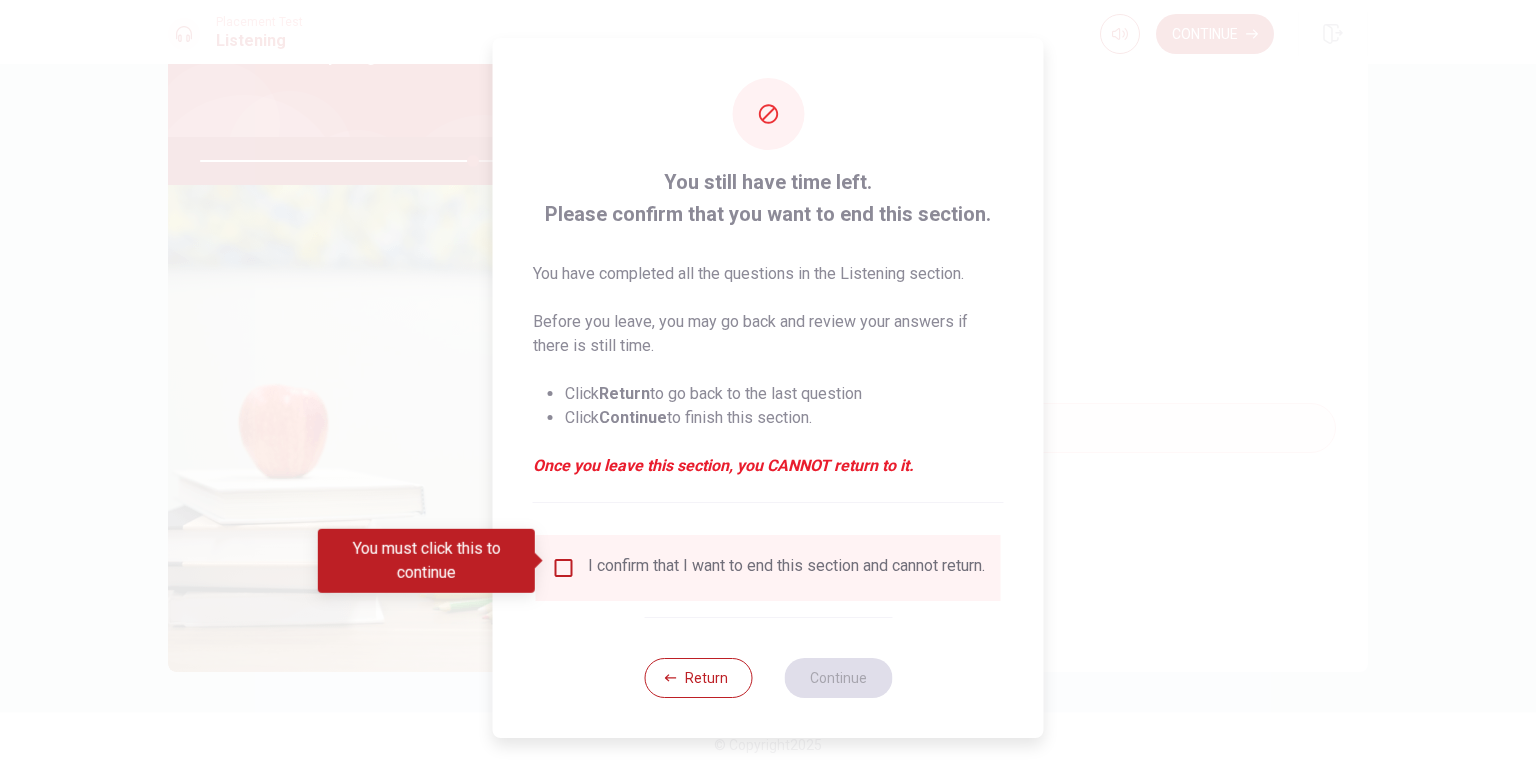 click on "I confirm that I want to end this section and cannot return." at bounding box center [786, 568] 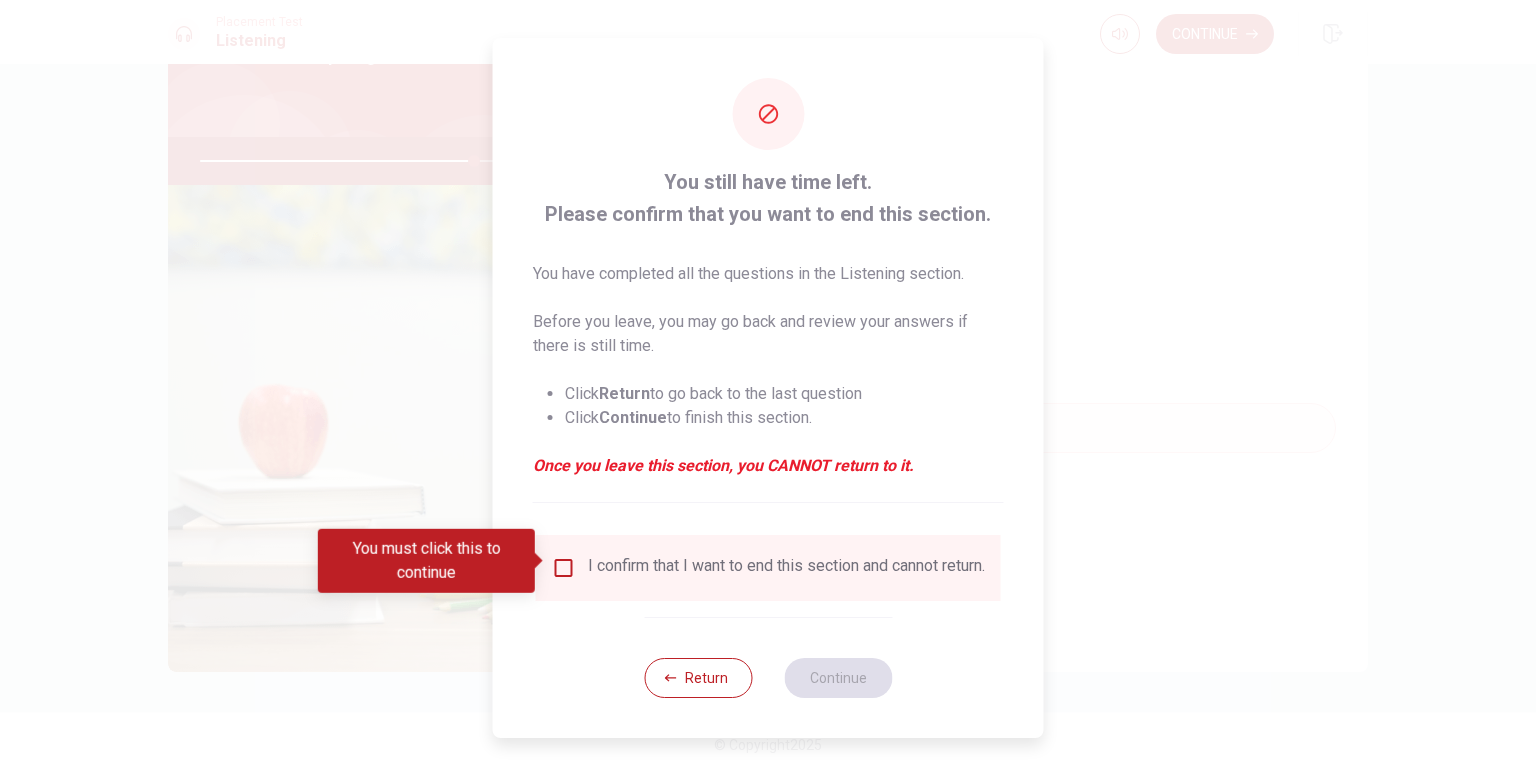 click at bounding box center (564, 568) 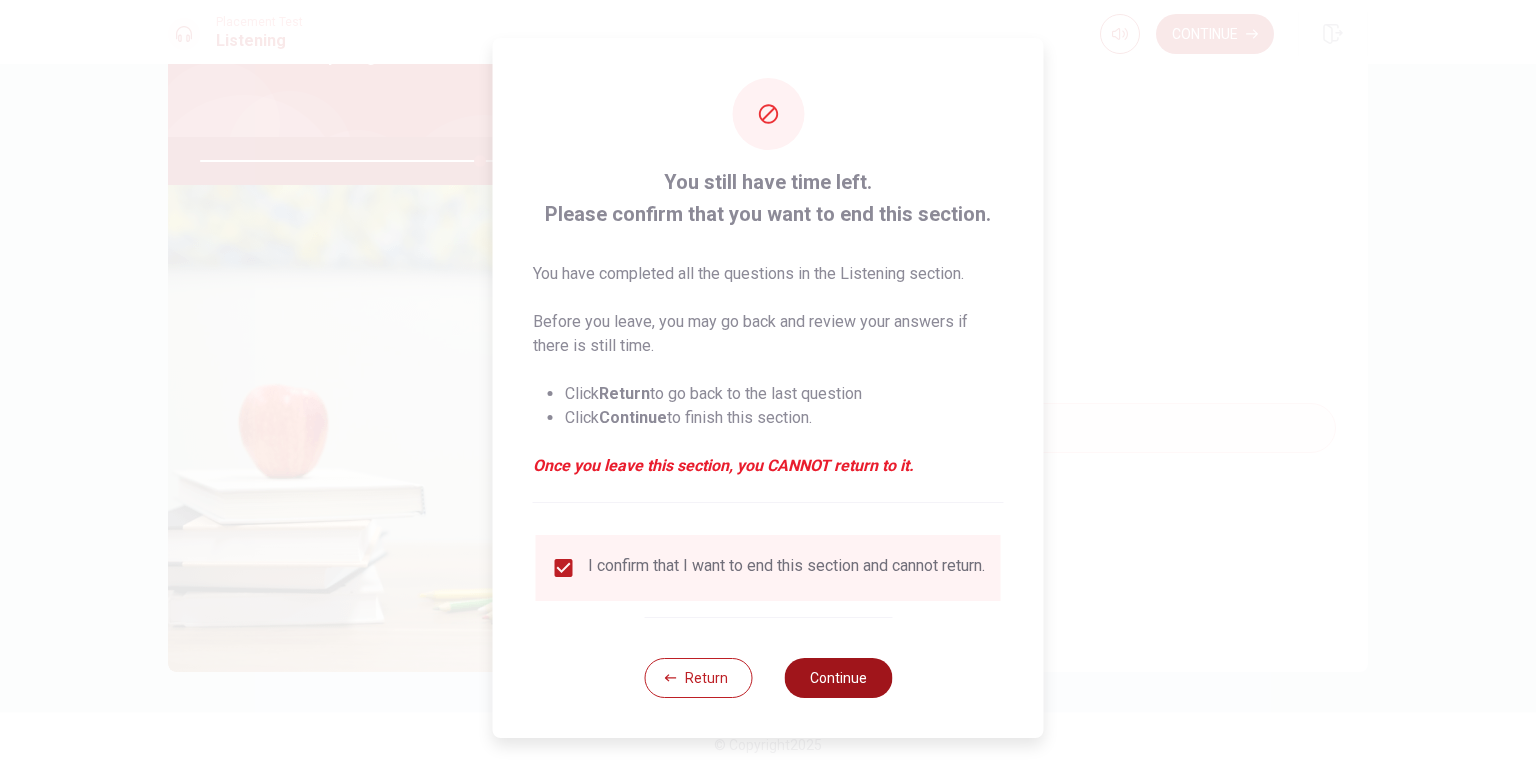click on "Continue" at bounding box center (838, 678) 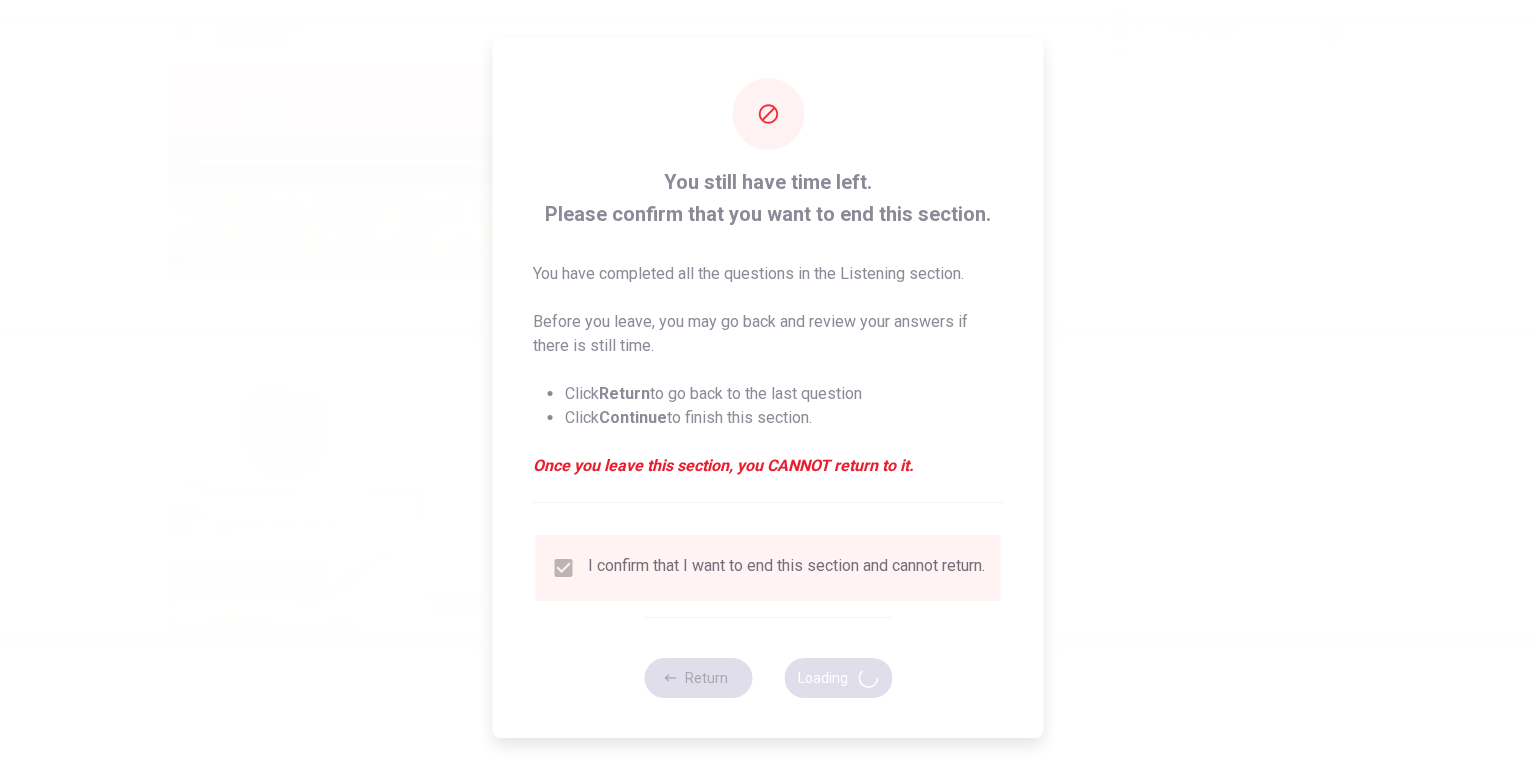 type on "78" 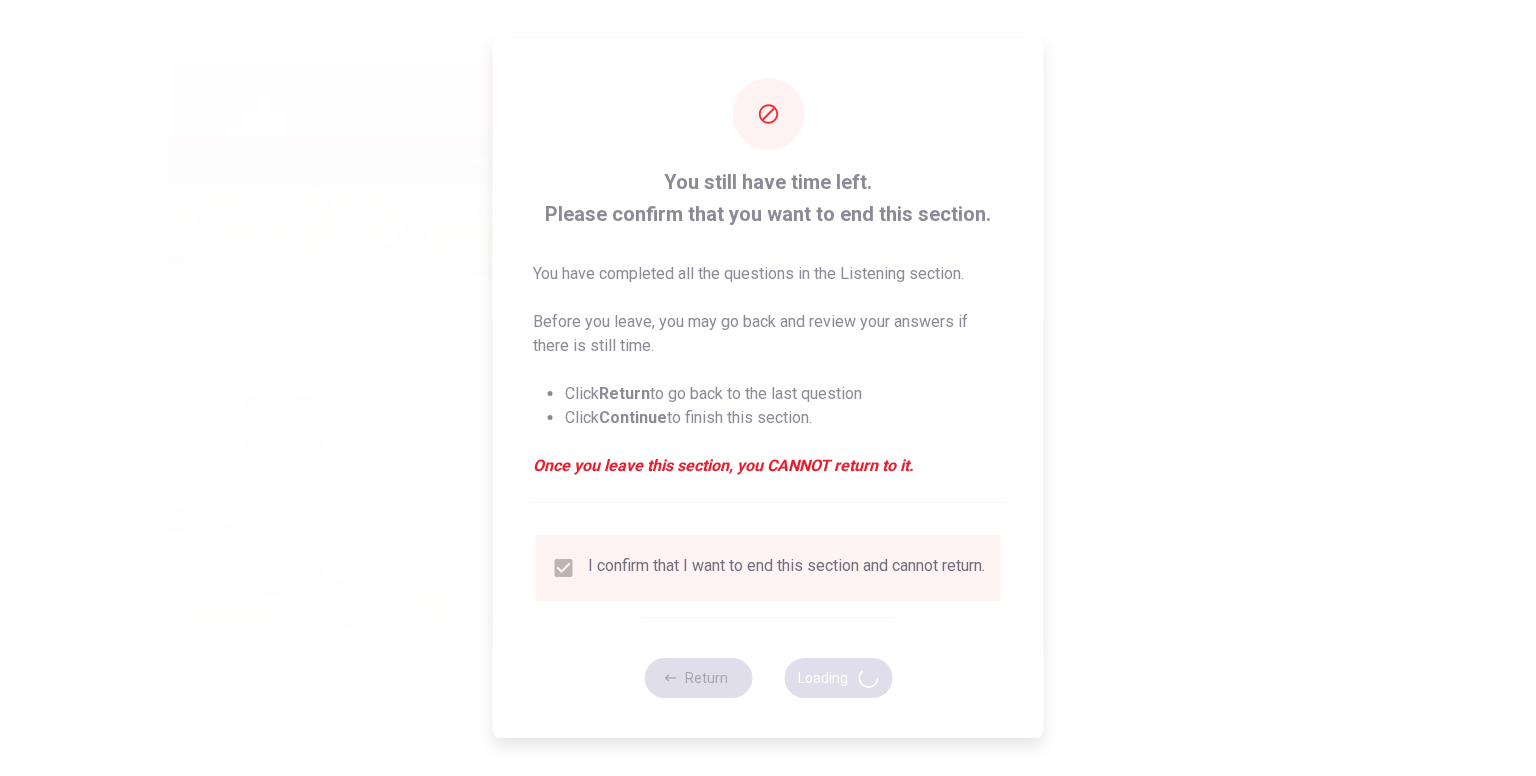 scroll, scrollTop: 0, scrollLeft: 0, axis: both 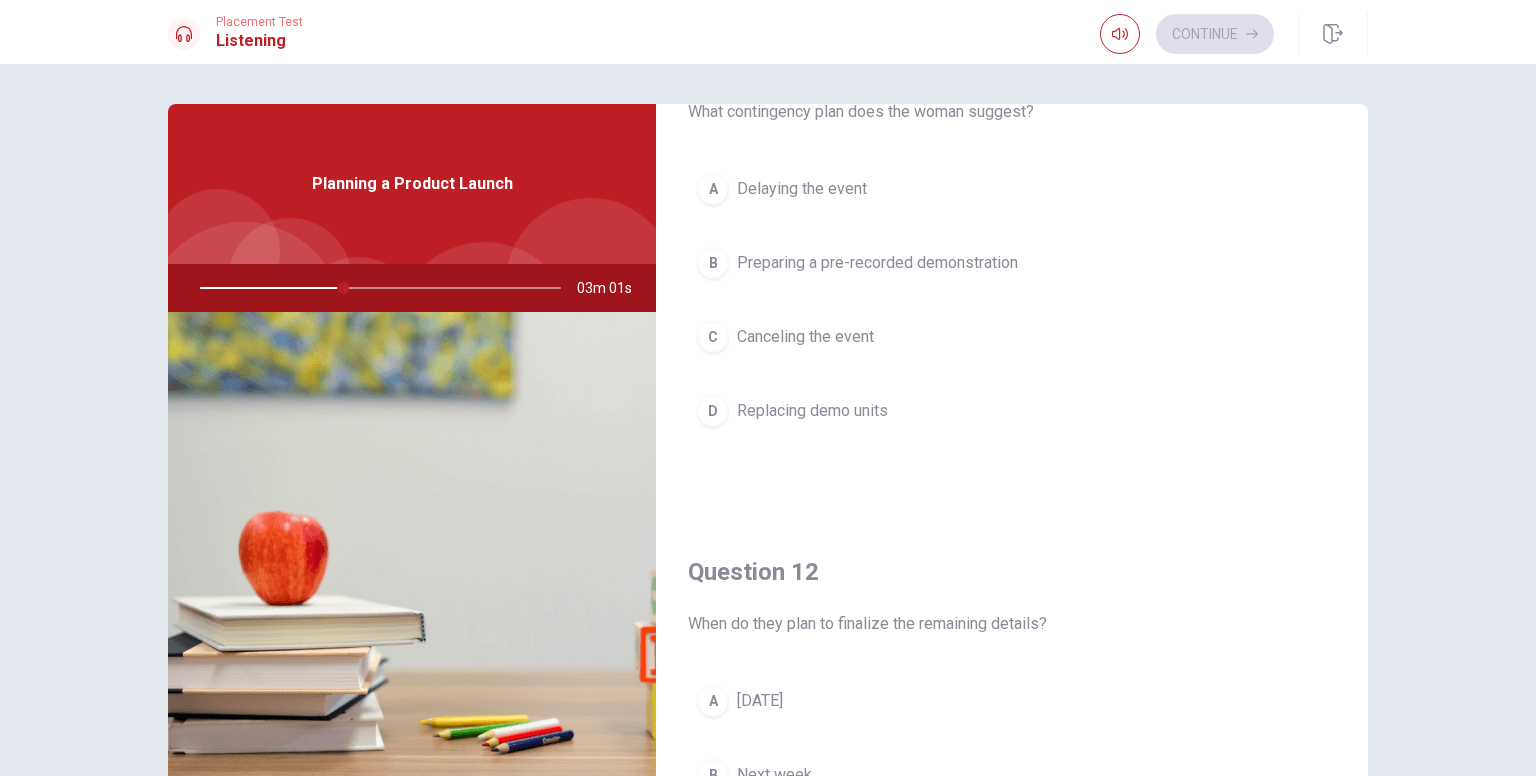 click on "D Replacing demo units" at bounding box center [1012, 411] 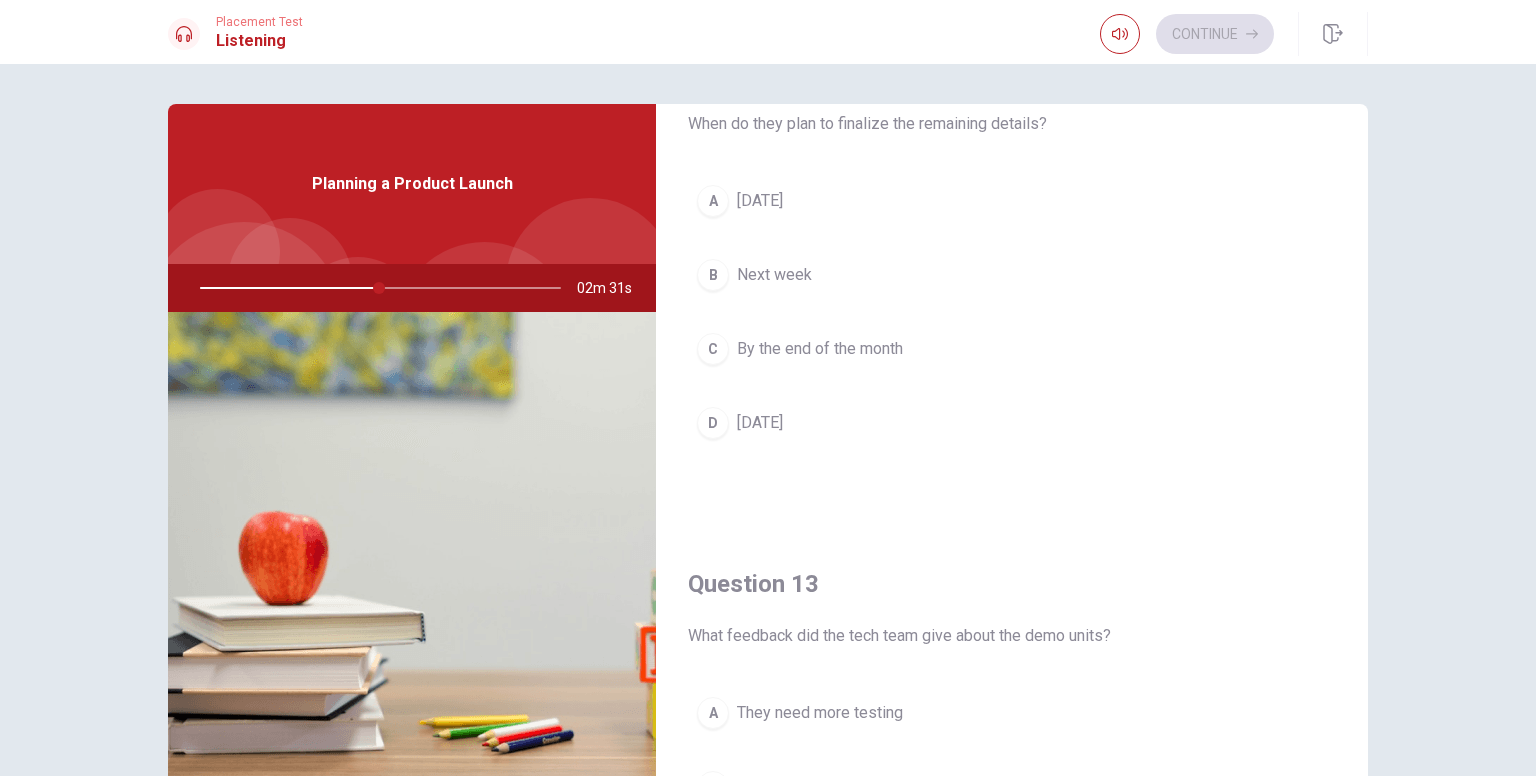 scroll, scrollTop: 500, scrollLeft: 0, axis: vertical 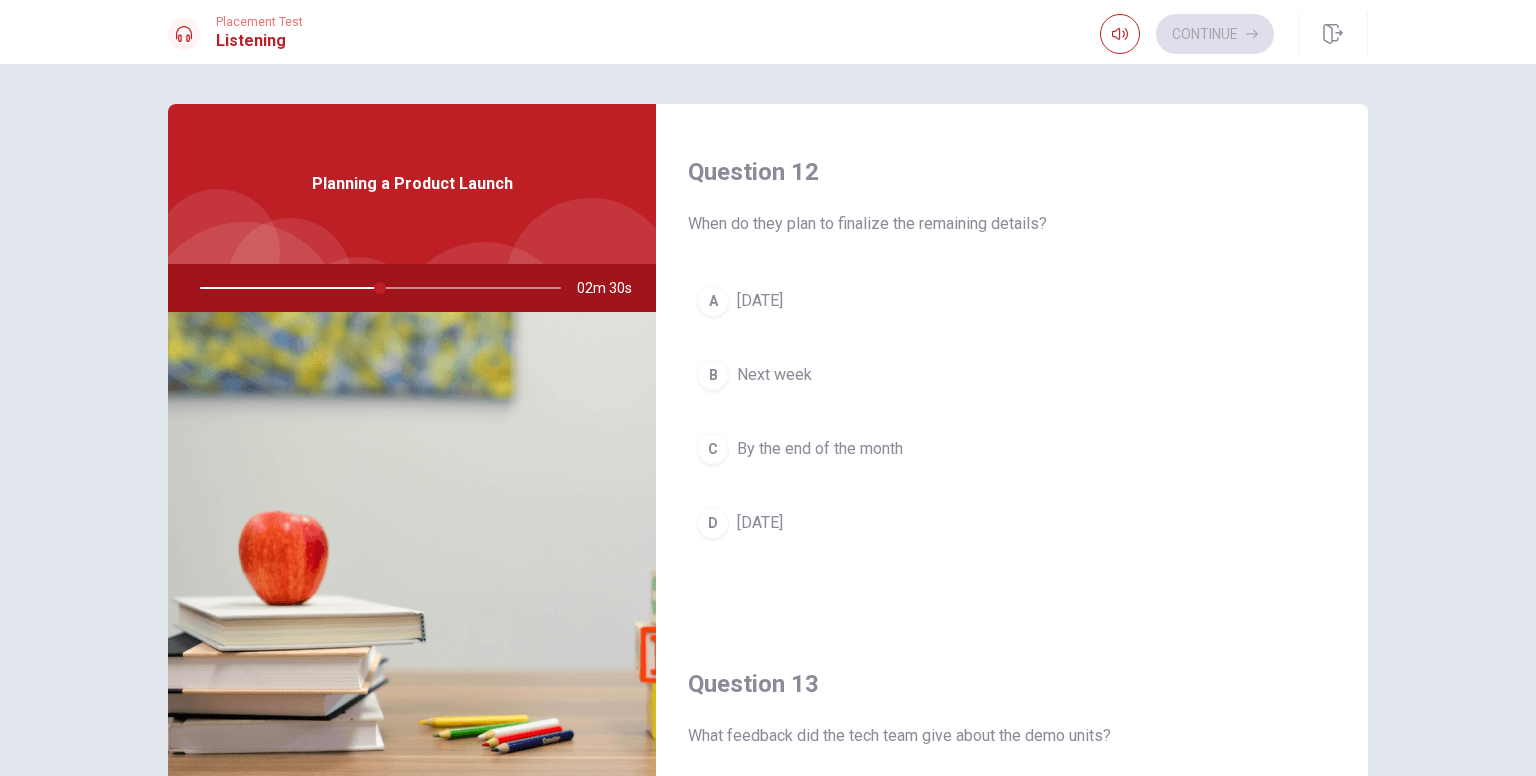 click on "Next week" at bounding box center (774, 375) 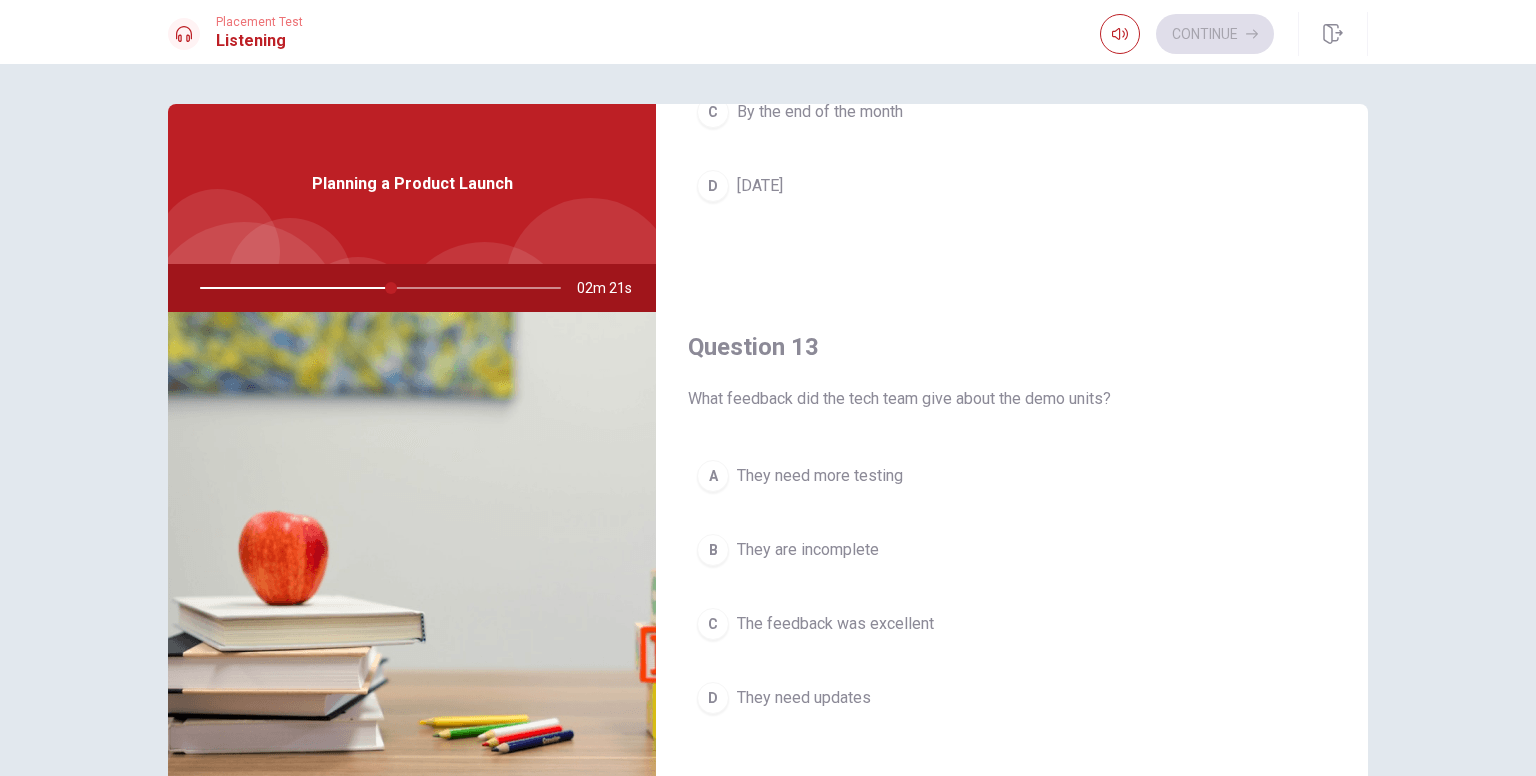 scroll, scrollTop: 900, scrollLeft: 0, axis: vertical 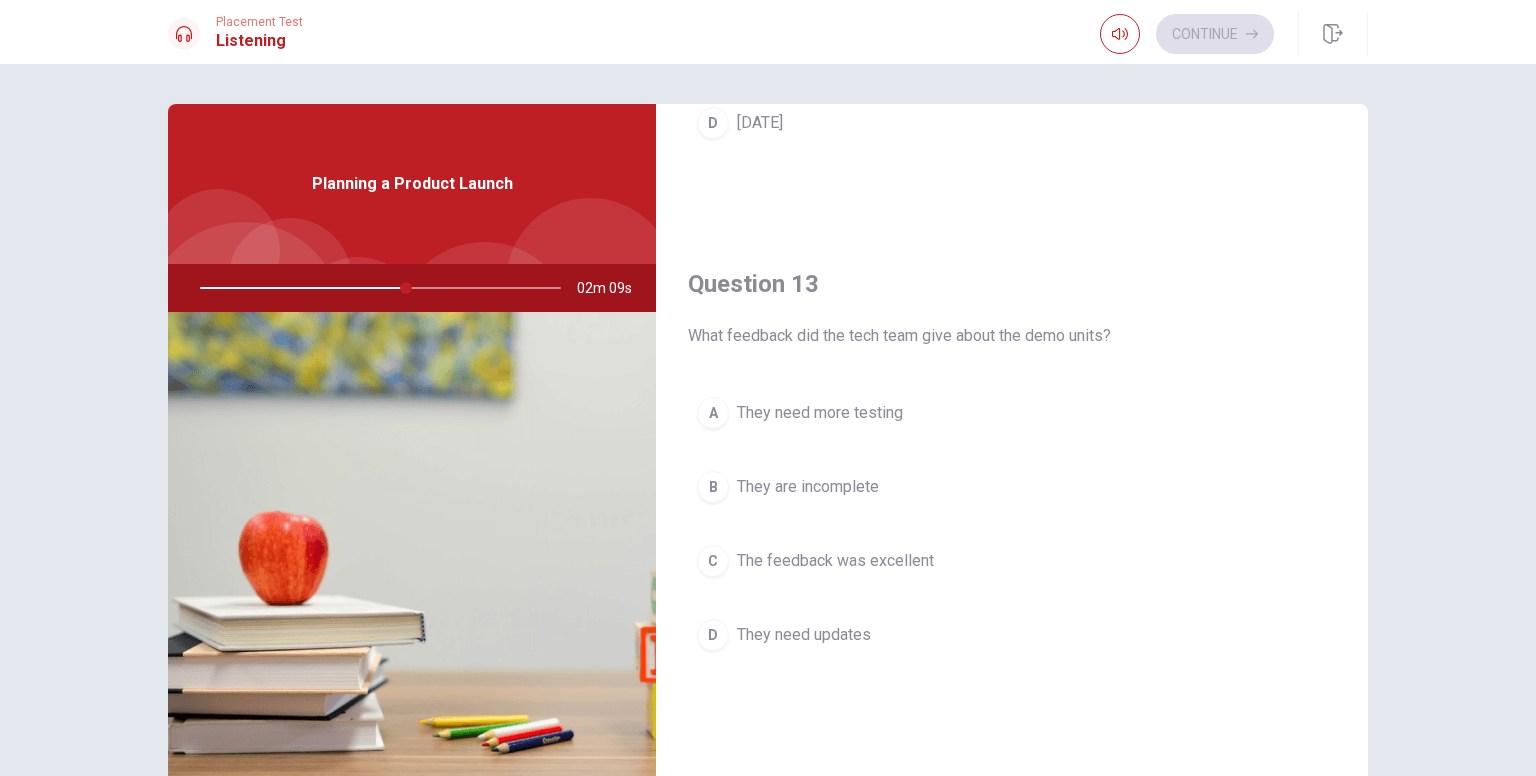 click on "The feedback was excellent" at bounding box center [835, 561] 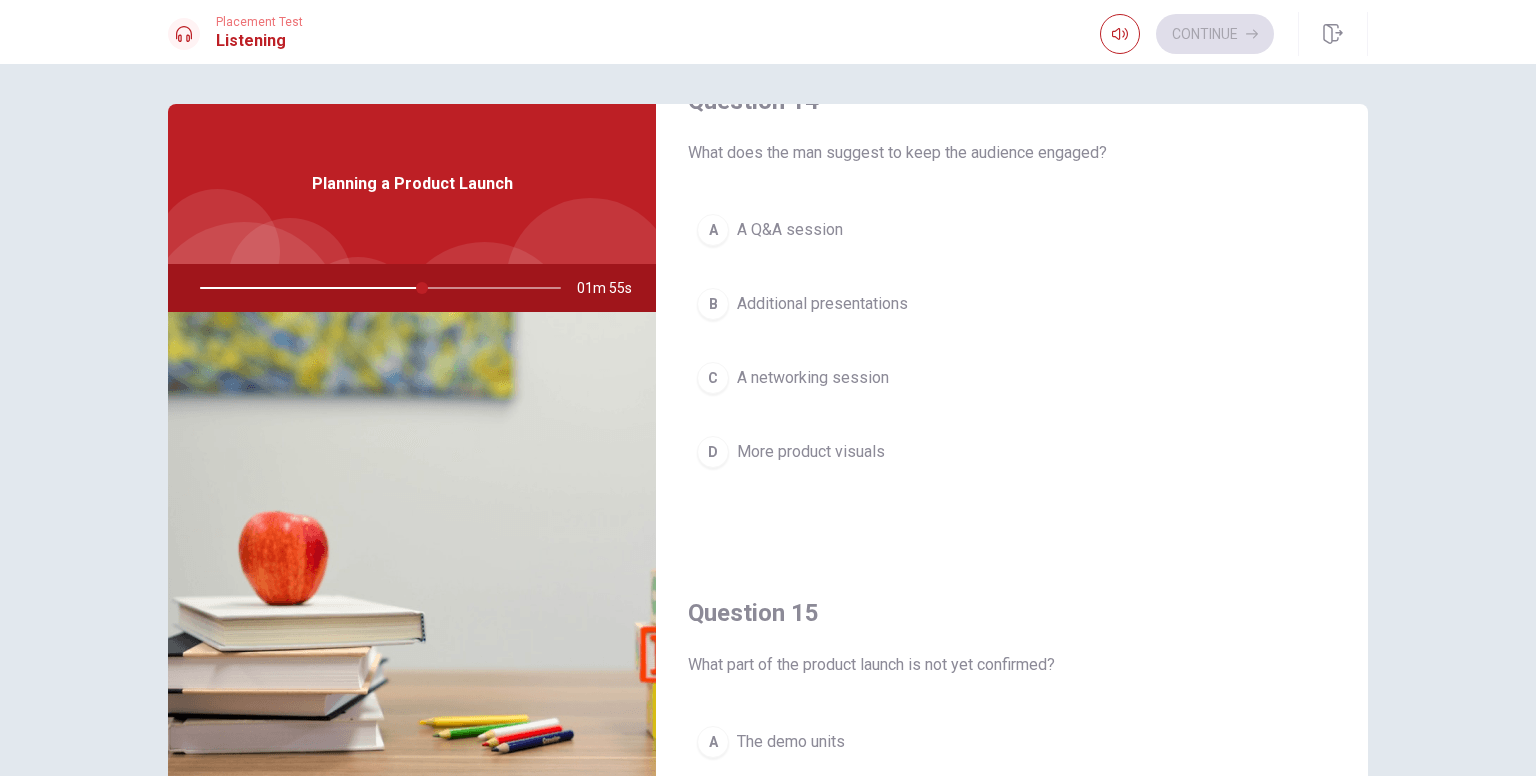 scroll, scrollTop: 1600, scrollLeft: 0, axis: vertical 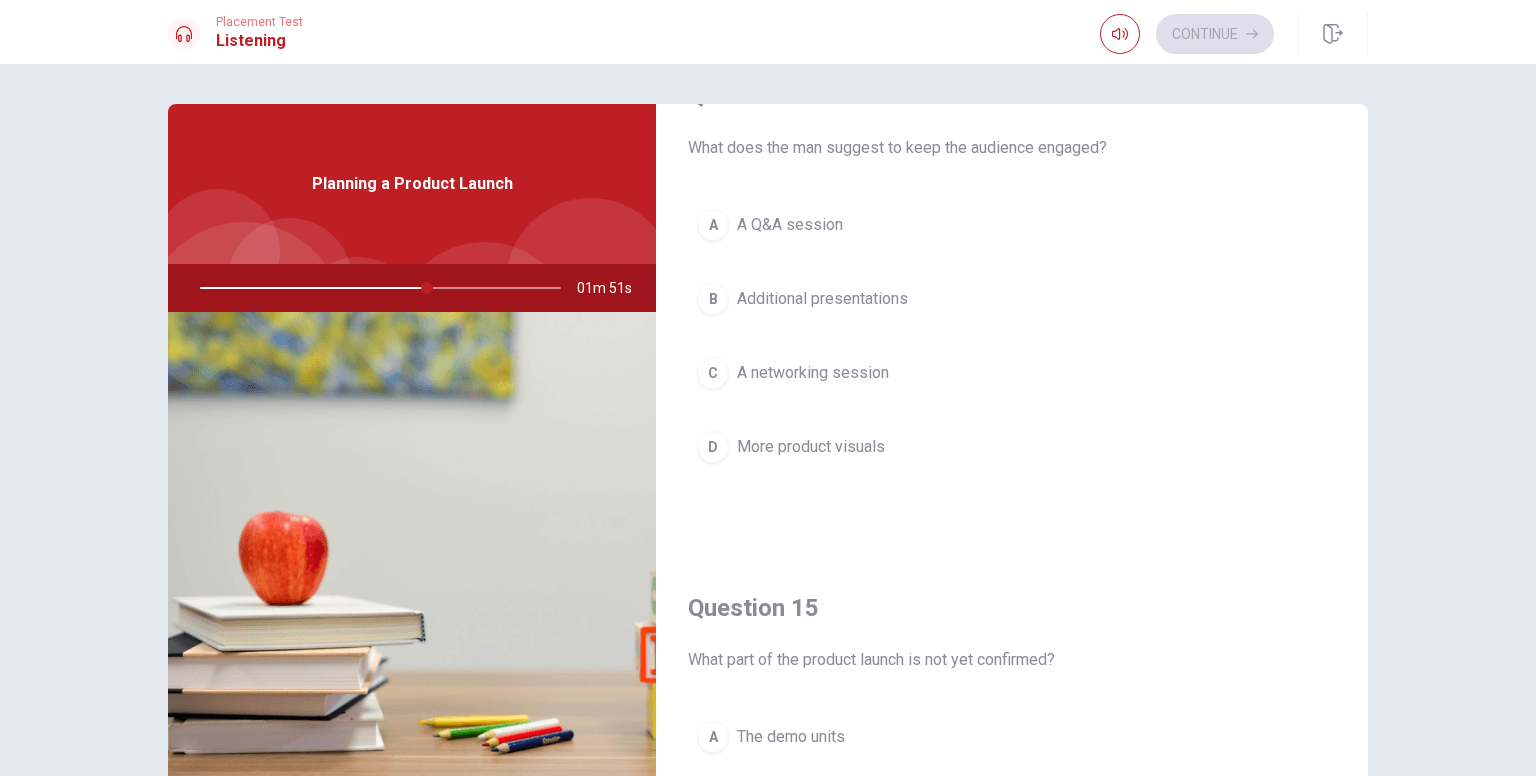 click on "A Q&A session" at bounding box center (790, 225) 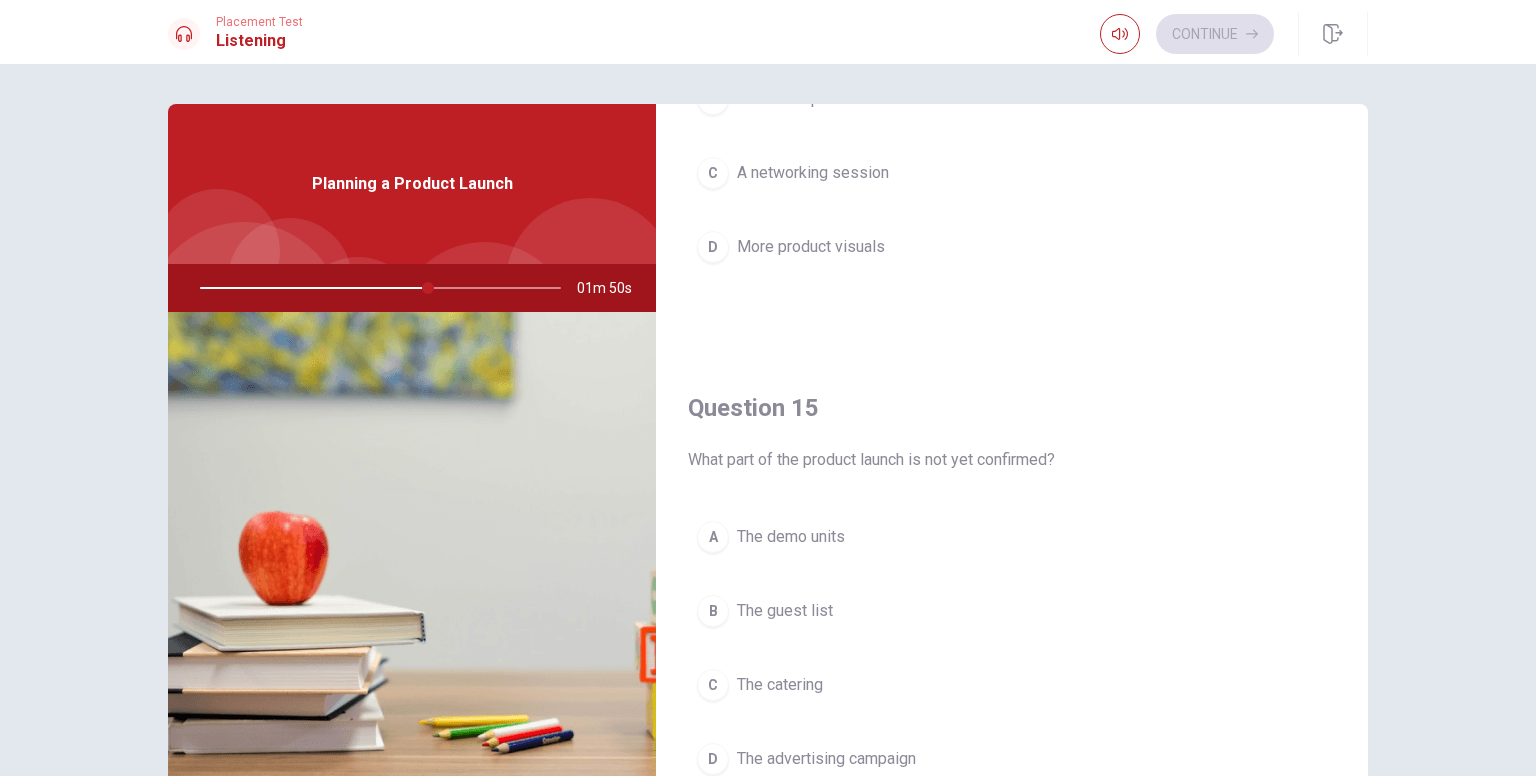 scroll, scrollTop: 1856, scrollLeft: 0, axis: vertical 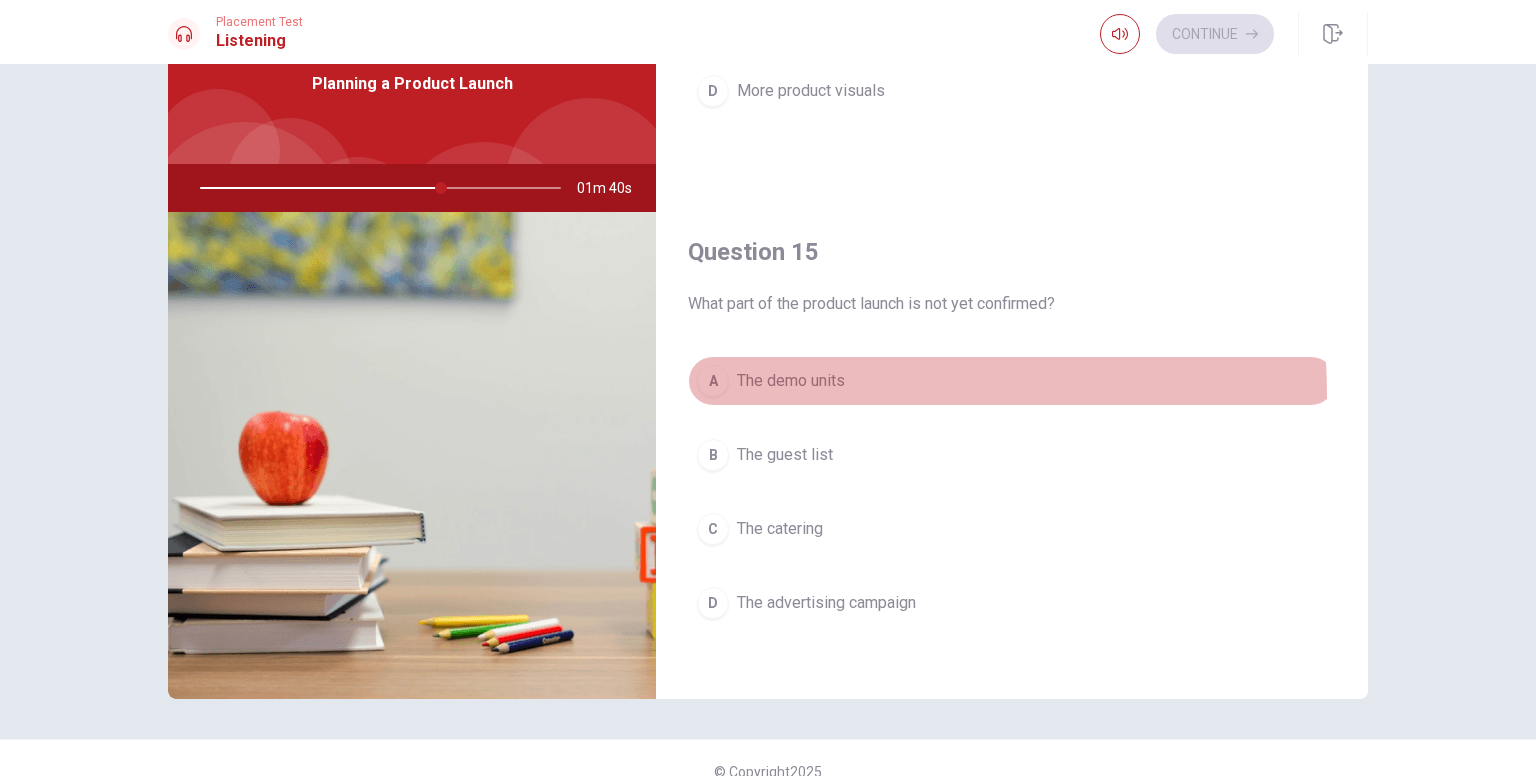 click on "A" at bounding box center (713, 381) 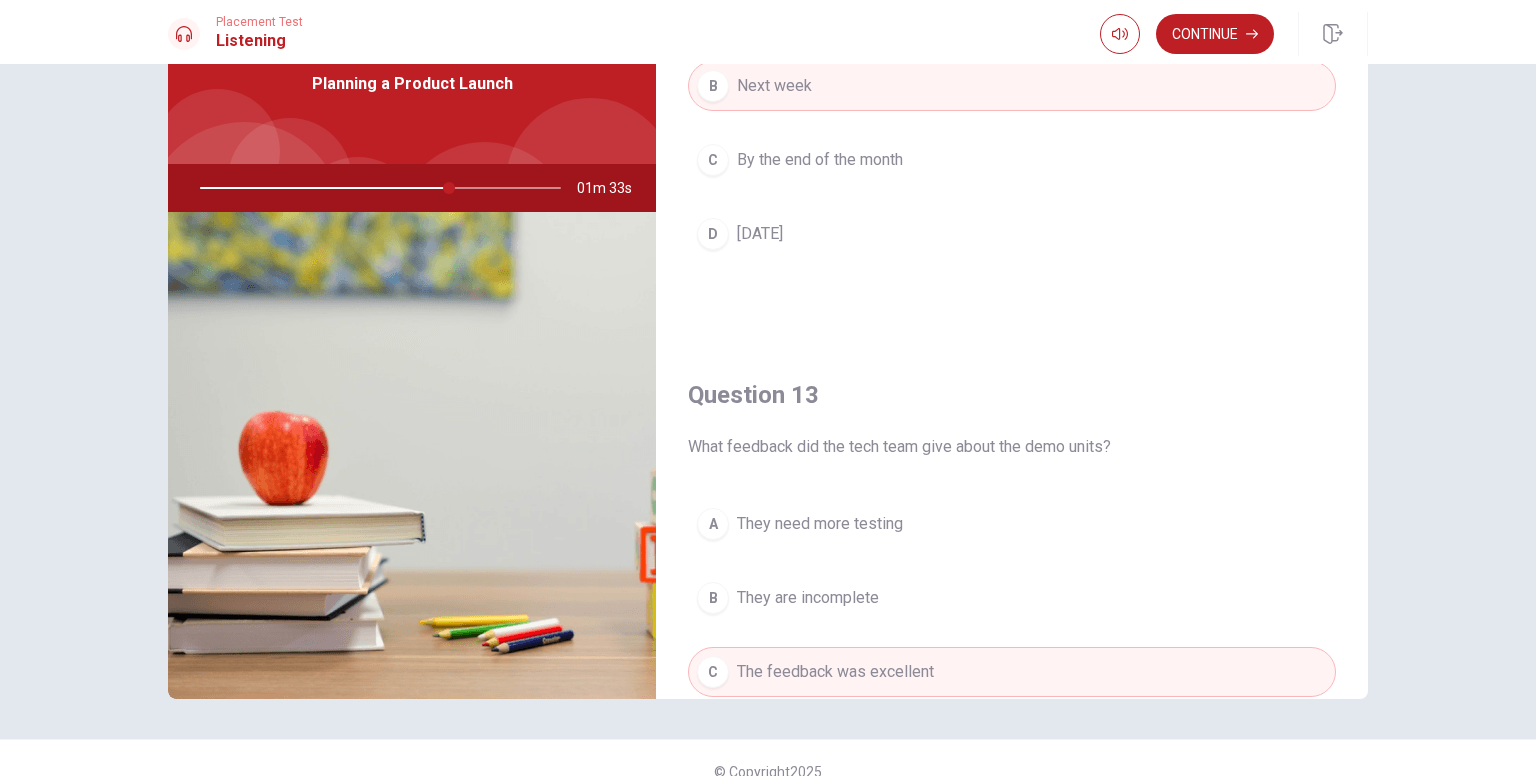 scroll, scrollTop: 656, scrollLeft: 0, axis: vertical 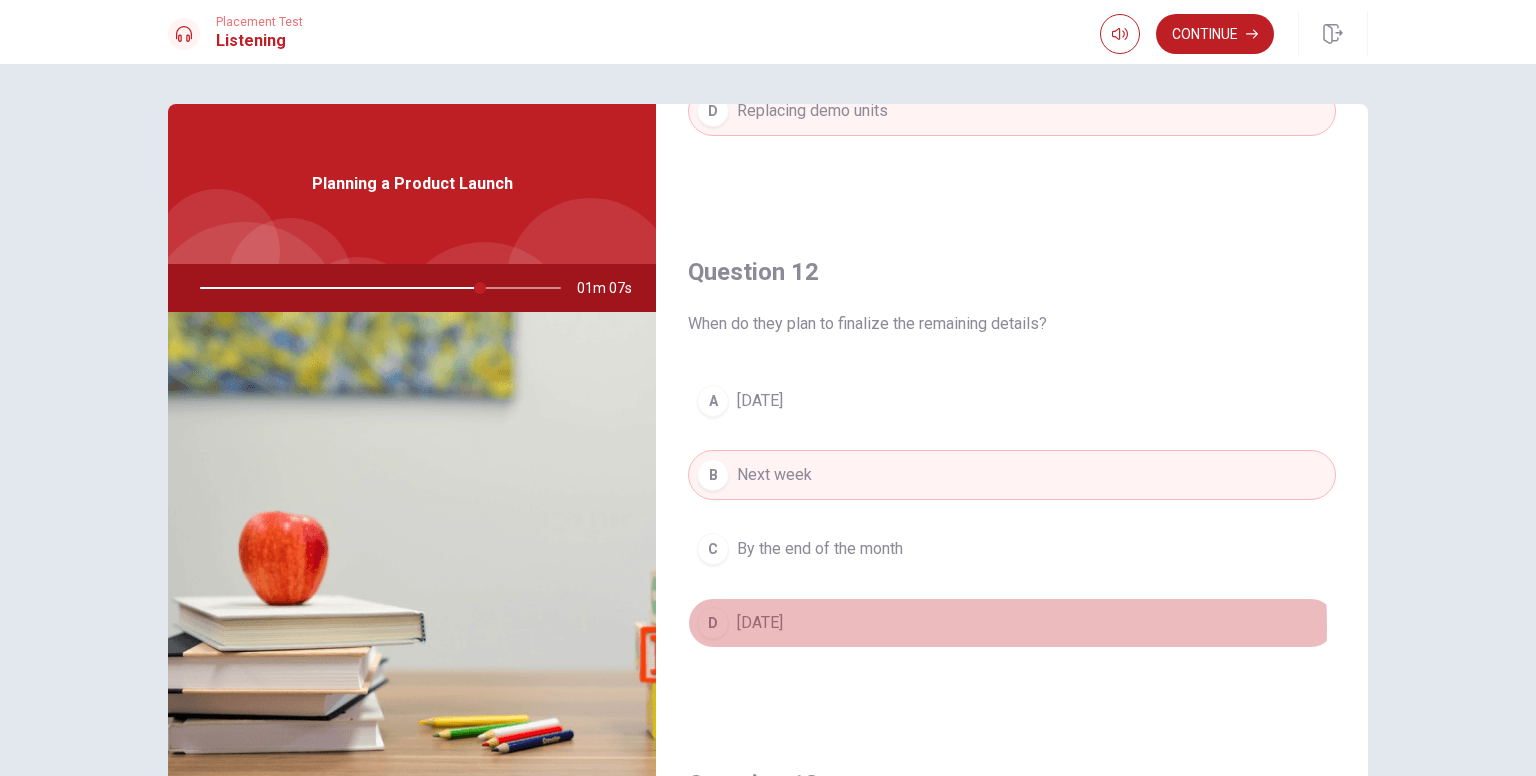 click on "D [DATE]" at bounding box center (1012, 623) 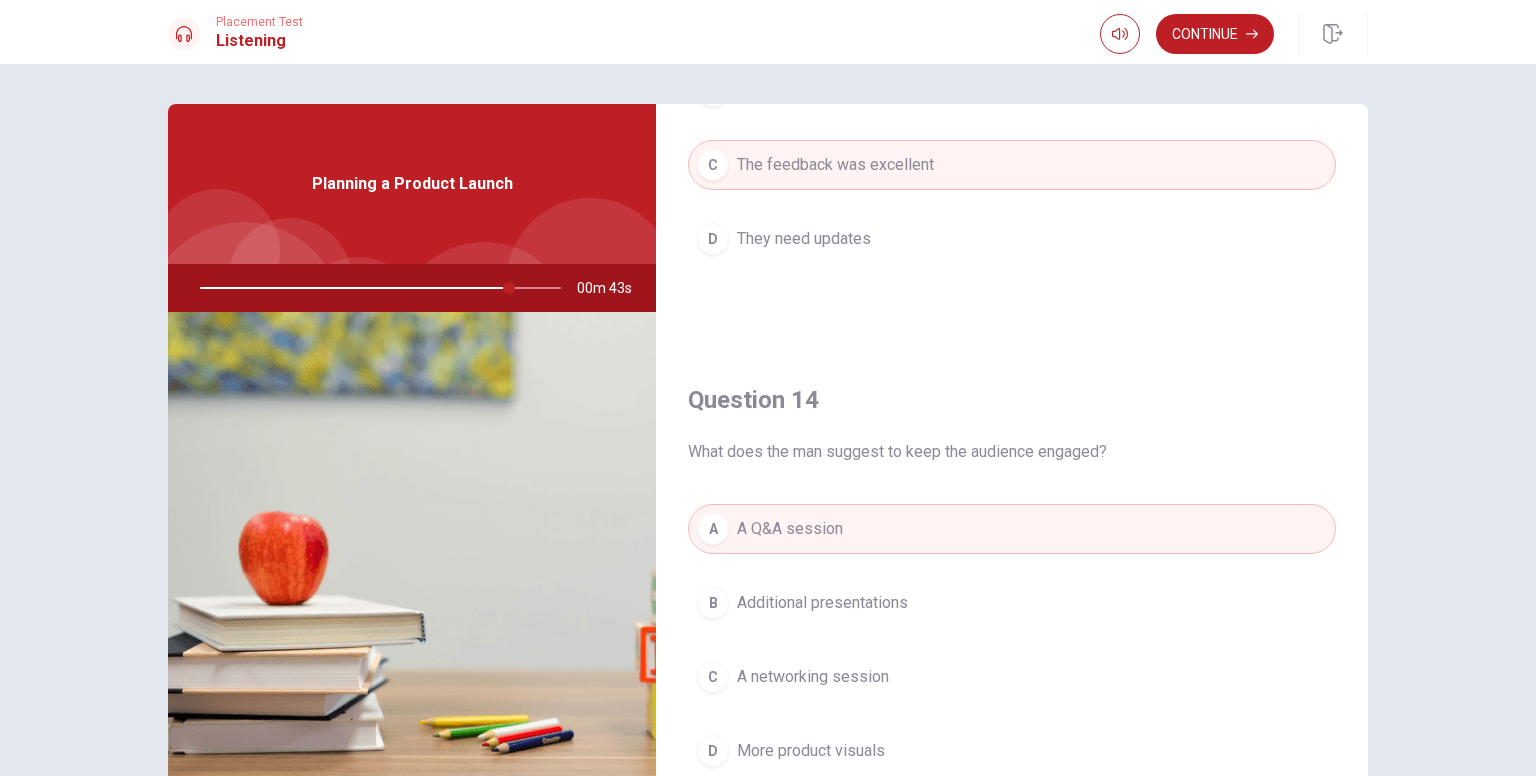 scroll, scrollTop: 1300, scrollLeft: 0, axis: vertical 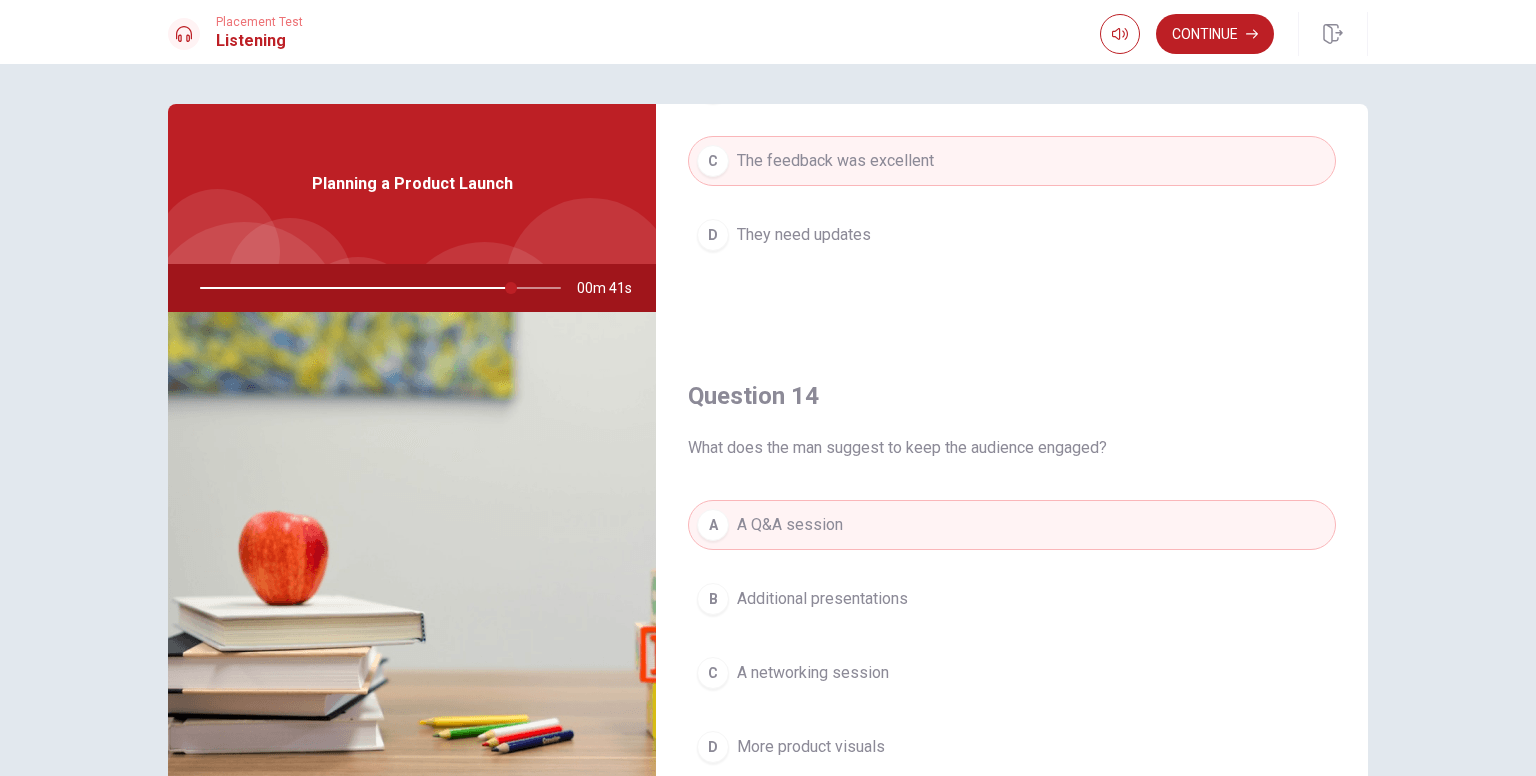 type on "87" 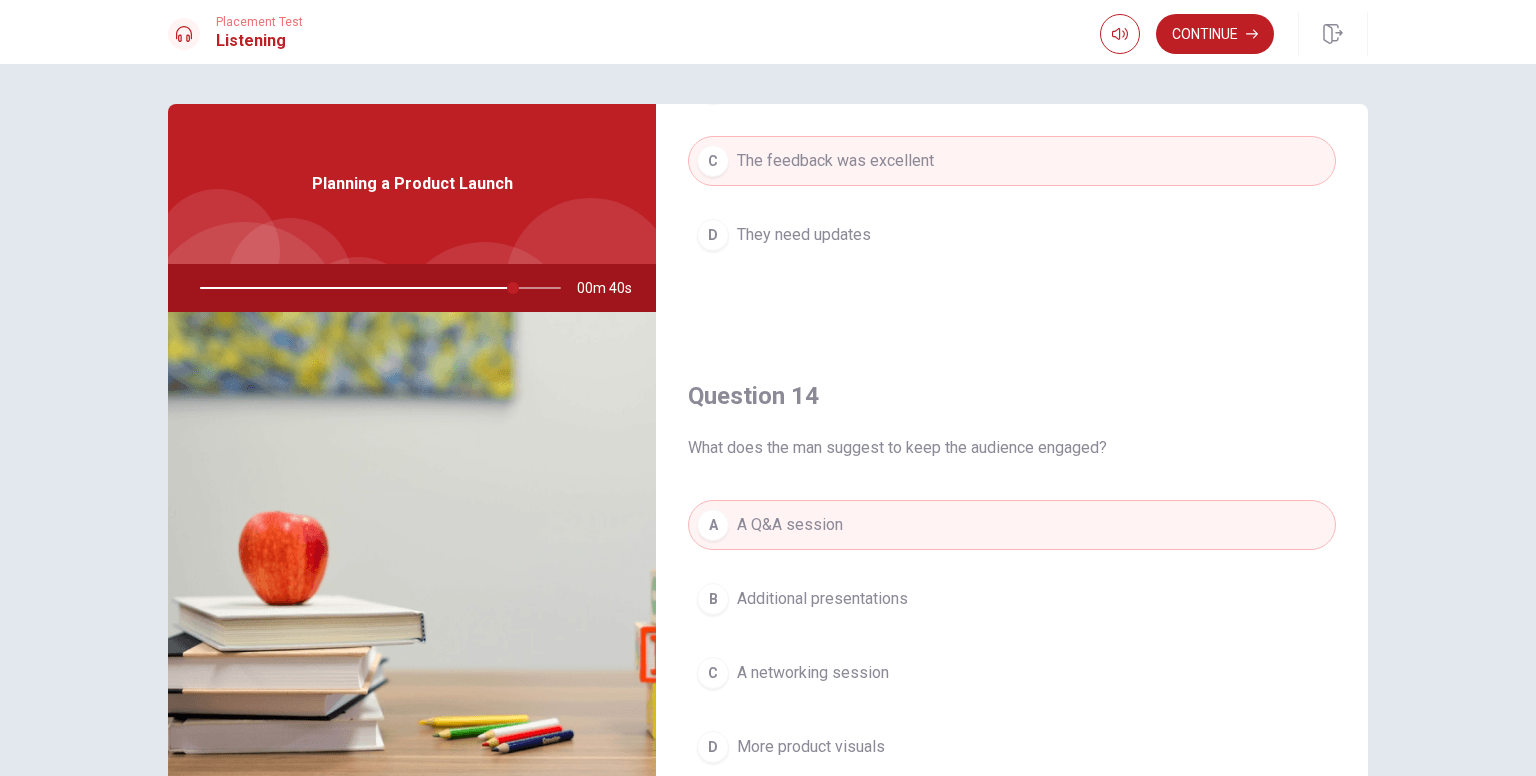 type 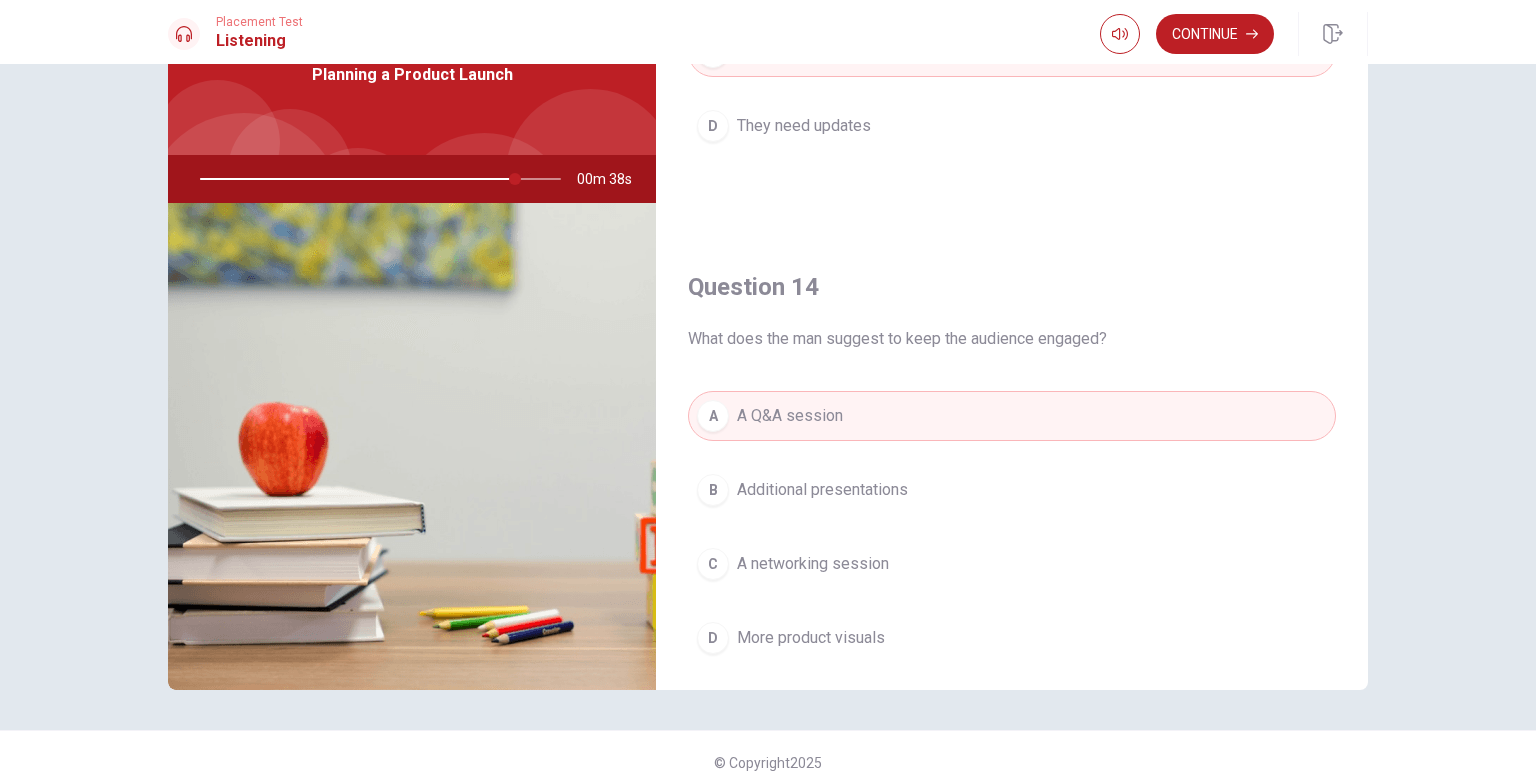 scroll, scrollTop: 127, scrollLeft: 0, axis: vertical 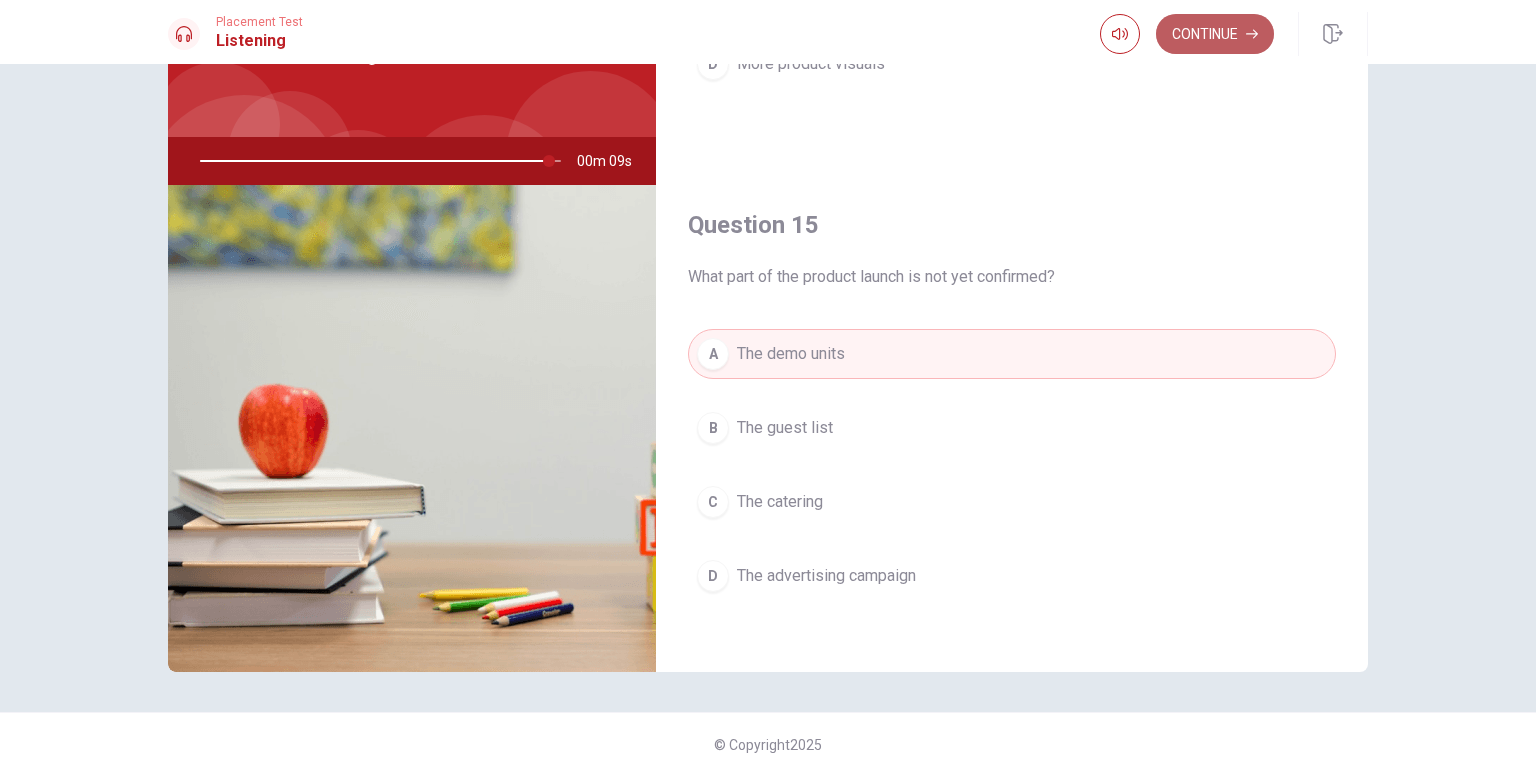 click on "Continue" at bounding box center [1215, 34] 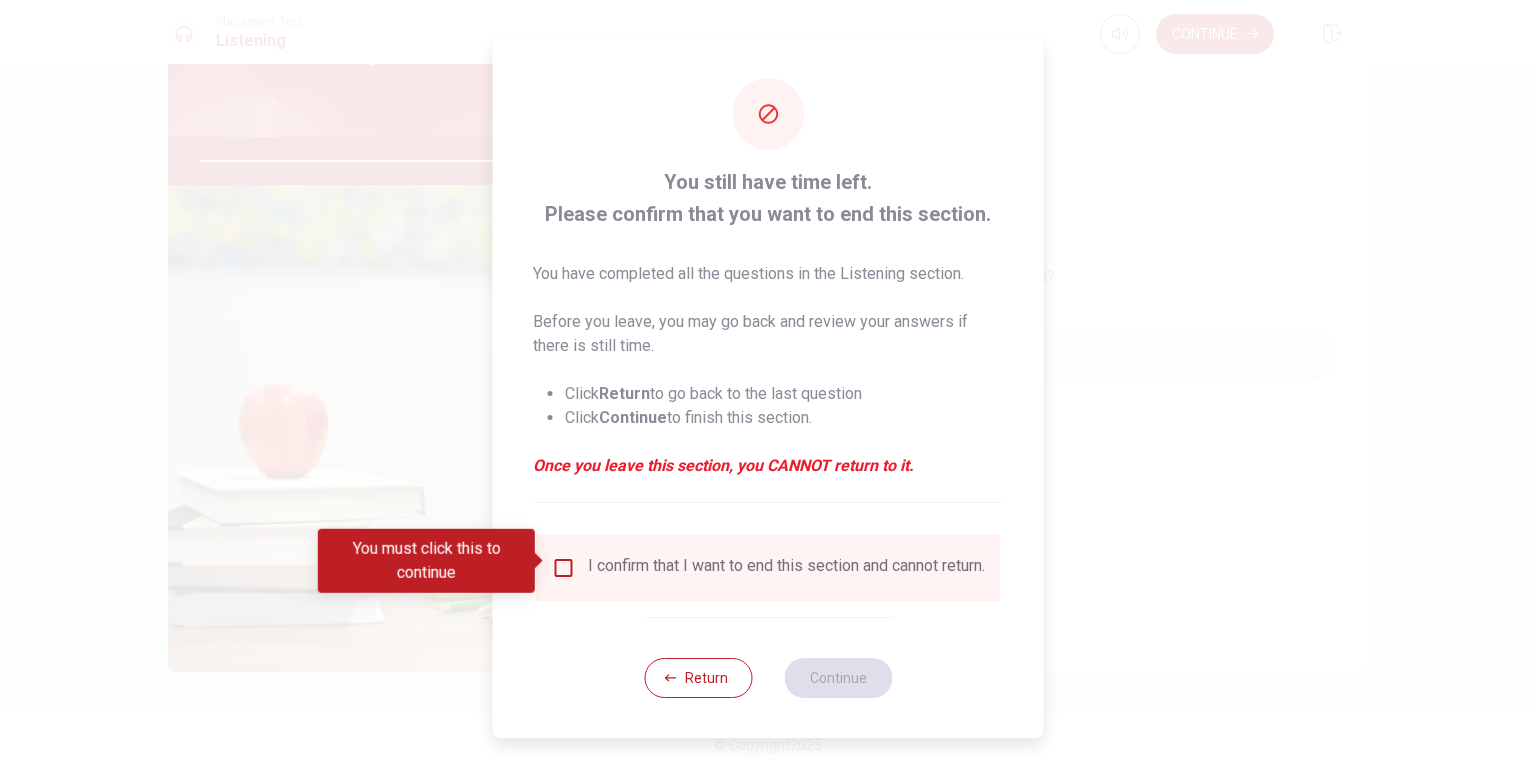 click on "I confirm that I want to end this section and cannot return." at bounding box center (786, 568) 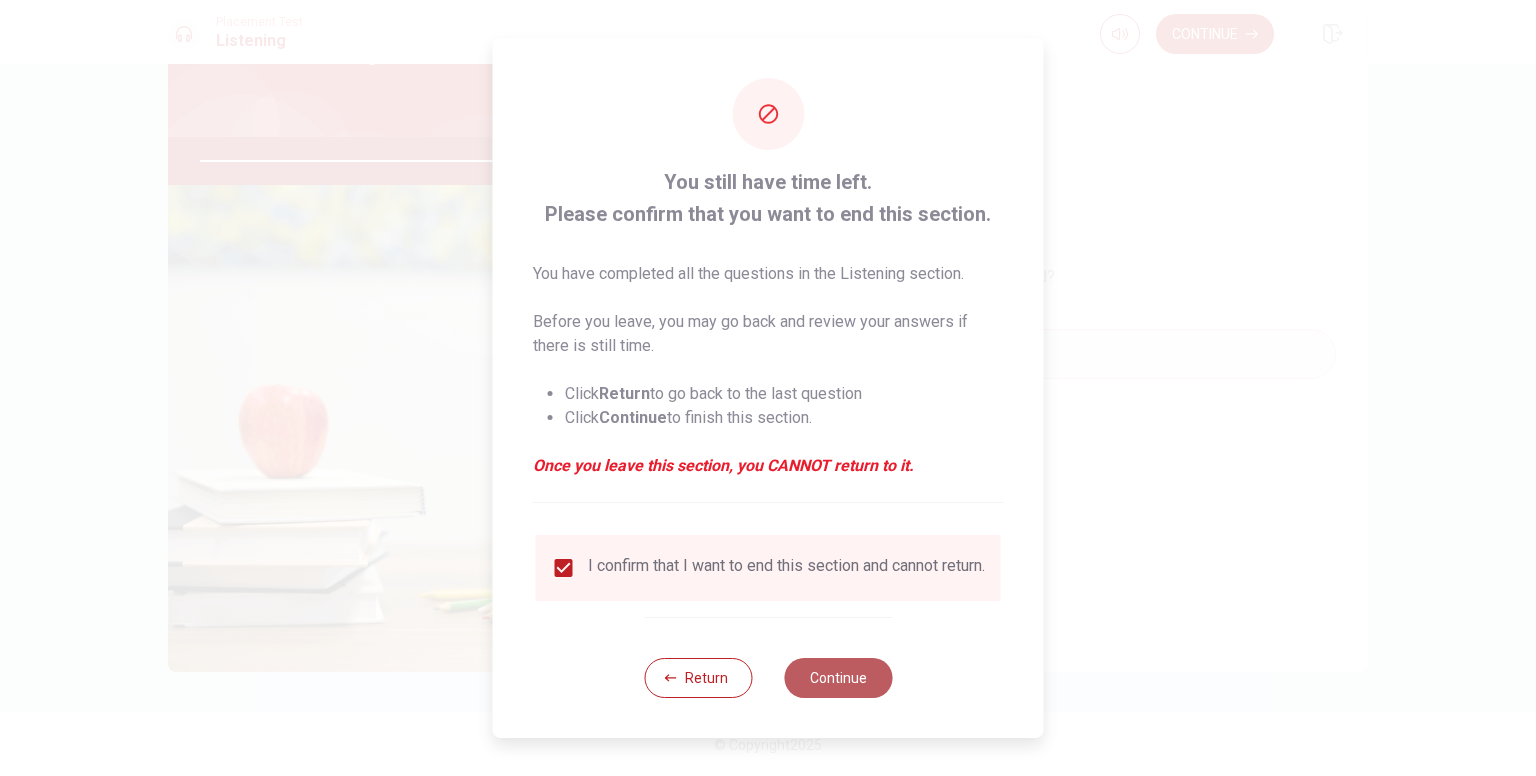 click on "Continue" at bounding box center (838, 678) 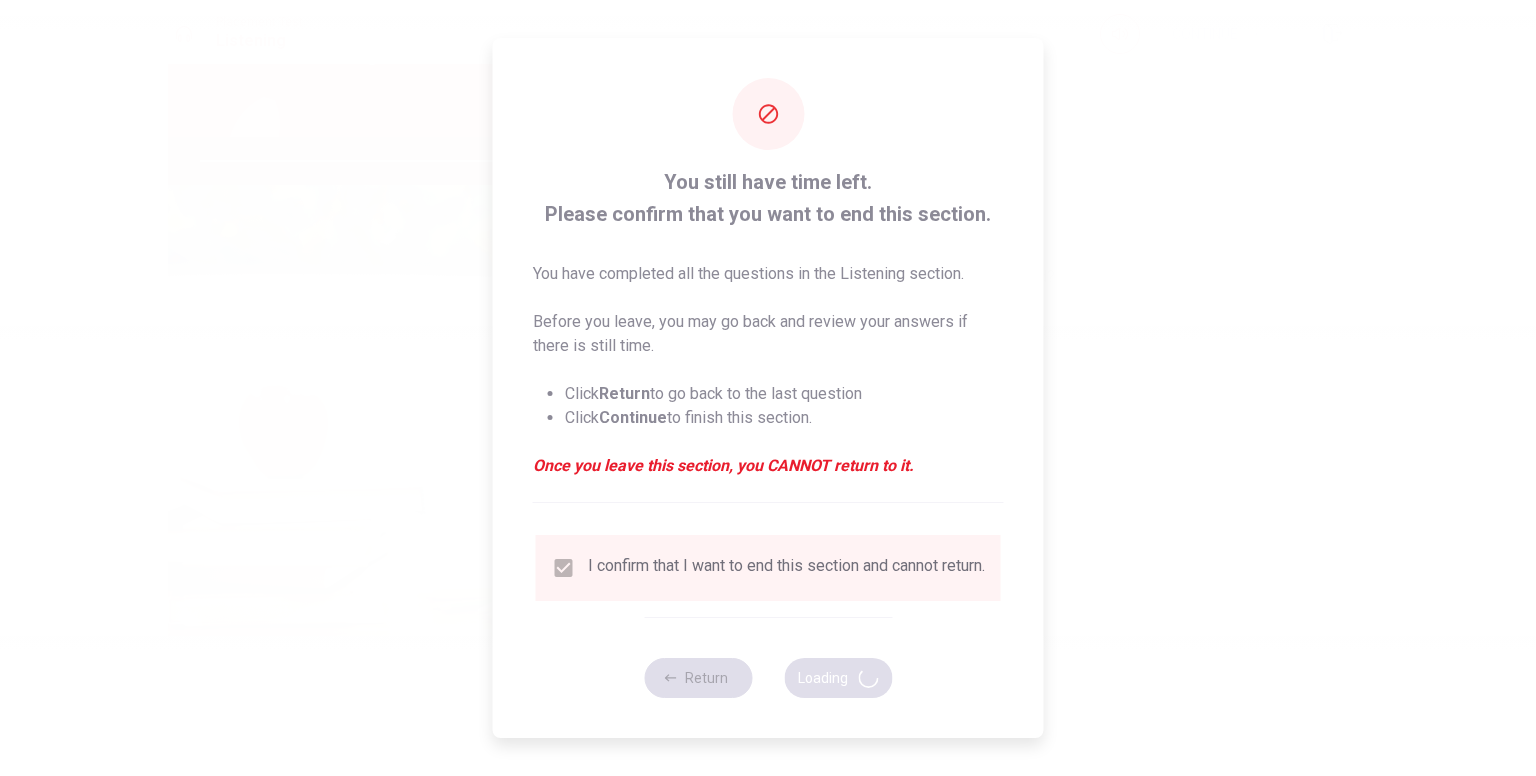 type on "98" 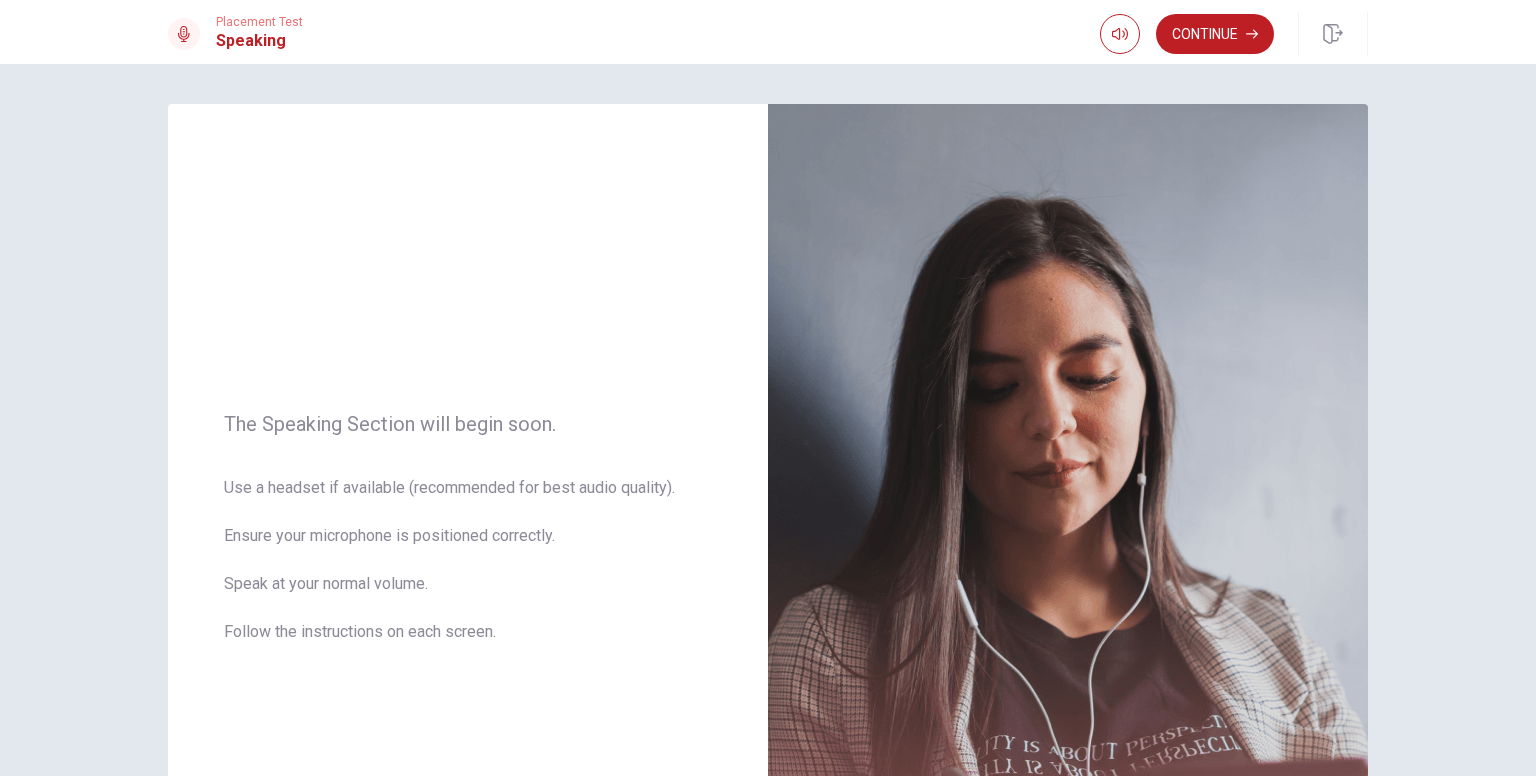 scroll, scrollTop: 204, scrollLeft: 0, axis: vertical 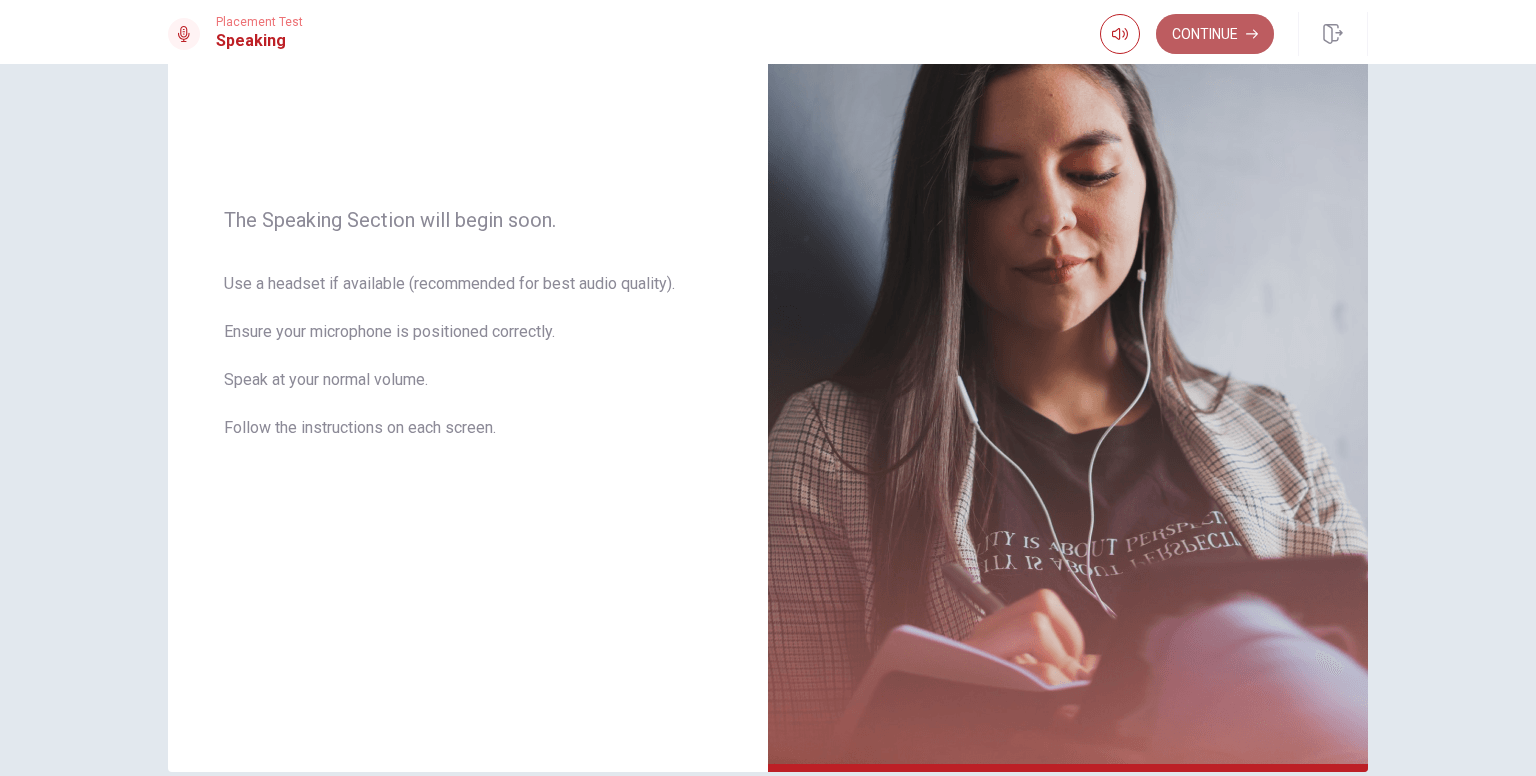 click on "Continue" at bounding box center [1215, 34] 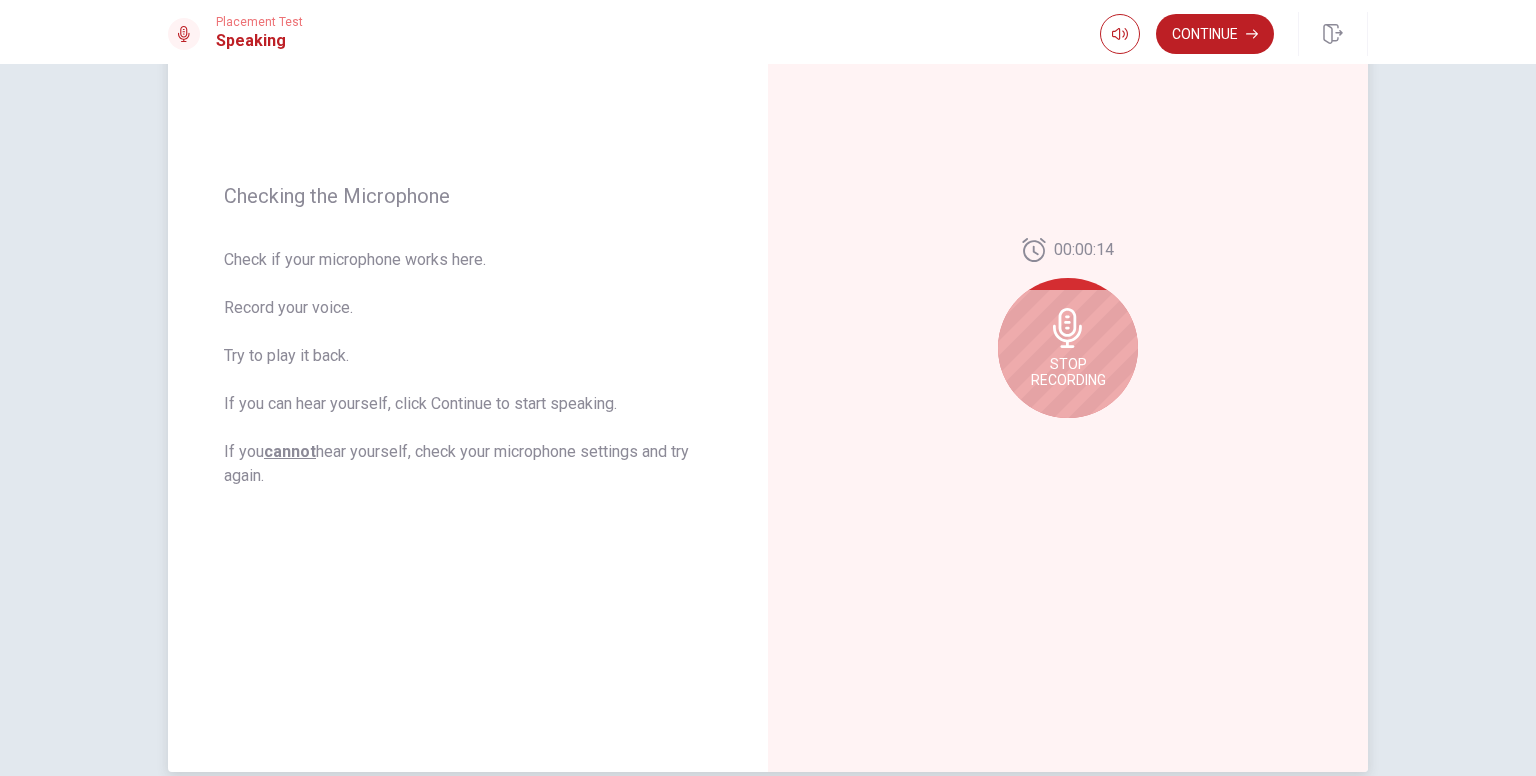 click on "Stop   Recording" at bounding box center (1068, 372) 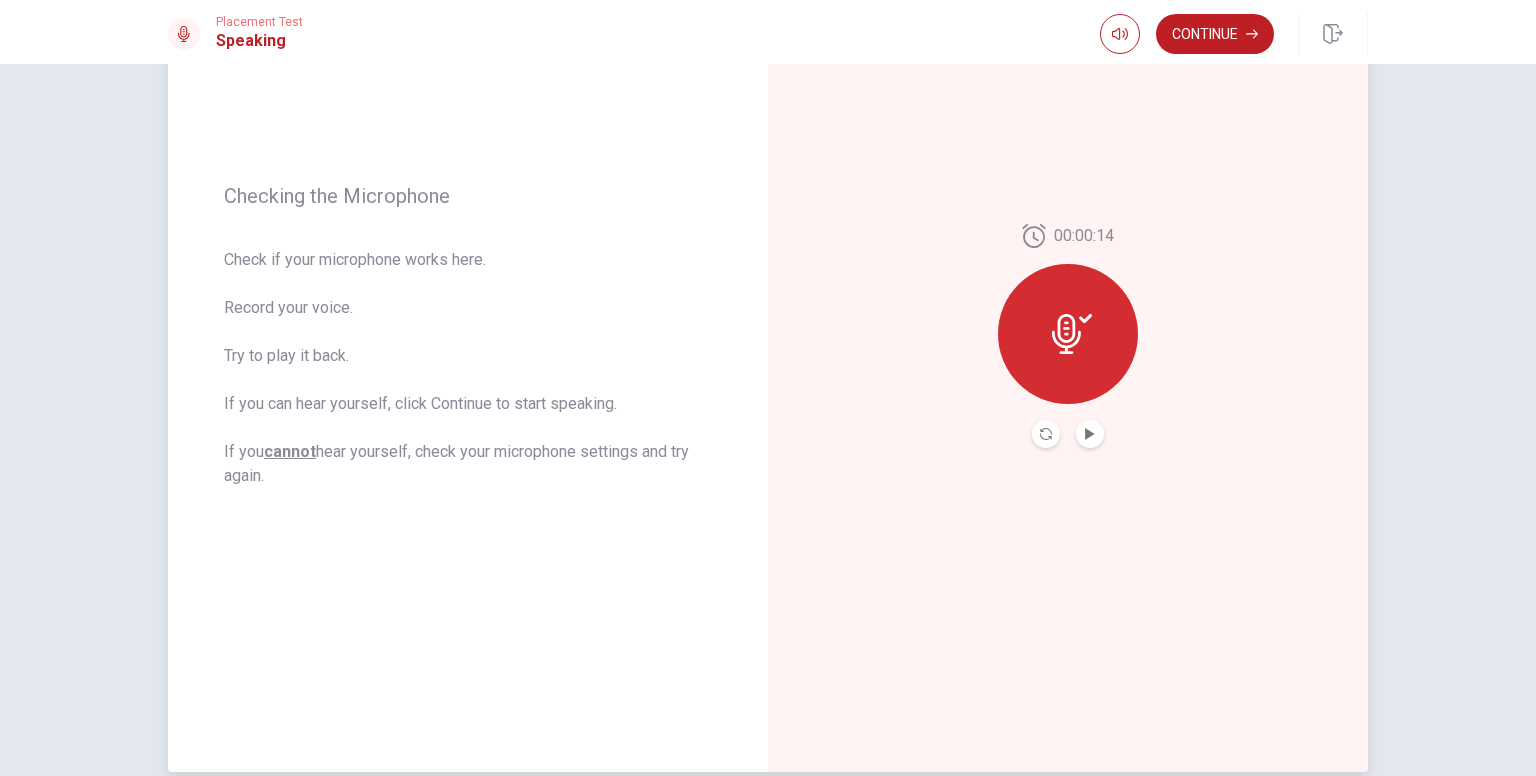 click at bounding box center (1068, 334) 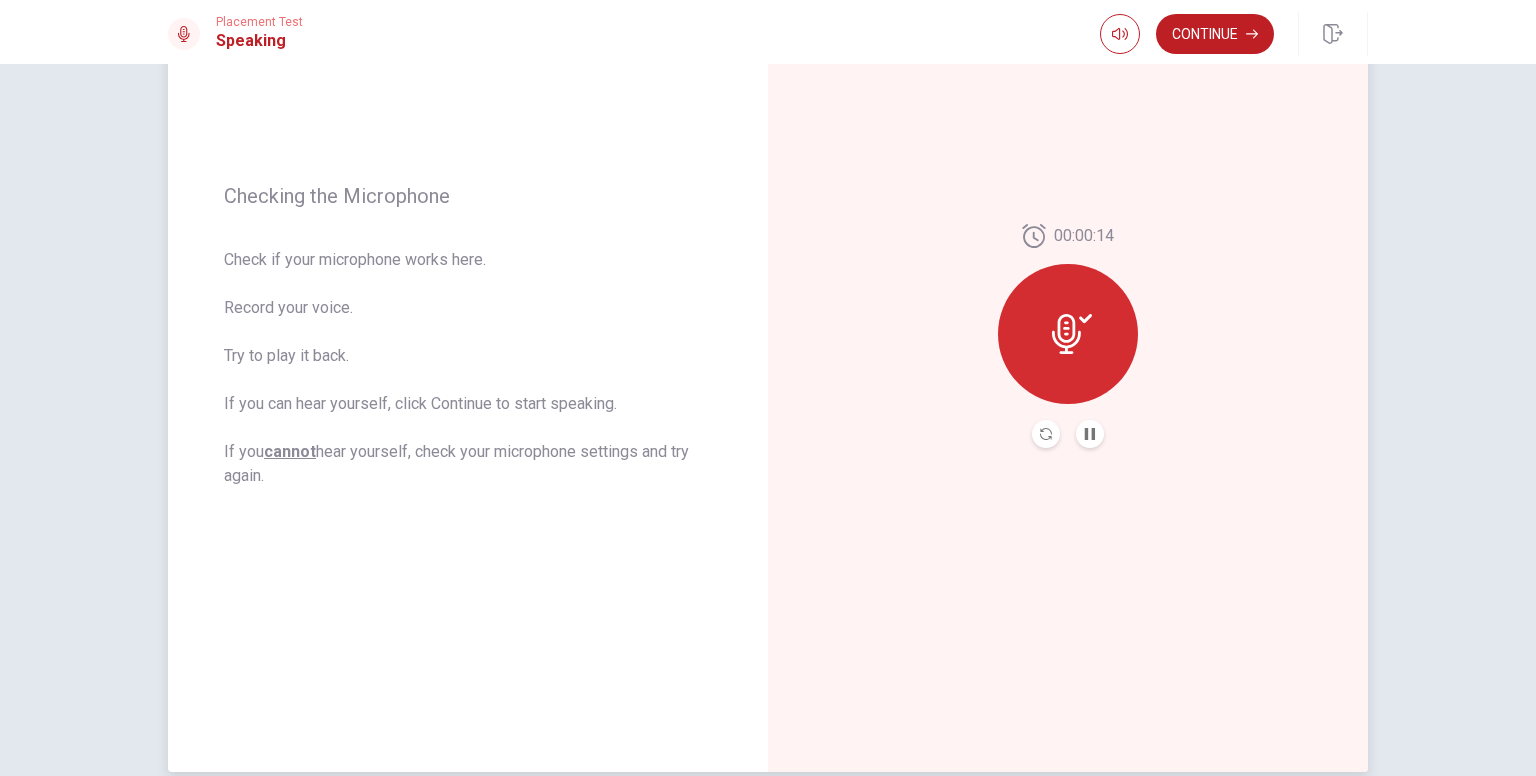 click at bounding box center (1068, 434) 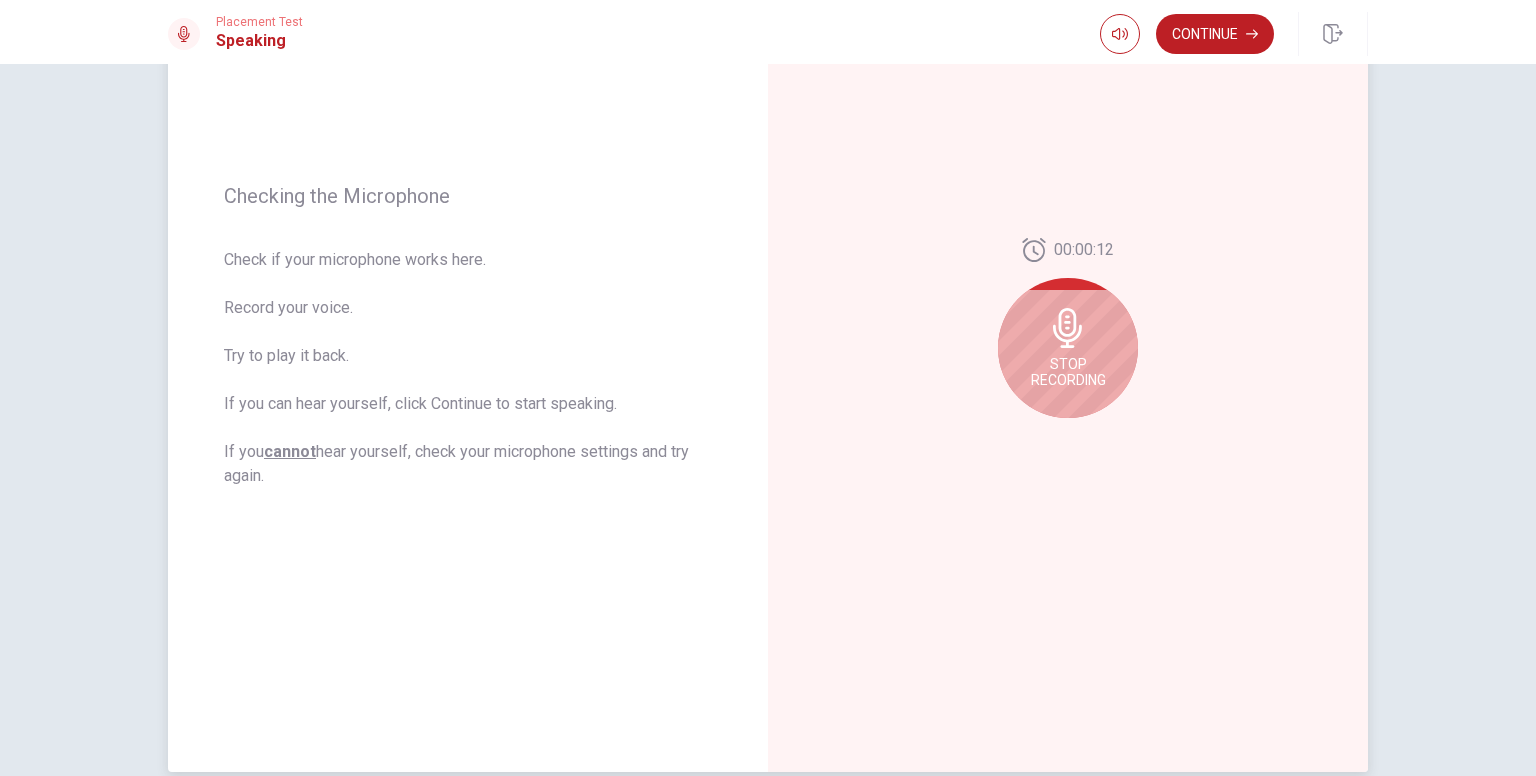 click on "Stop   Recording" at bounding box center (1068, 372) 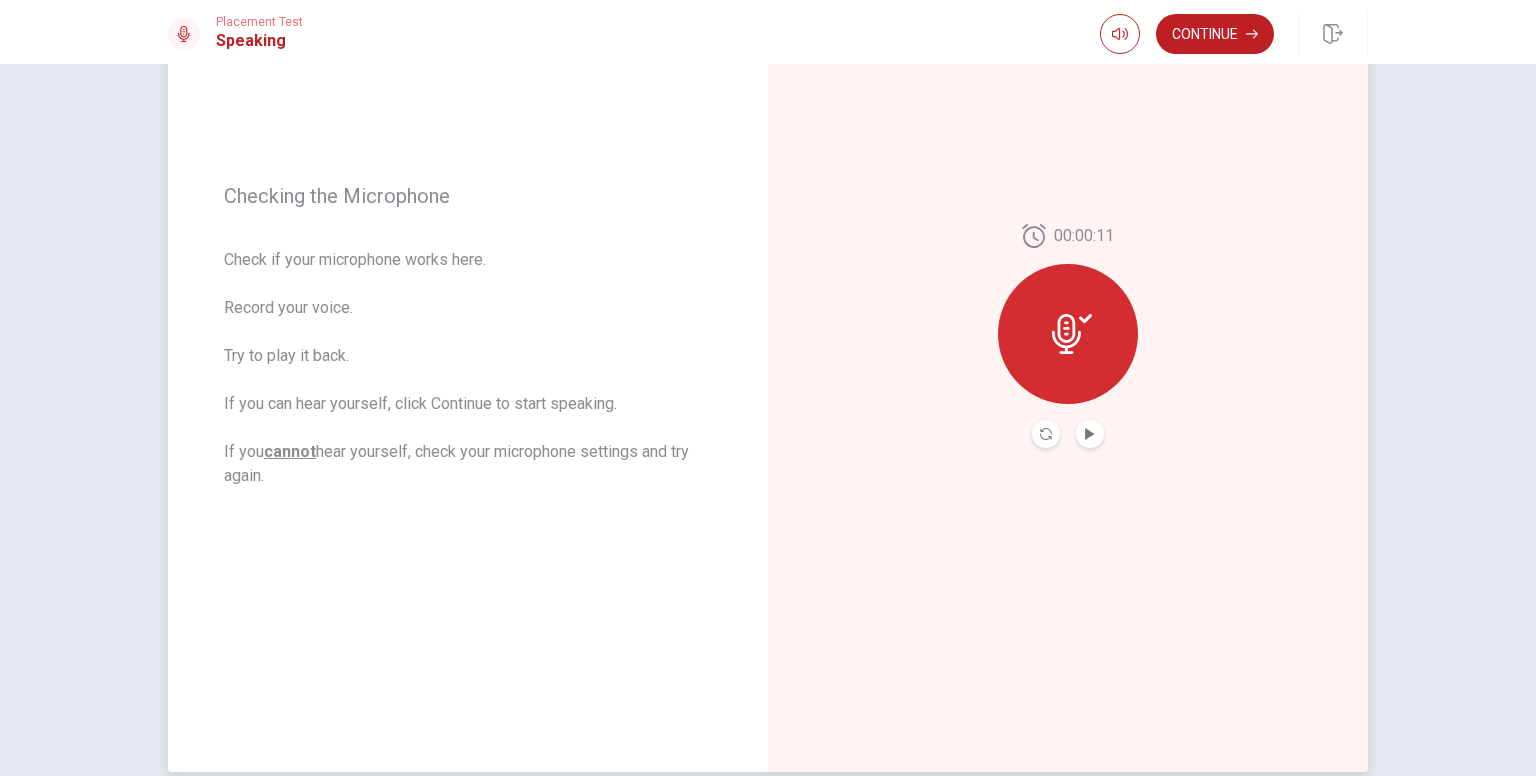 click at bounding box center [1090, 434] 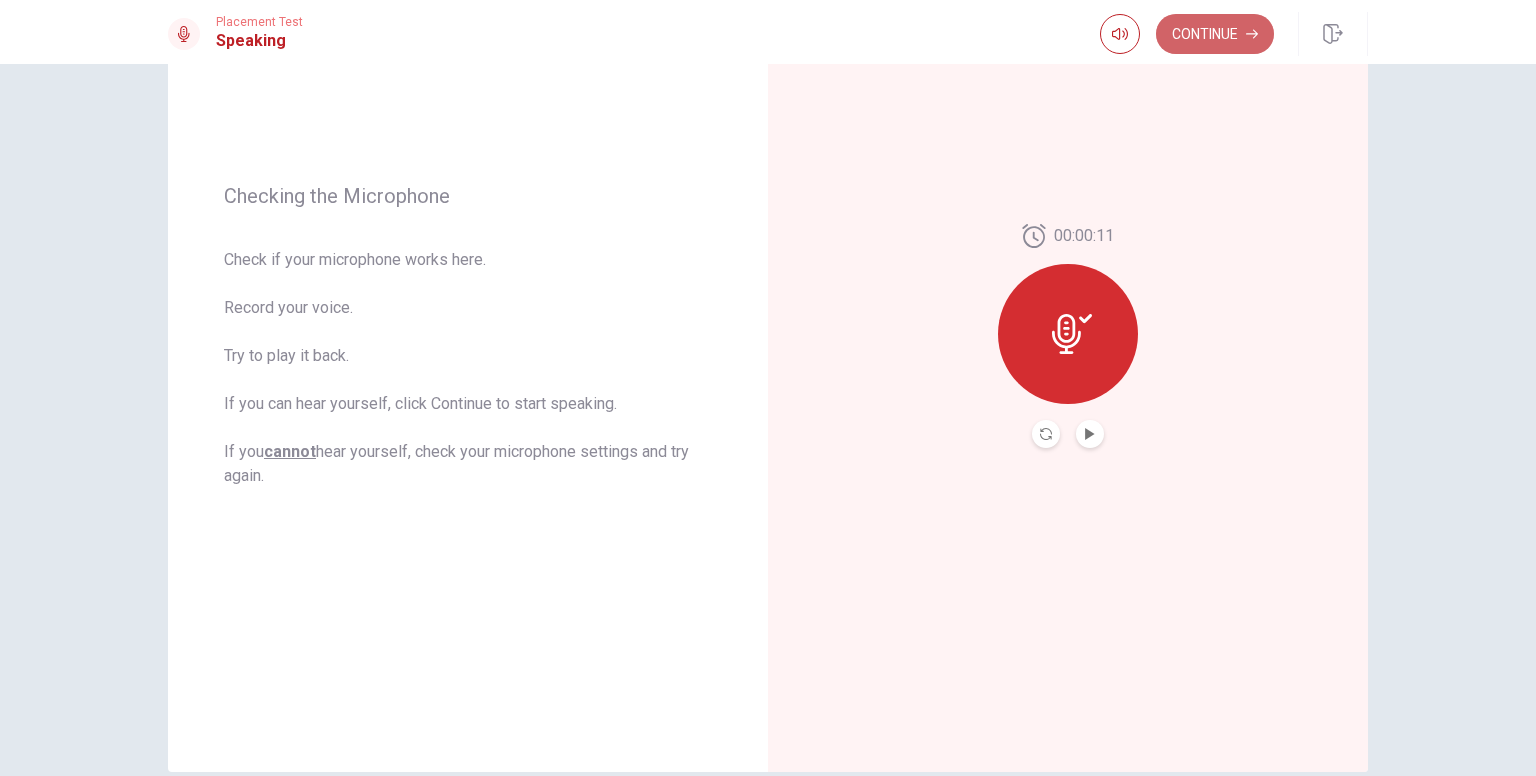 click on "Continue" at bounding box center (1215, 34) 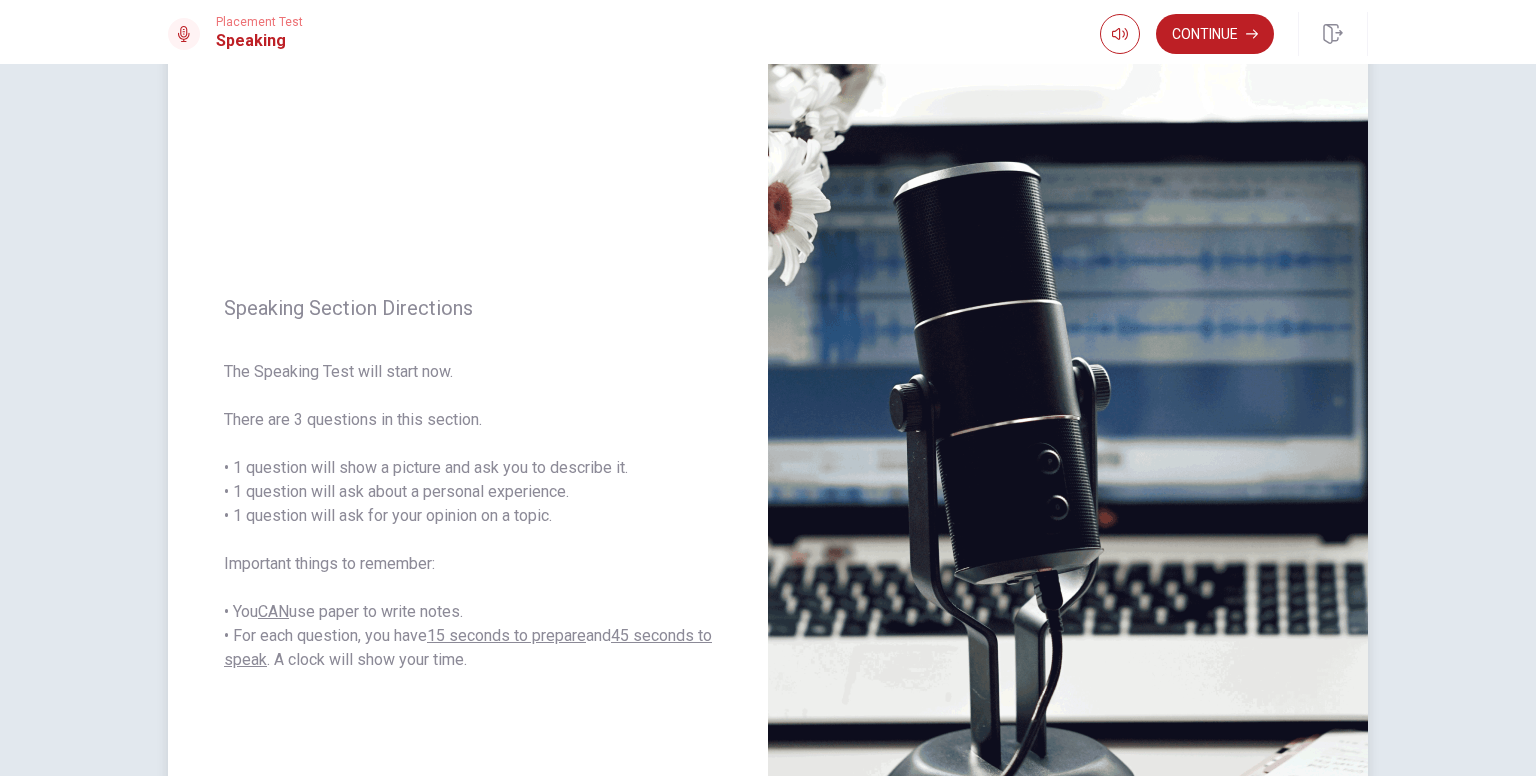scroll, scrollTop: 104, scrollLeft: 0, axis: vertical 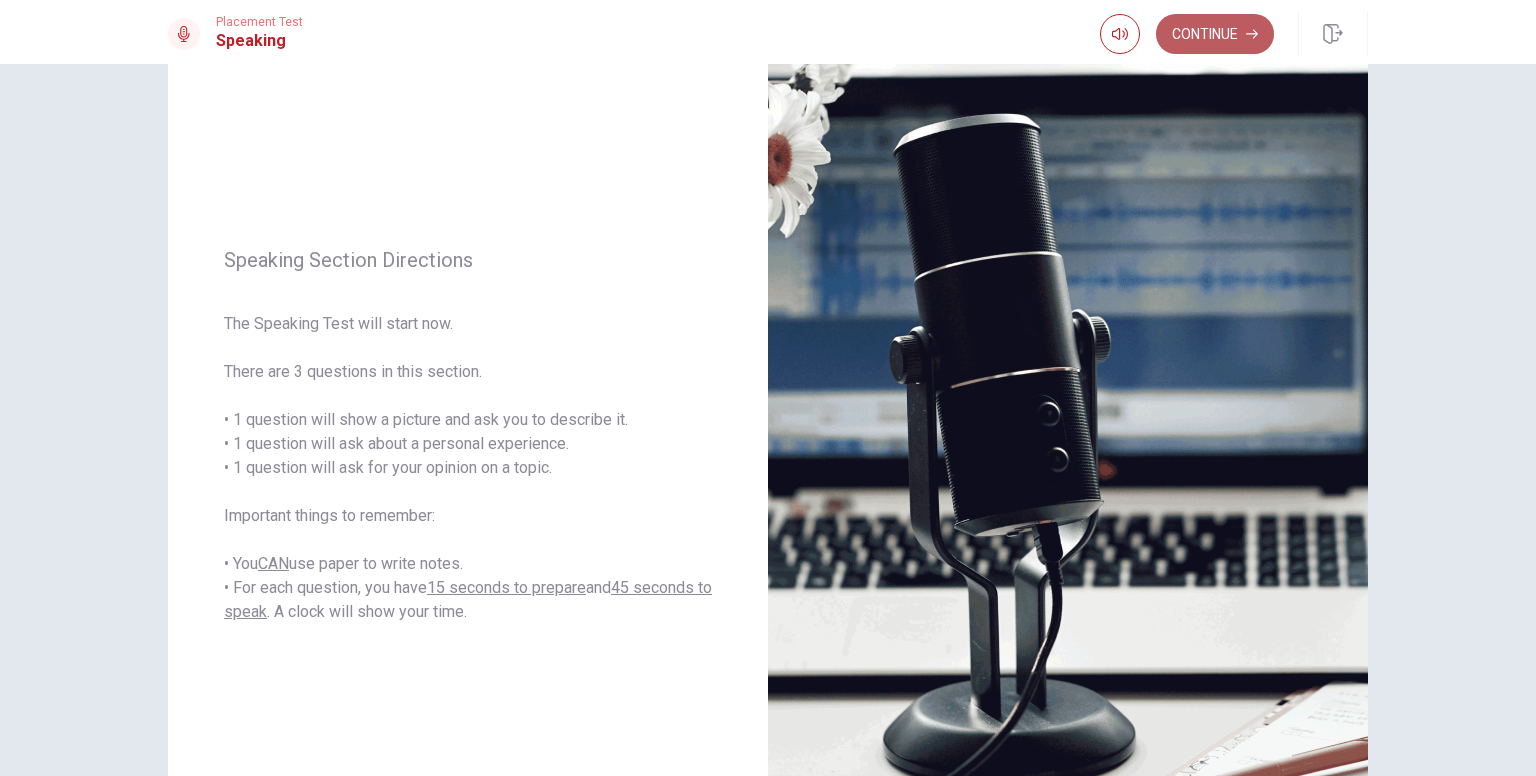 click on "Continue" at bounding box center (1215, 34) 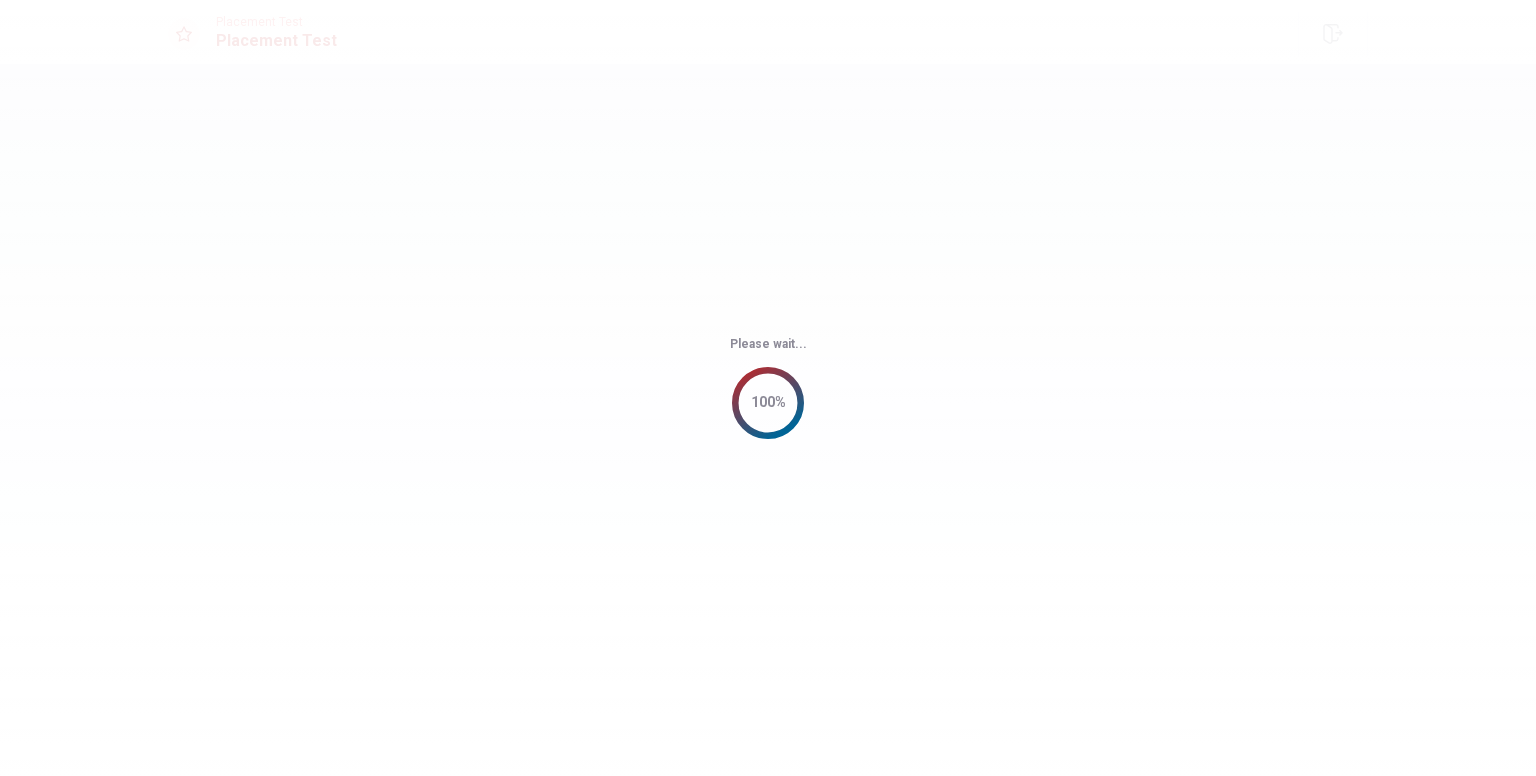 scroll, scrollTop: 0, scrollLeft: 0, axis: both 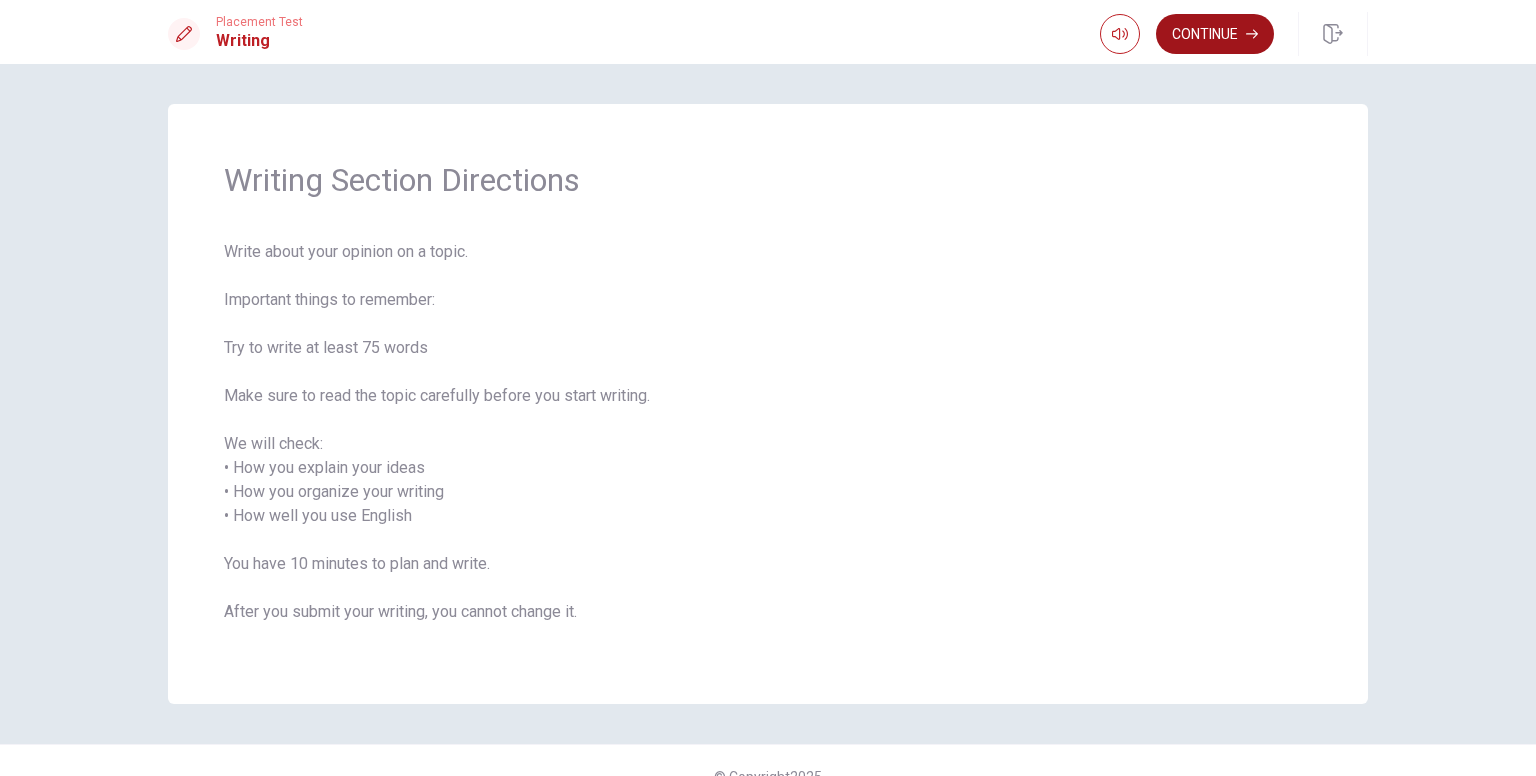 click on "Continue" at bounding box center [1215, 34] 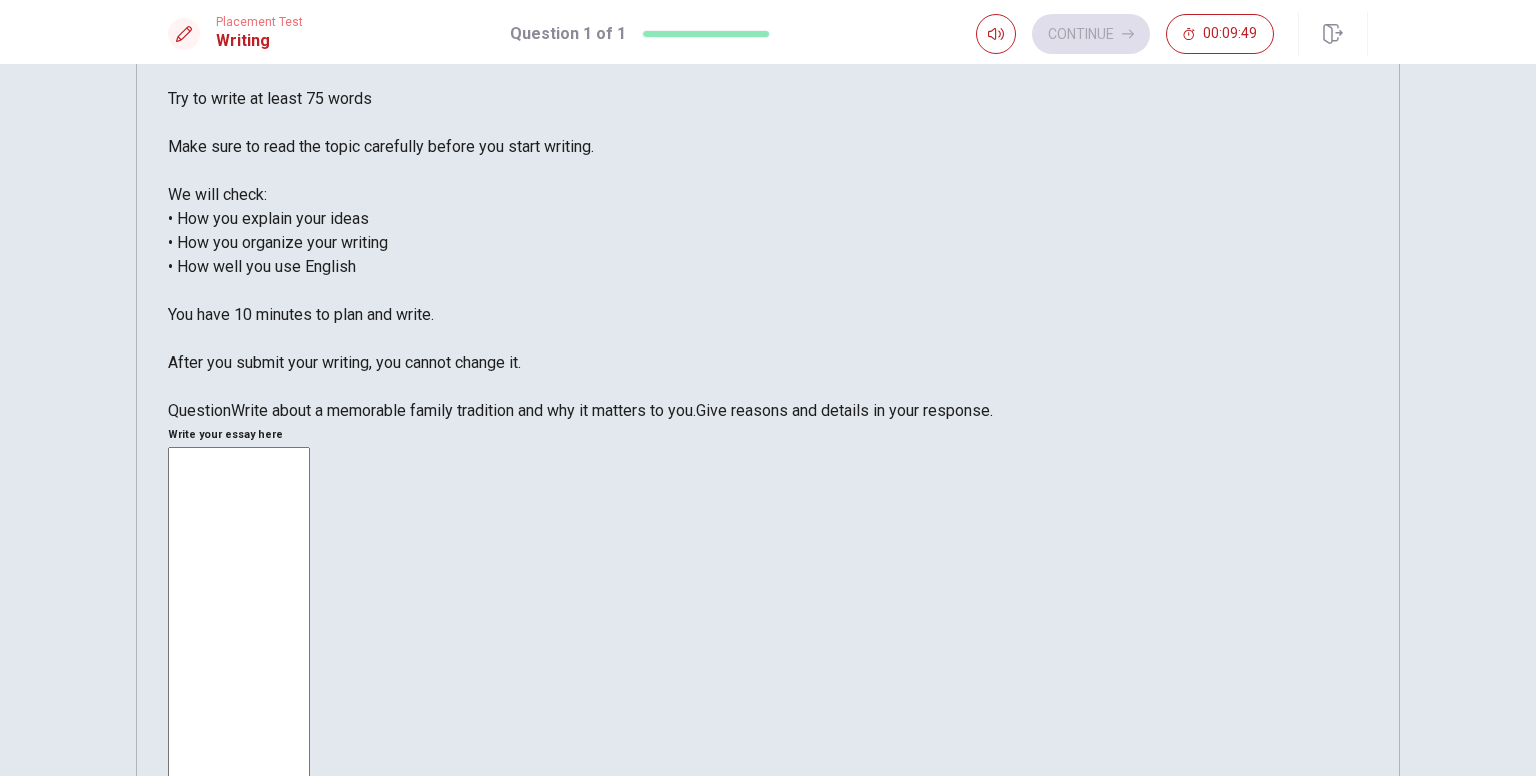 scroll, scrollTop: 0, scrollLeft: 0, axis: both 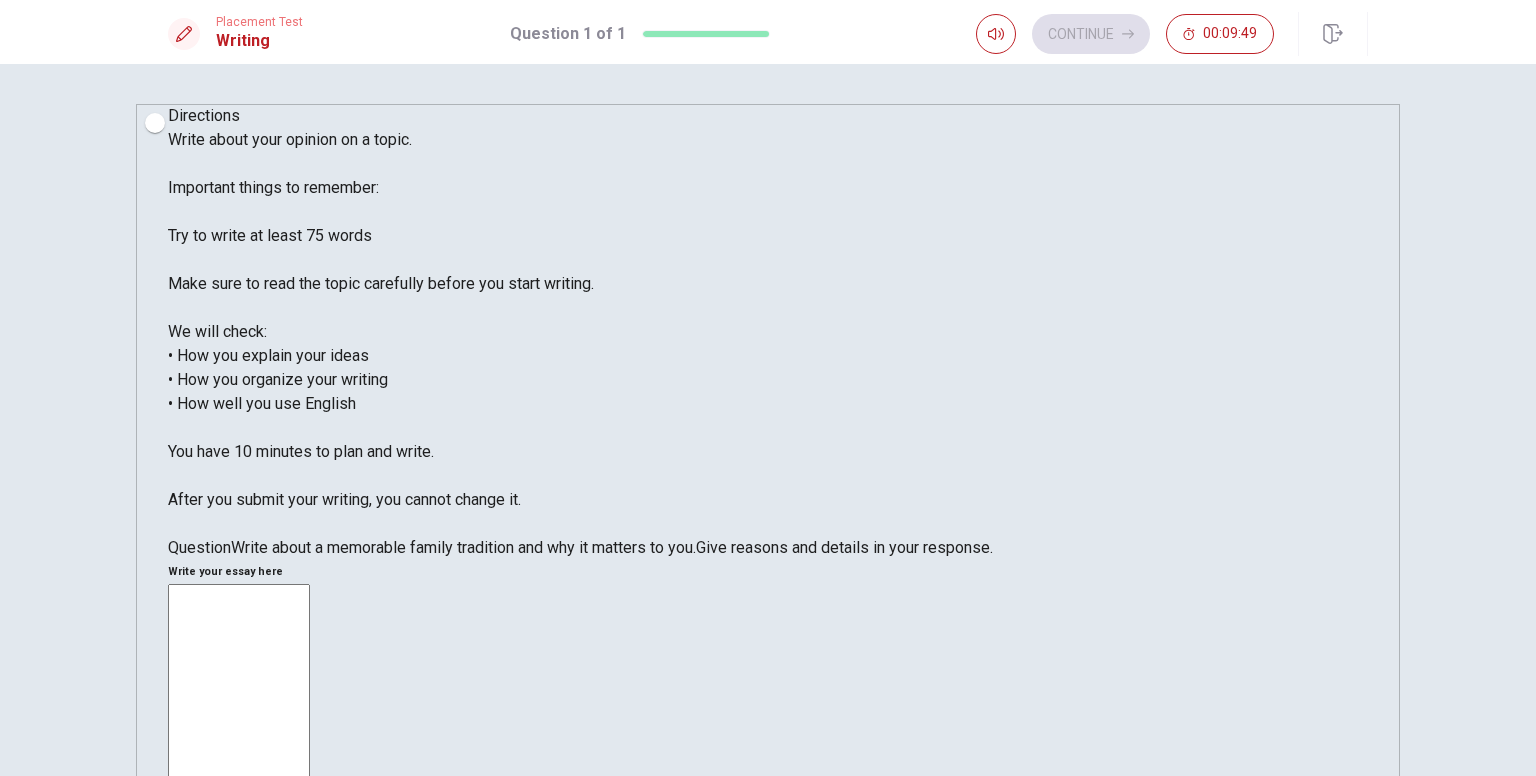 click at bounding box center (239, 865) 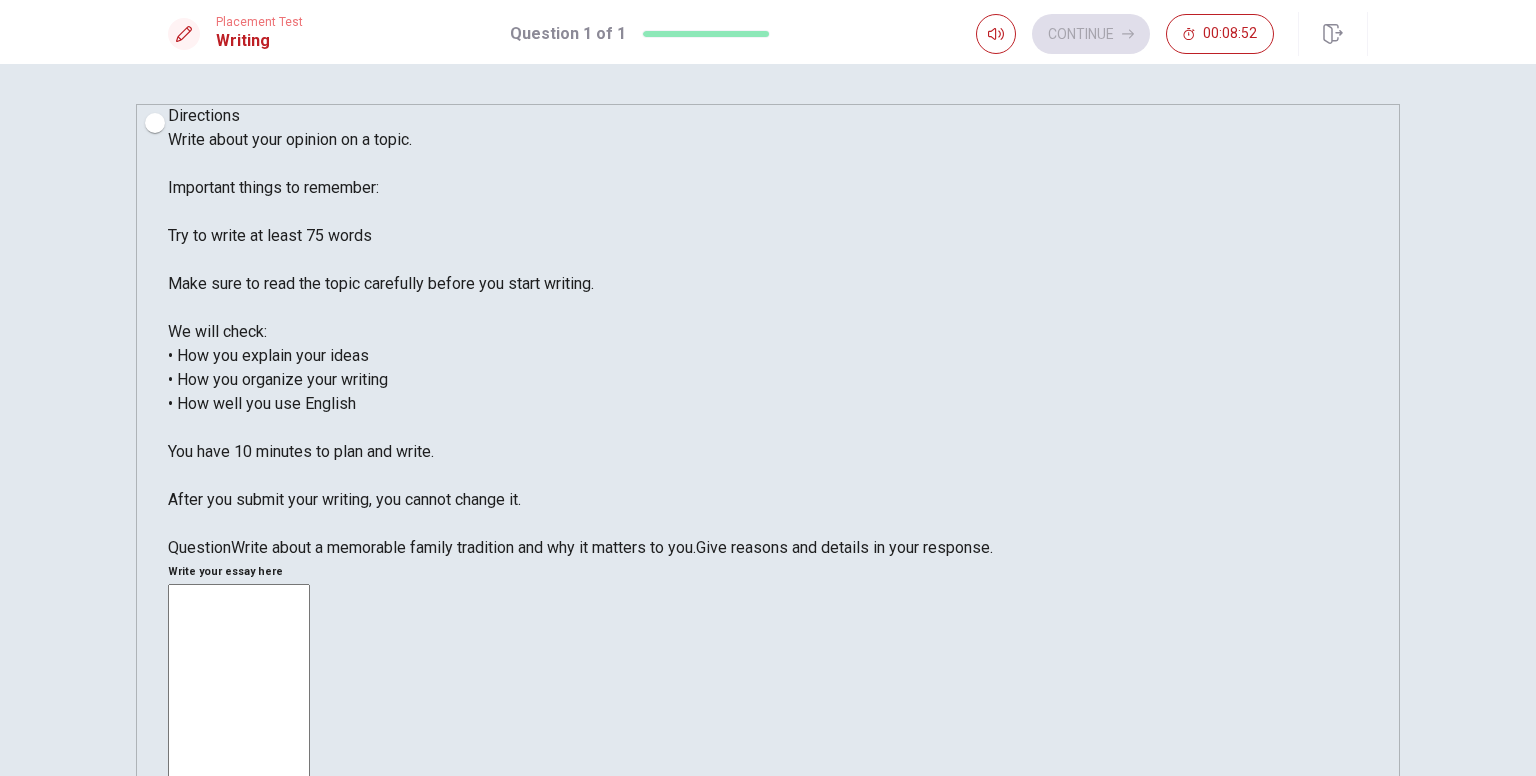 click at bounding box center [239, 865] 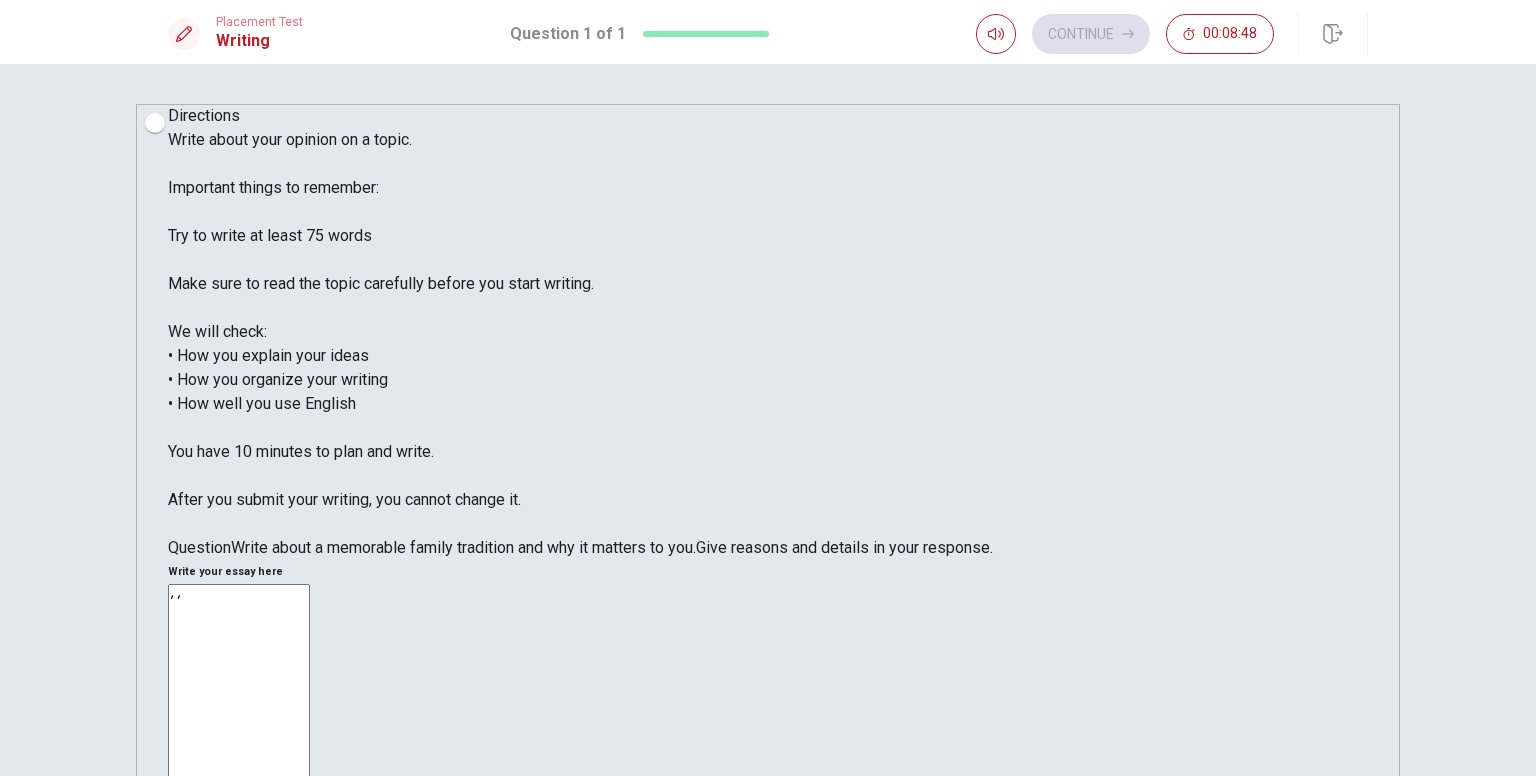 type on "," 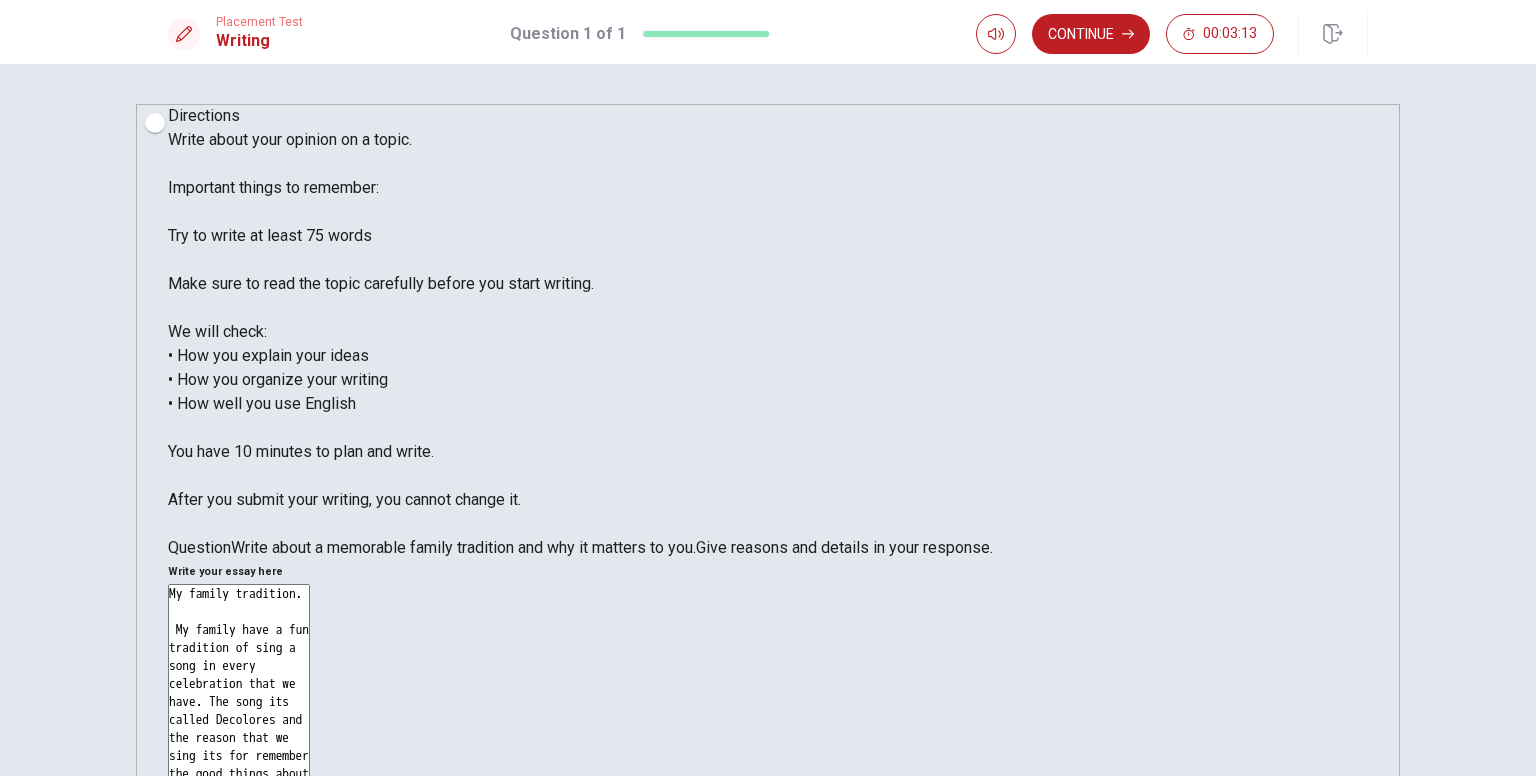 click on "My family tradition.
My family have a fun tradition of sing a song in every celebration that we have. The song its called Decolores and the reason that we sing its for remember the good things about life. We started singing when my grandfather" at bounding box center (239, 865) 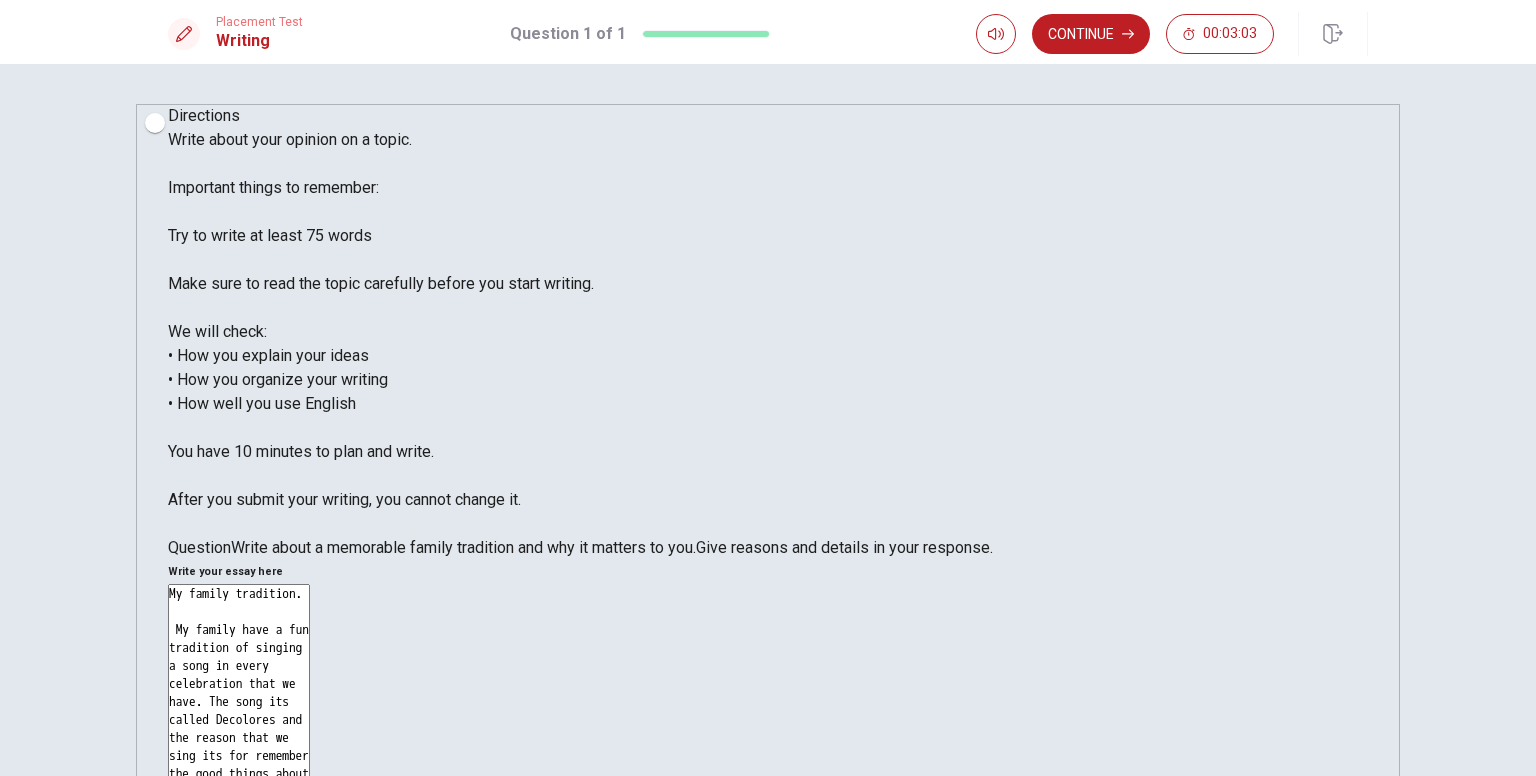 click on "My family tradition.
My family have a fun tradition of singing a song in every celebration that we have. The song its called Decolores and the reason that we sing its for remember the good things about life. We started singing when my grandfather" at bounding box center [239, 865] 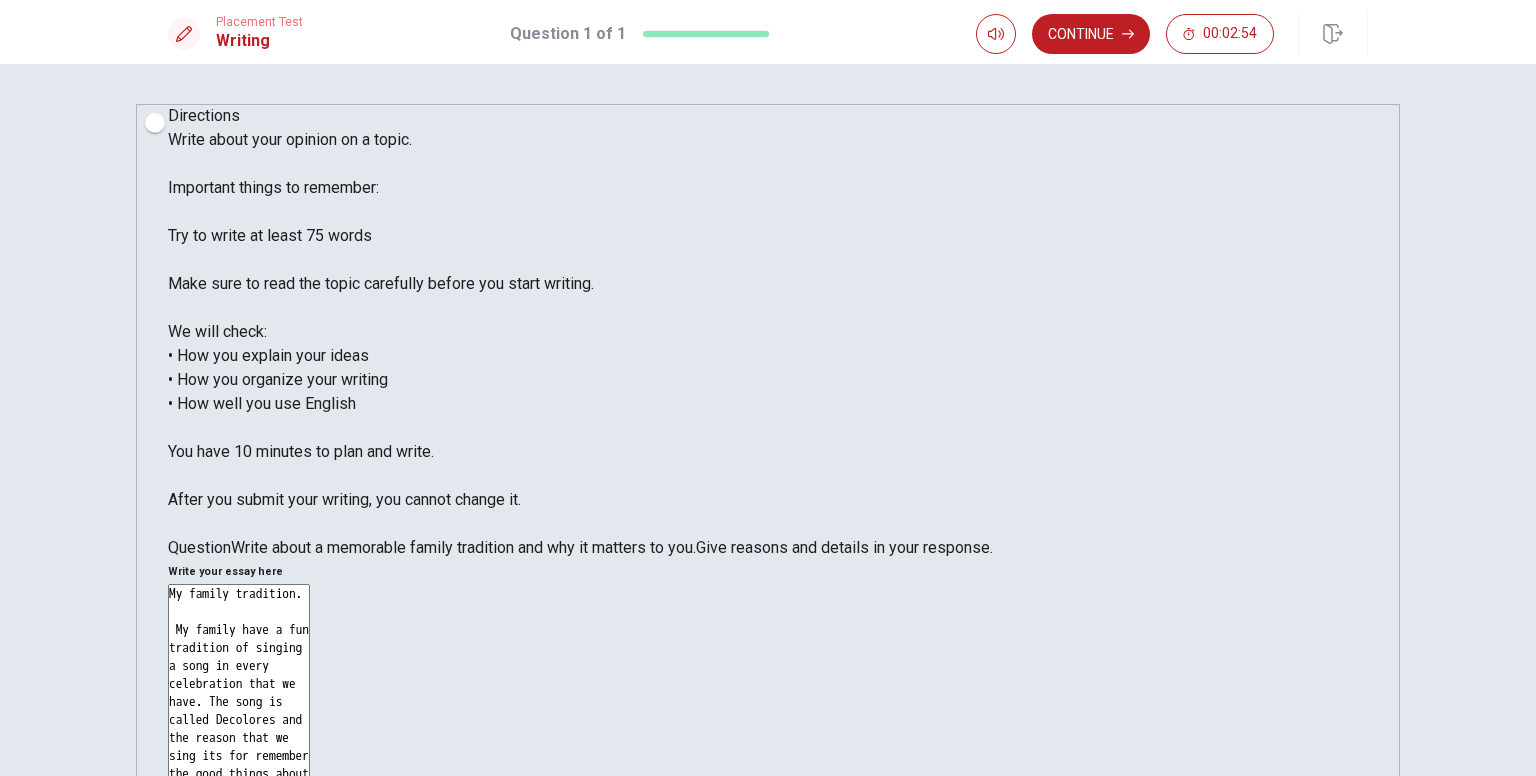 click on "My family tradition.
My family have a fun tradition of singing a song in every celebration that we have. The song is called Decolores and the reason that we sing its for remember the good things about life. We started singing when my grandfather" at bounding box center (239, 865) 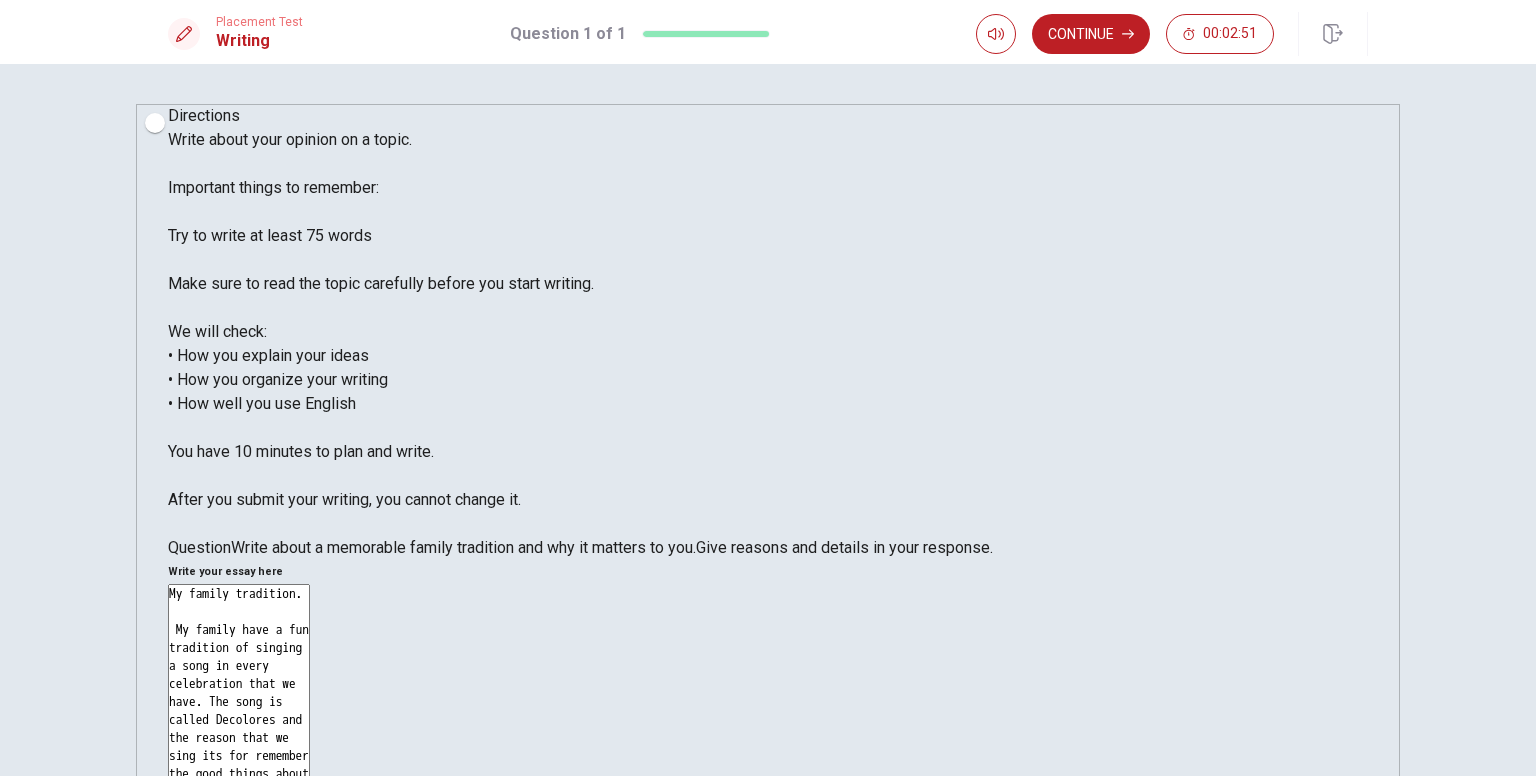 click on "My family tradition.
My family have a fun tradition of singing a song in every celebration that we have. The song is called Decolores and the reason that we sing its for remember the good things about life. We started singing when my grandfather" at bounding box center (239, 865) 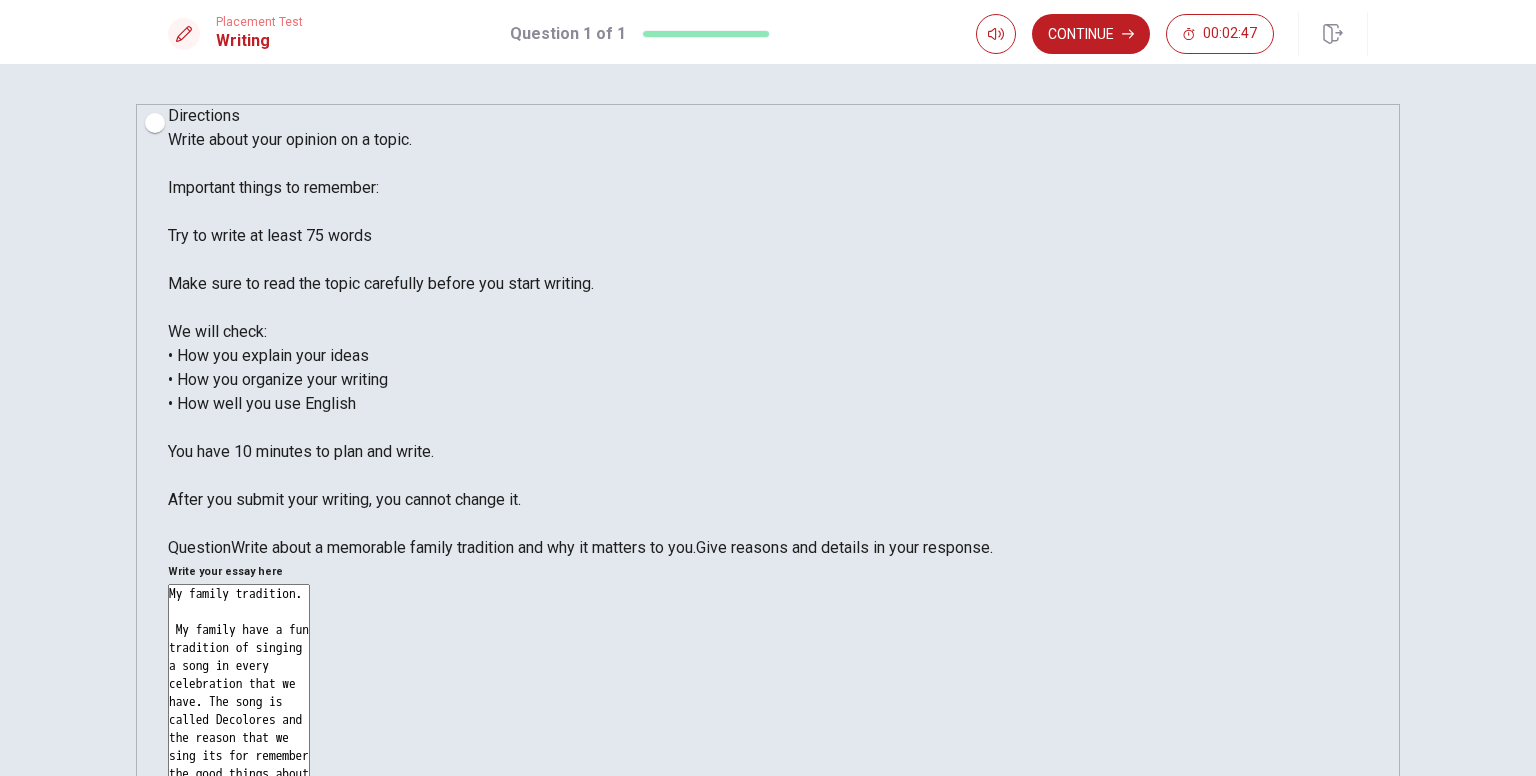 click on "My family tradition.
My family have a fun tradition of singing a song in every celebration that we have. The song is called Decolores and the reason that we sing its for remember the good things about life. We started singing when my grandfather" at bounding box center (239, 865) 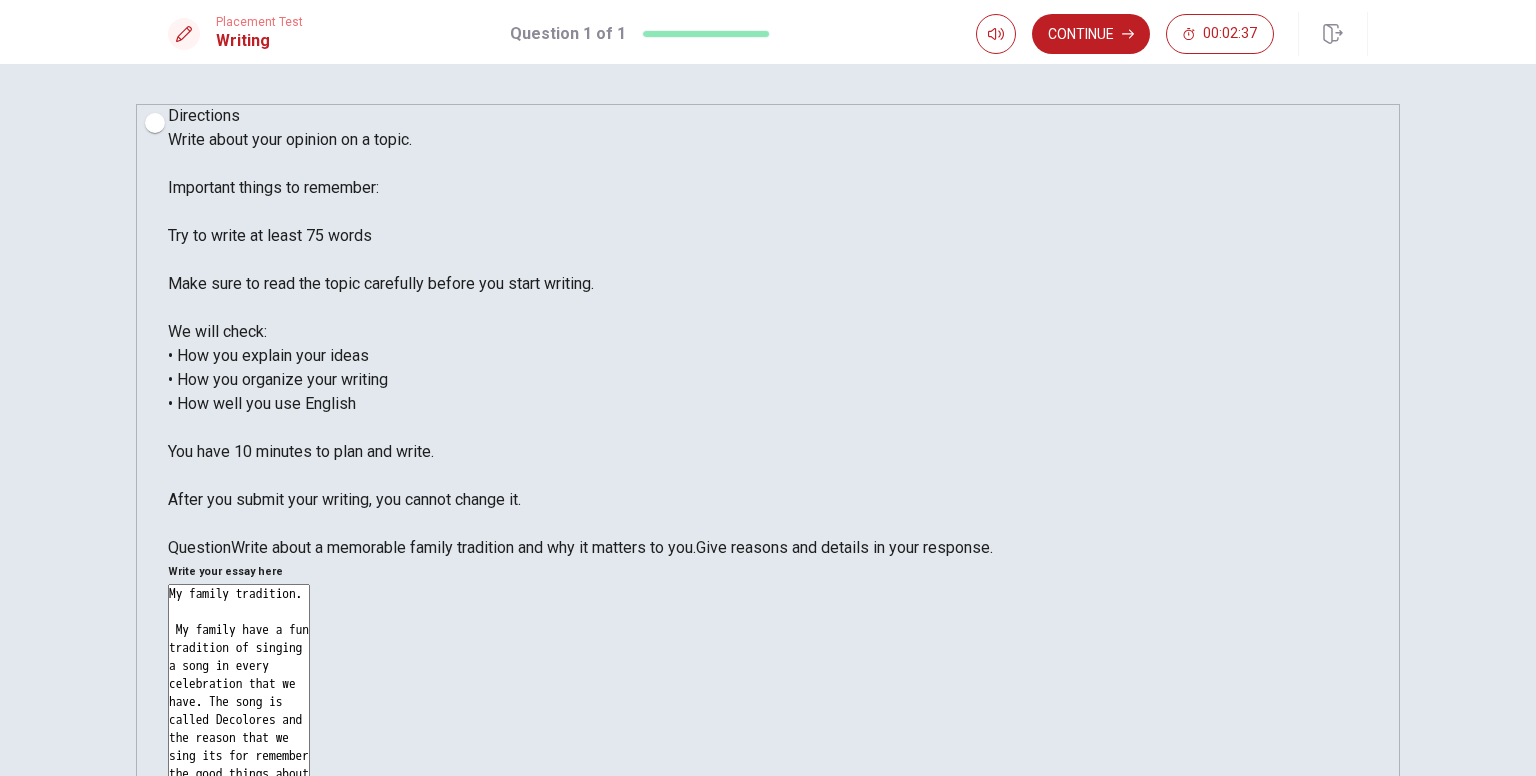 click on "My family tradition.
My family have a fun tradition of singing a song in every celebration that we have. The song is called Decolores and the reason that we sing its for remember the good things about life. We started singing when my grandfather" at bounding box center [239, 865] 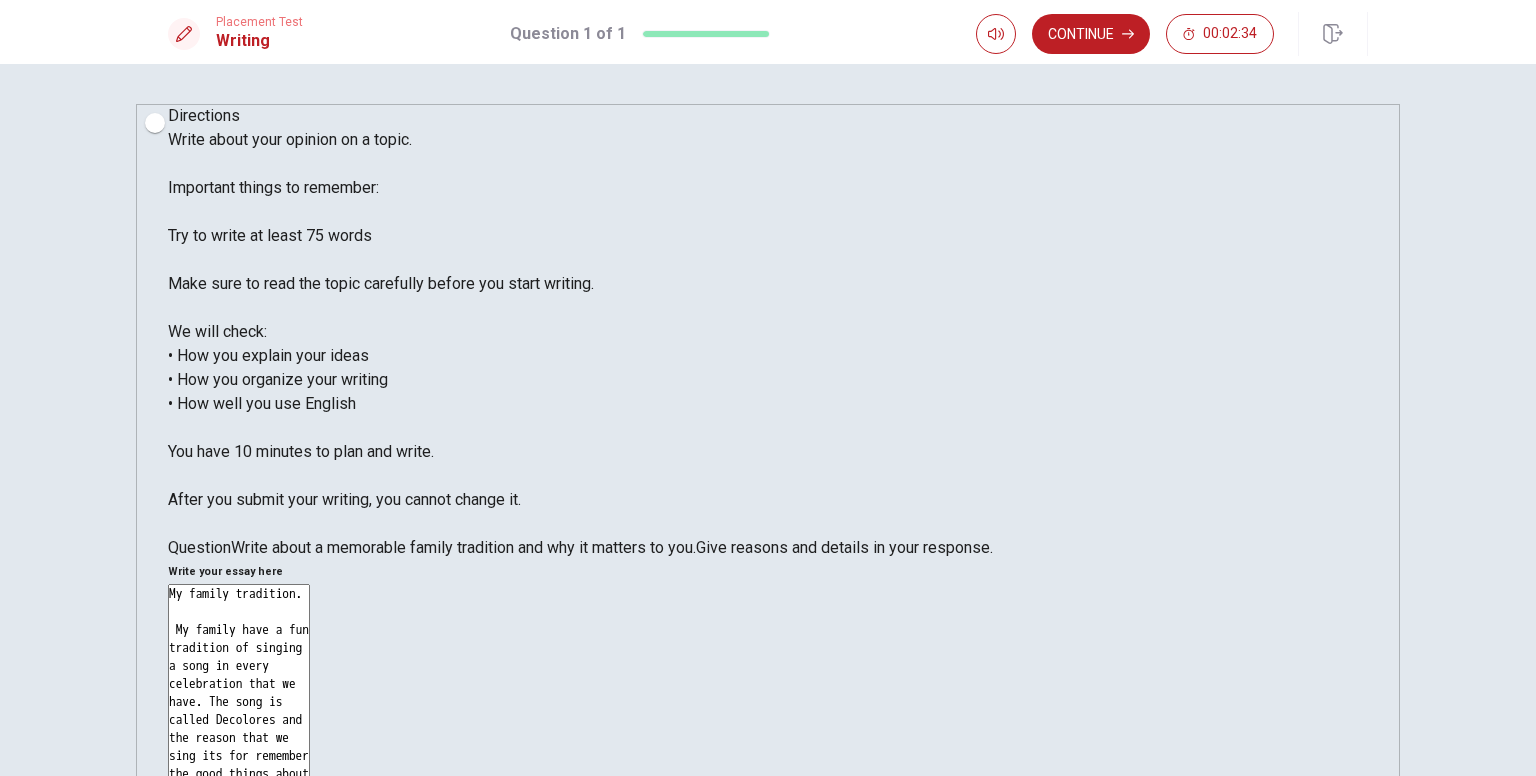 click on "My family tradition.
My family have a fun tradition of singing a song in every celebration that we have. The song is called Decolores and the reason that we sing its for remember the good things about life. We started singing when my grandfather" at bounding box center [239, 865] 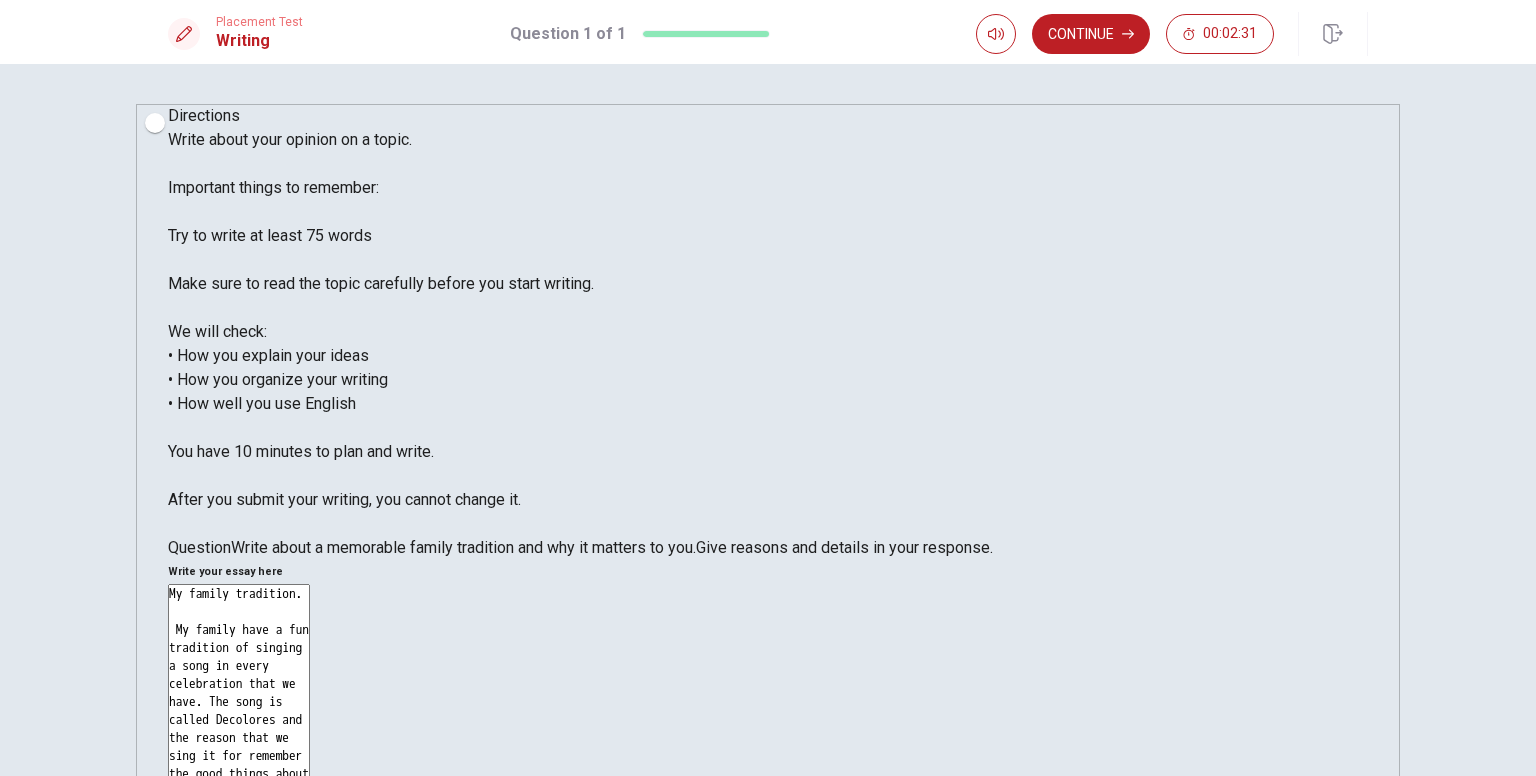 click on "My family tradition.
My family have a fun tradition of singing a song in every celebration that we have. The song is called Decolores and the reason that we sing it for remember the good things about life. We started singing when my grandfather" at bounding box center [239, 865] 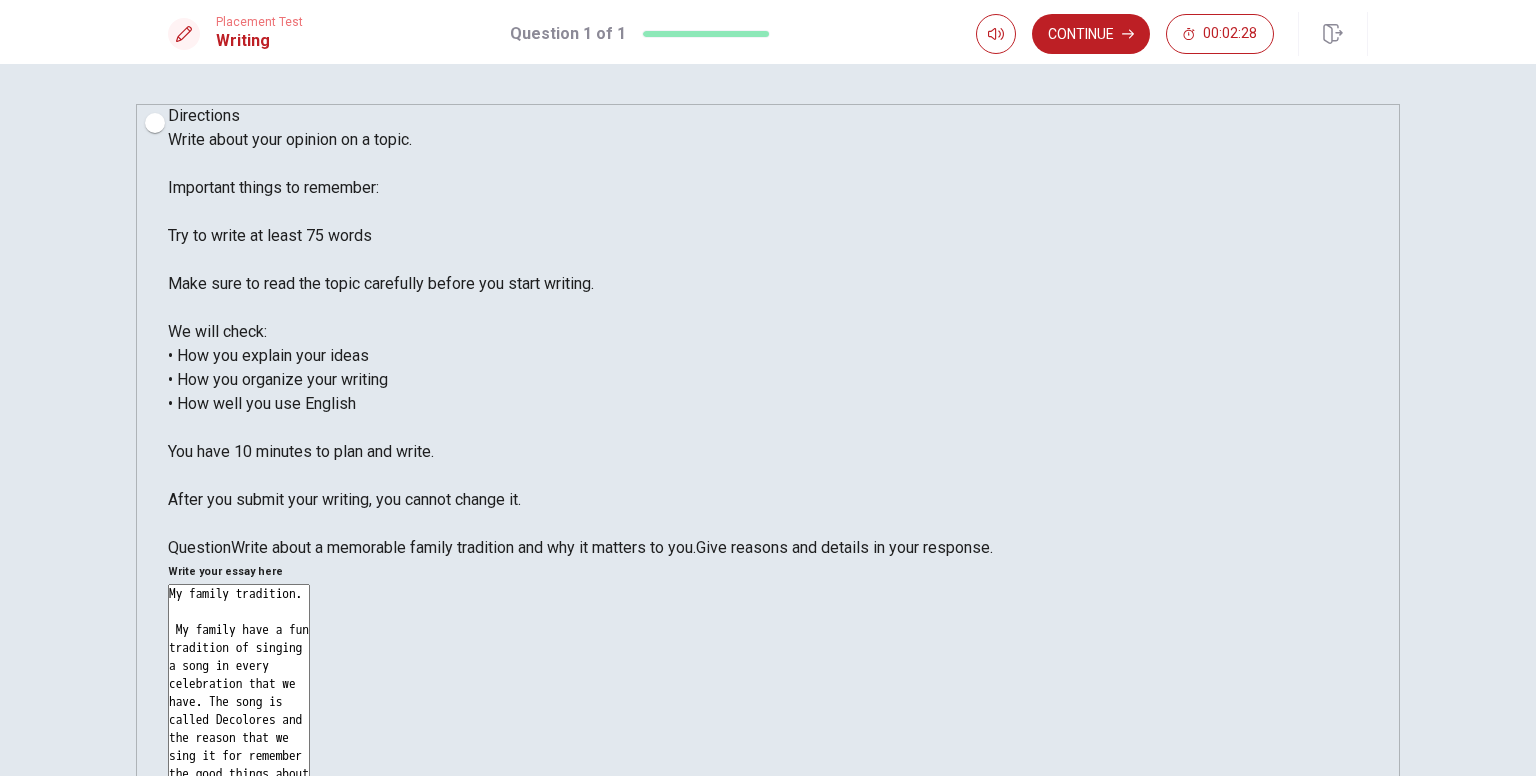click on "My family tradition.
My family have a fun tradition of singing a song in every celebration that we have. The song is called Decolores and the reason that we sing it for remember the good things about life. We started singing when my grandfather" at bounding box center [239, 865] 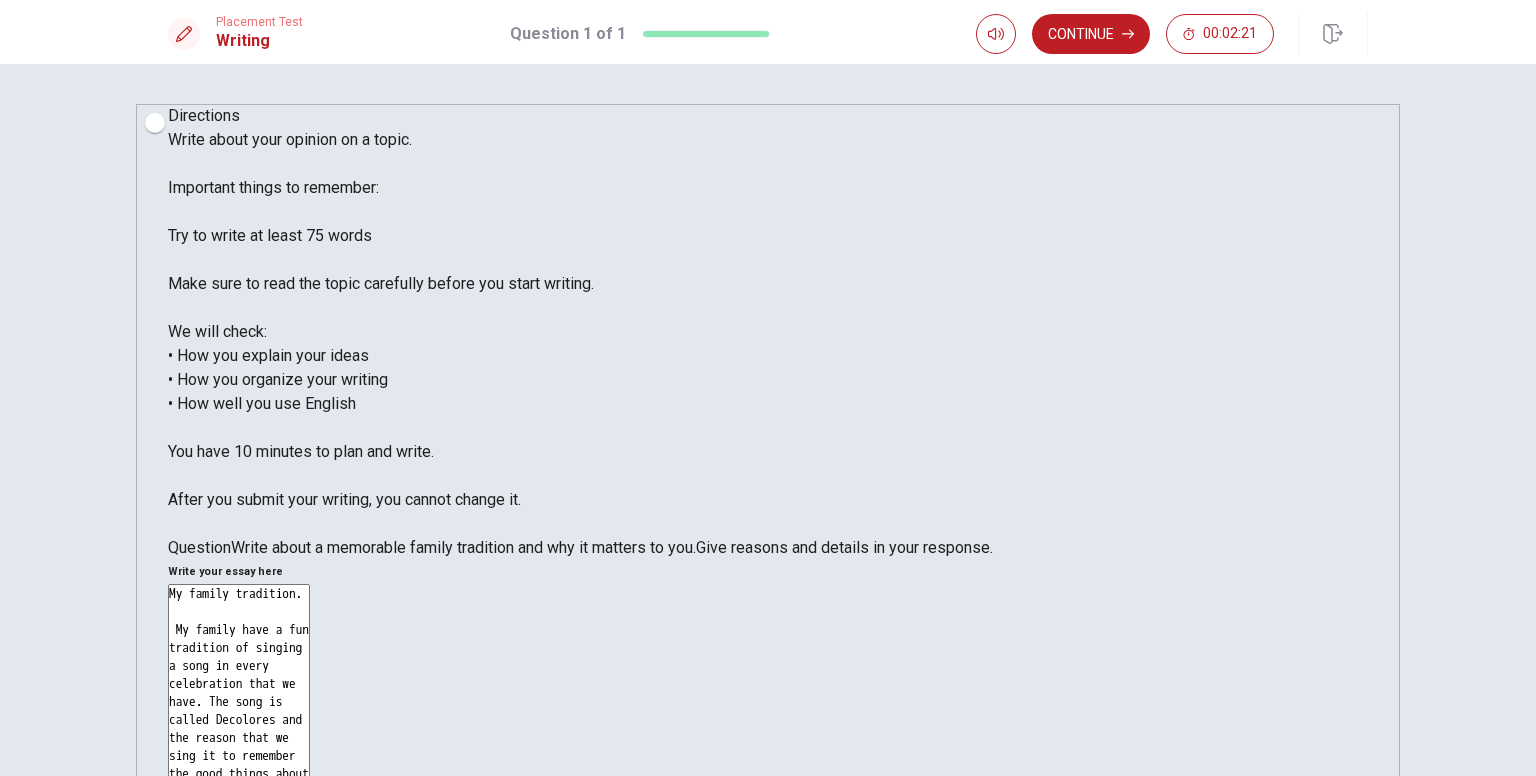 click on "My family tradition.
My family have a fun tradition of singing a song in every celebration that we have. The song is called Decolores and the reason that we sing it to remember the good things about life. We started singing when my grandfather" at bounding box center (239, 865) 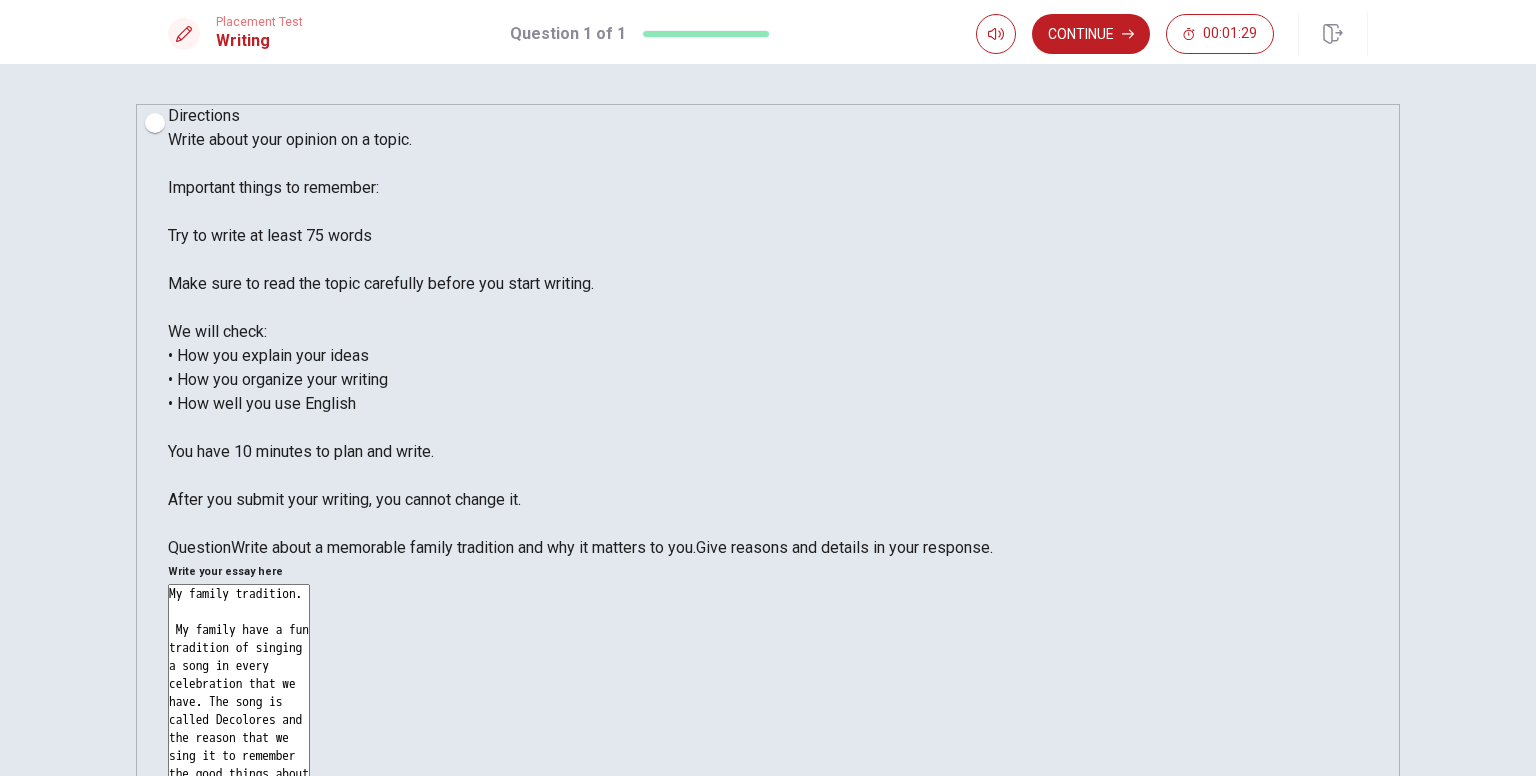 click on "My family tradition.
My family have a fun tradition of singing a song in every celebration that we have. The song is called Decolores and the reason that we sing it to remember the good things about life. We started singing when my grandfather was alive because he loved that song, but we realy started singing after his death." at bounding box center (239, 865) 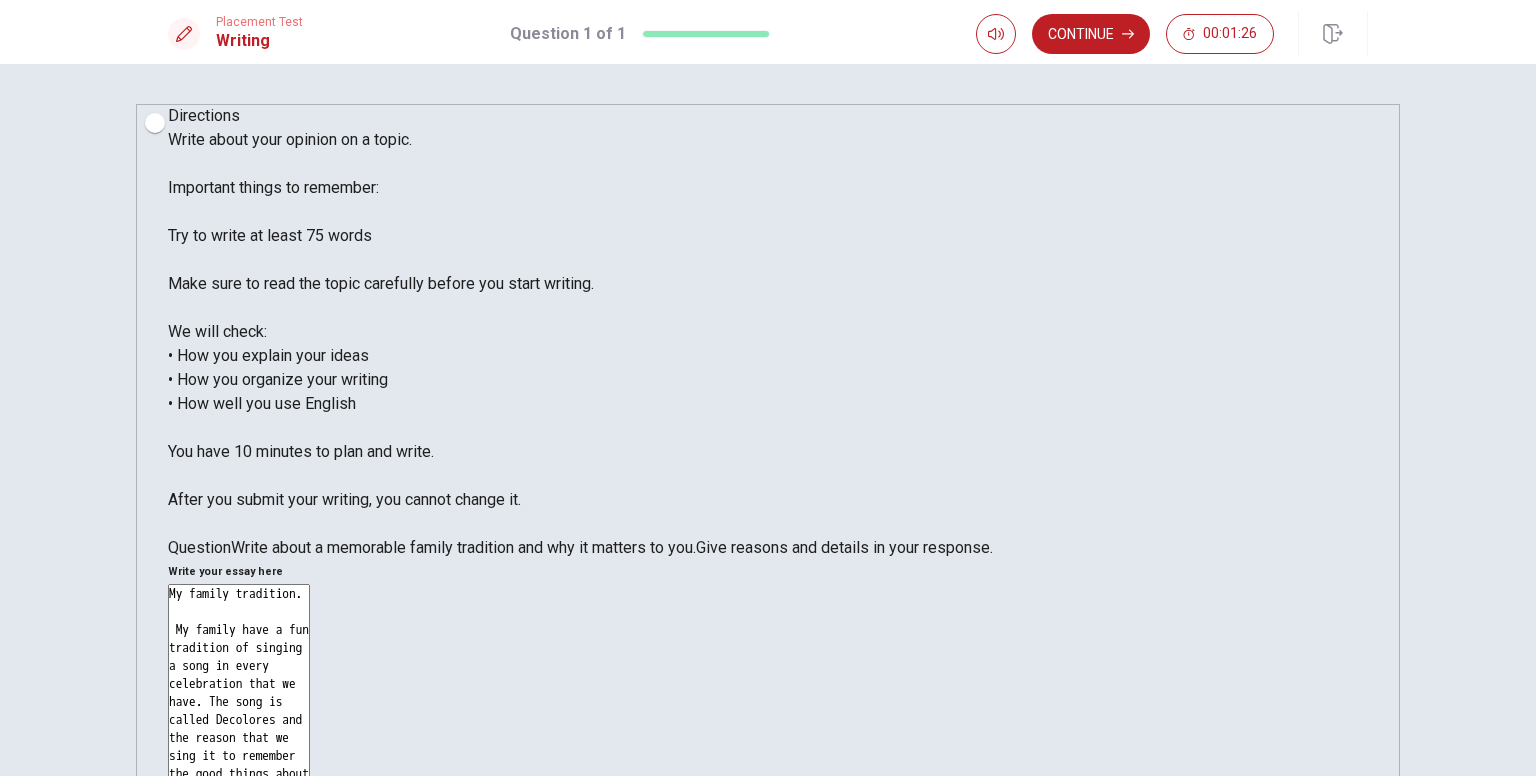 click on "My family tradition.
My family have a fun tradition of singing a song in every celebration that we have. The song is called Decolores and the reason that we sing it to remember the good things about life. We started singing when my grandfather was alive because he loved that song, but we really started singing after his death." at bounding box center (239, 865) 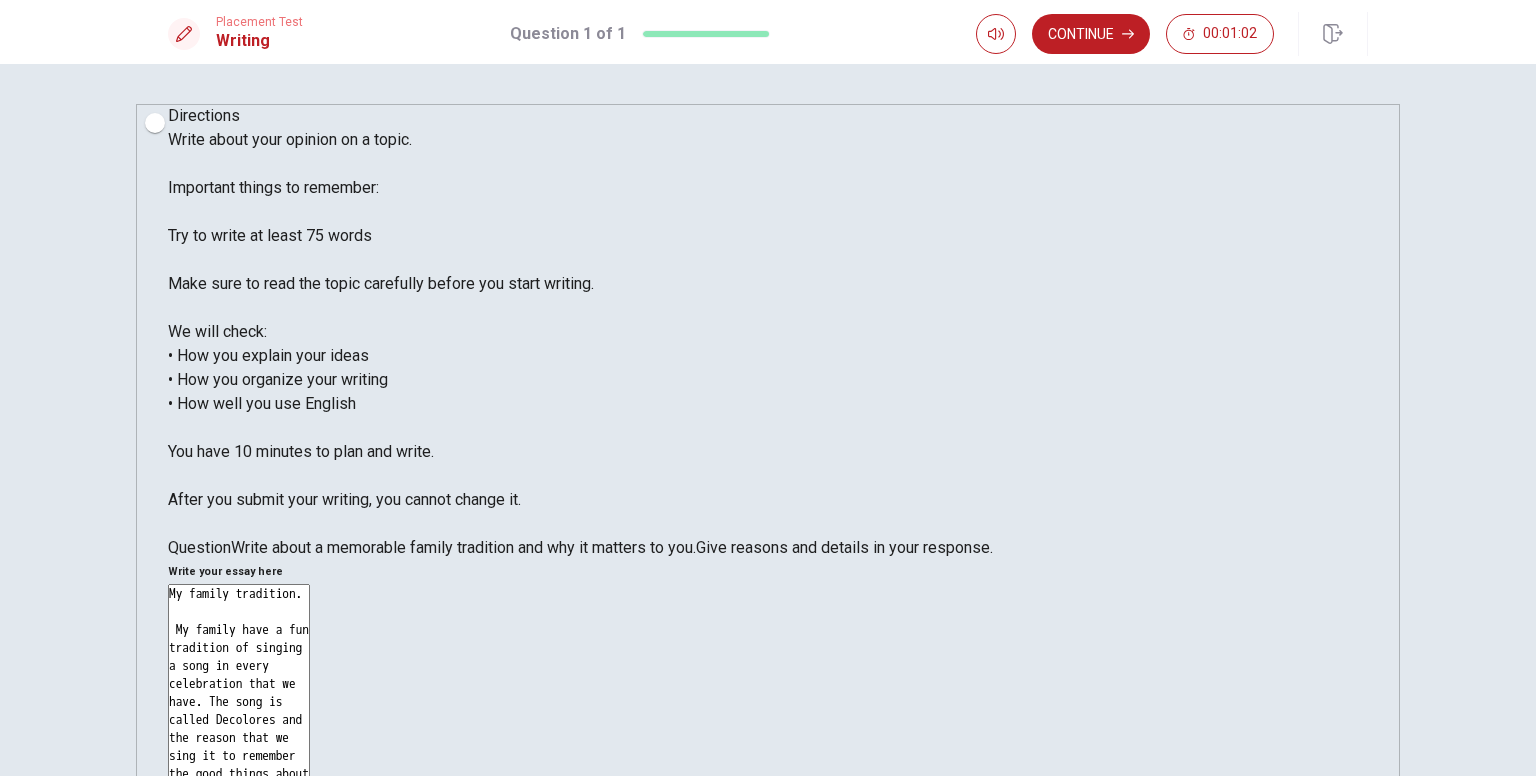 click on "My family tradition.
My family have a fun tradition of singing a song in every celebration that we have. The song is called Decolores and the reason that we sing it to remember the good things about life. We started singing when my grandfather was alive because he loved that song, but we really started singing after his death. I love this tradition because keeps the me" at bounding box center [239, 865] 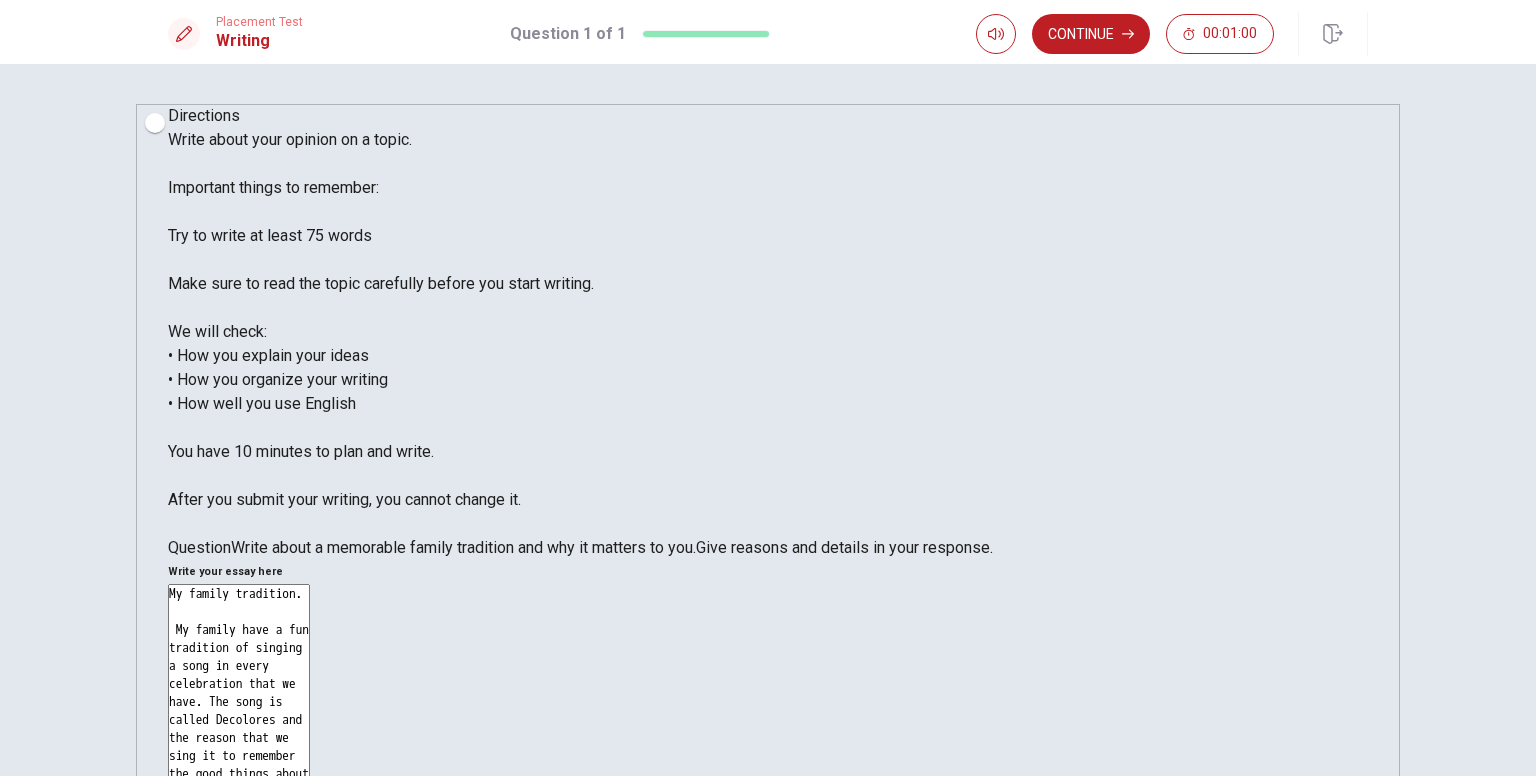 click on "My family tradition.
My family have a fun tradition of singing a song in every celebration that we have. The song is called Decolores and the reason that we sing it to remember the good things about life. We started singing when my grandfather was alive because he loved that song, but we really started singing after his death. I love this tradition because it keeps the me" at bounding box center [239, 865] 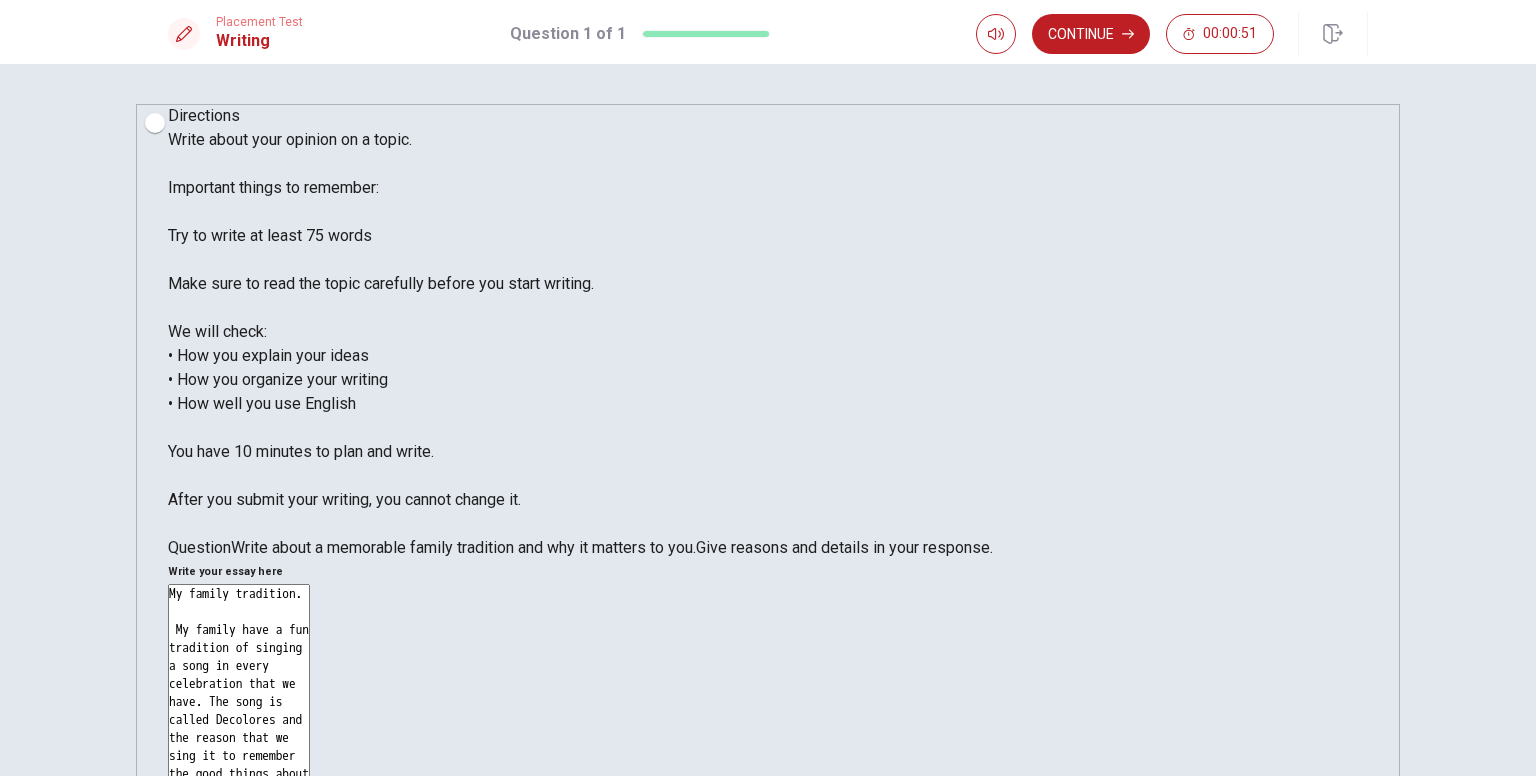 click on "My family tradition.
My family have a fun tradition of singing a song in every celebration that we have. The song is called Decolores and the reason that we sing it to remember the good things about life. We started singing when my grandfather was alive because he loved that song, but we really started singing after his death. I love this tradition because it keeps the memory of him" at bounding box center (239, 865) 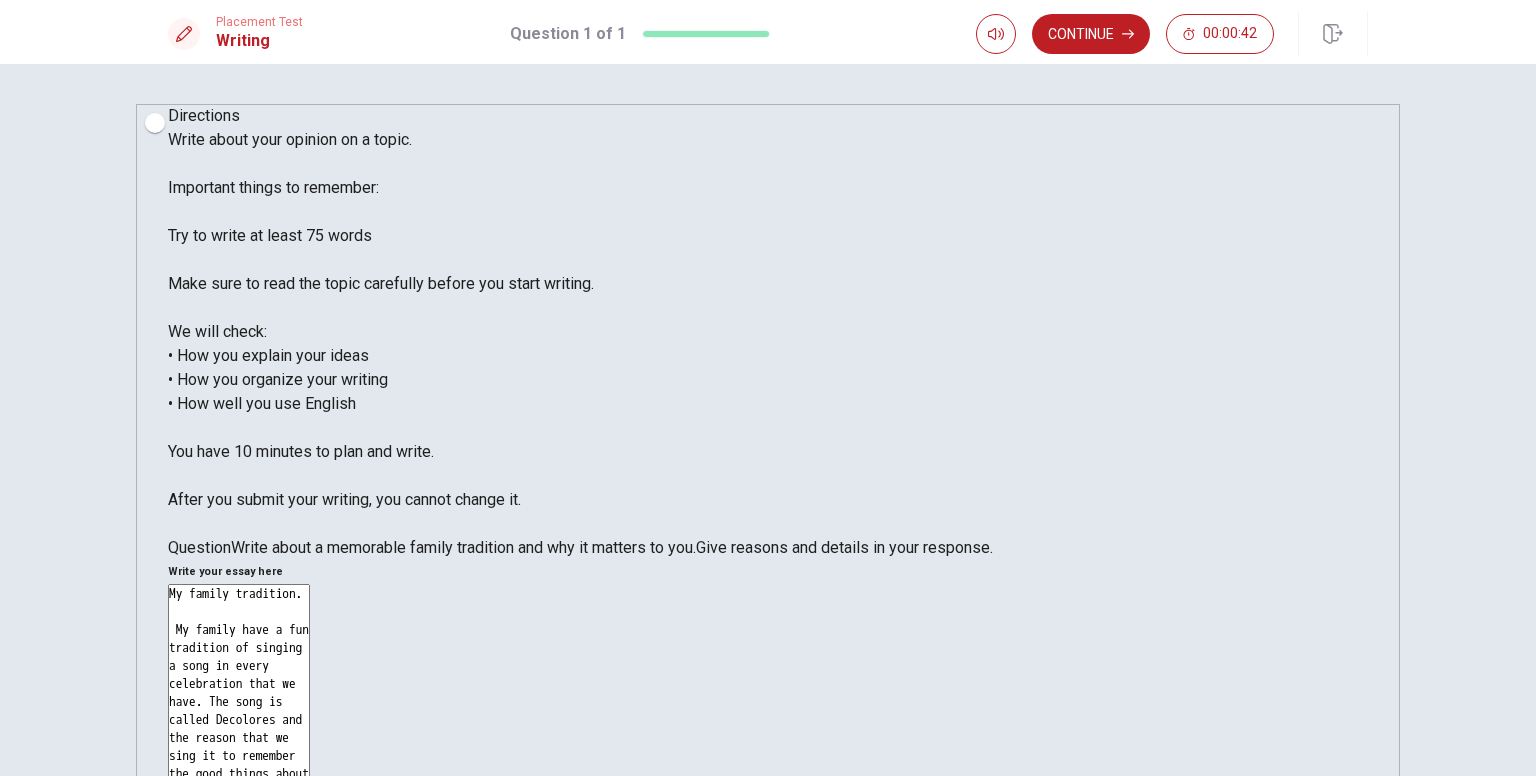 click on "My family tradition.
My family have a fun tradition of singing a song in every celebration that we have. The song is called Decolores and the reason that we sing it to remember the good things about life. We started singing when my grandfather was alive because he loved that song, but we really started singing after his death. I love this tradition because it keeps his memory of him" at bounding box center (239, 865) 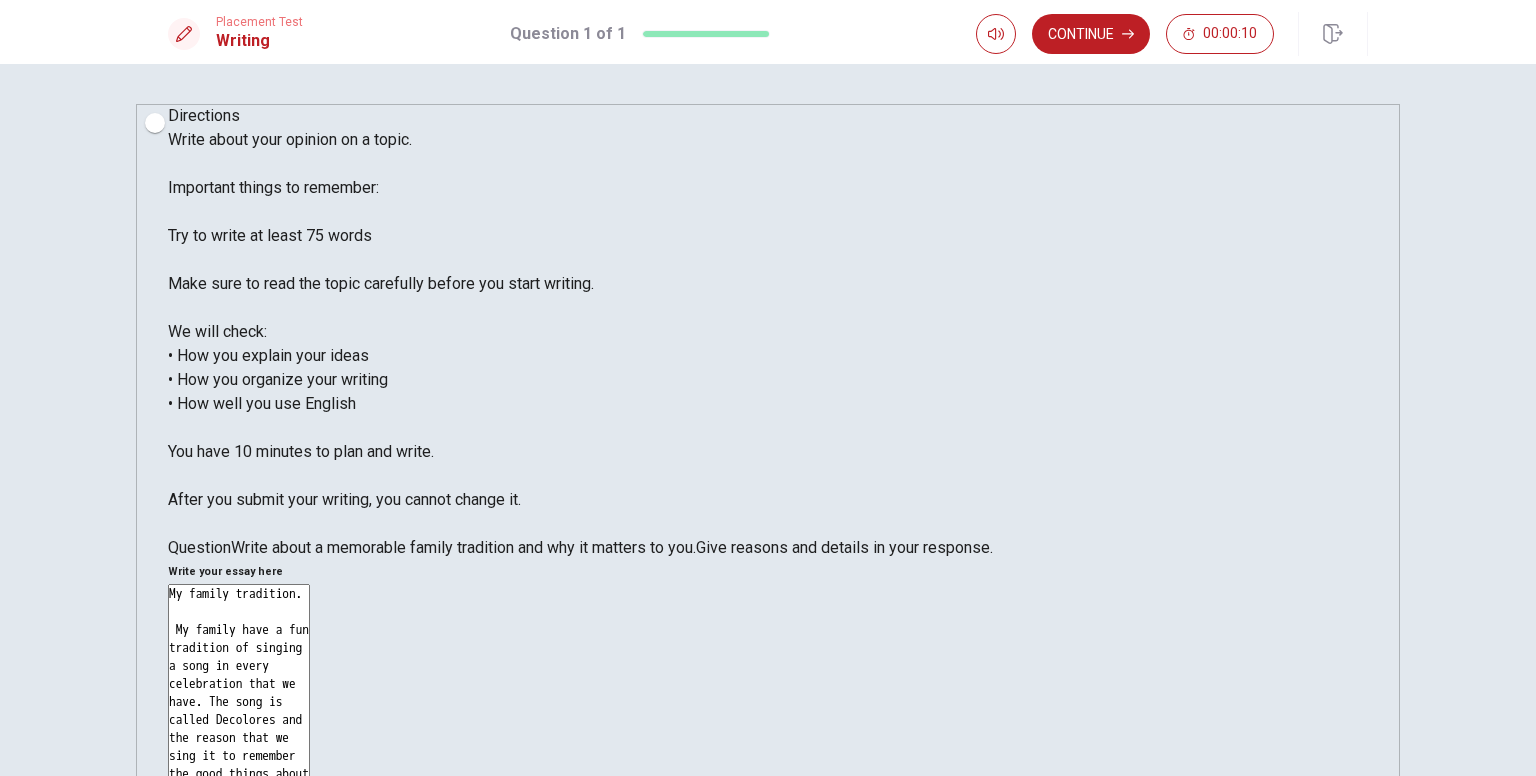 scroll, scrollTop: 0, scrollLeft: 0, axis: both 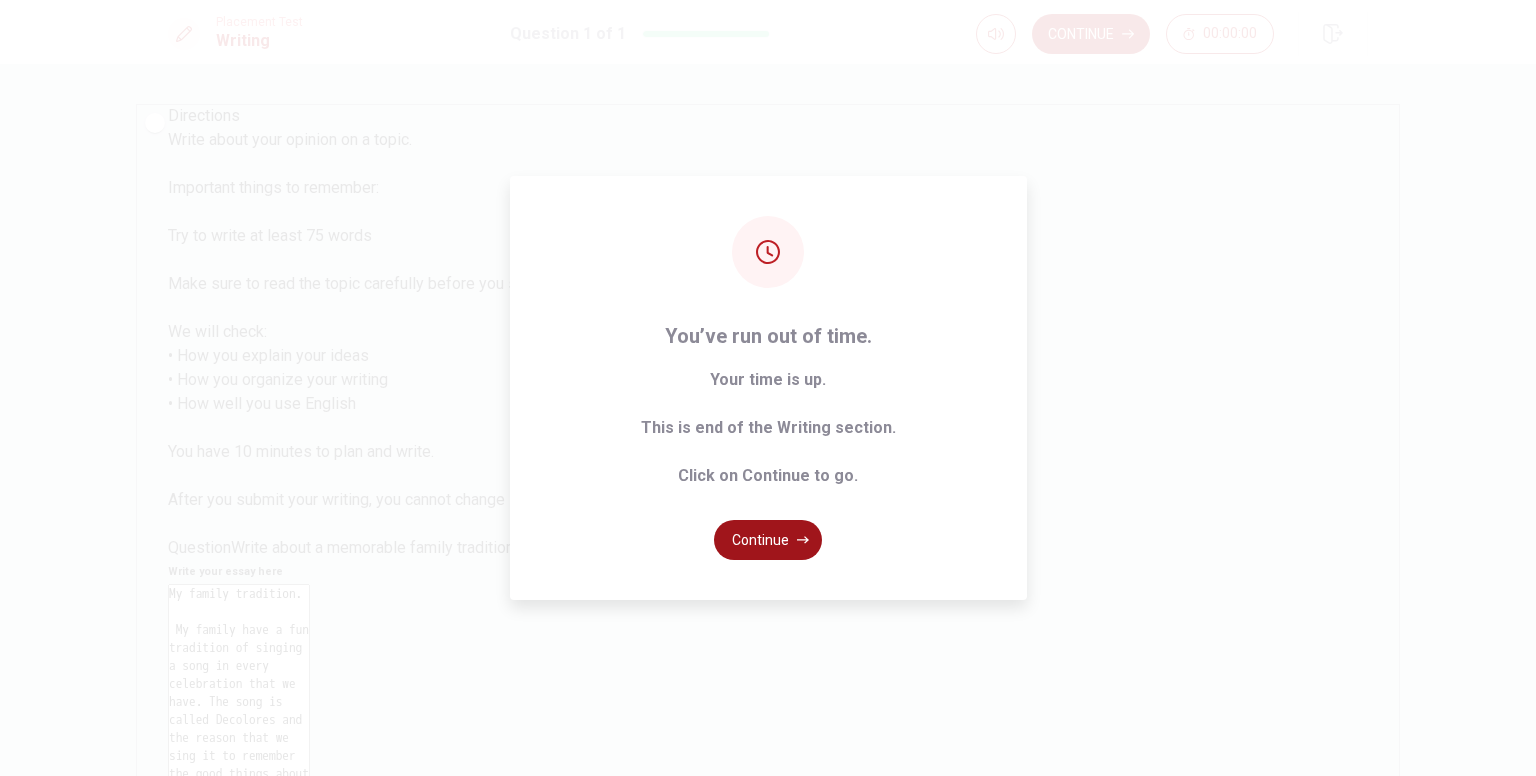 type on "My family tradition.
My family have a fun tradition of singing a song in every celebration that we have. The song is called Decolores and the reason that we sing it to remember the good things about life. We started singing when my grandfather was alive because he loved that song, but we really started singing after his death. I love this tradition because it keeps his memory and also keeps the family togheter." 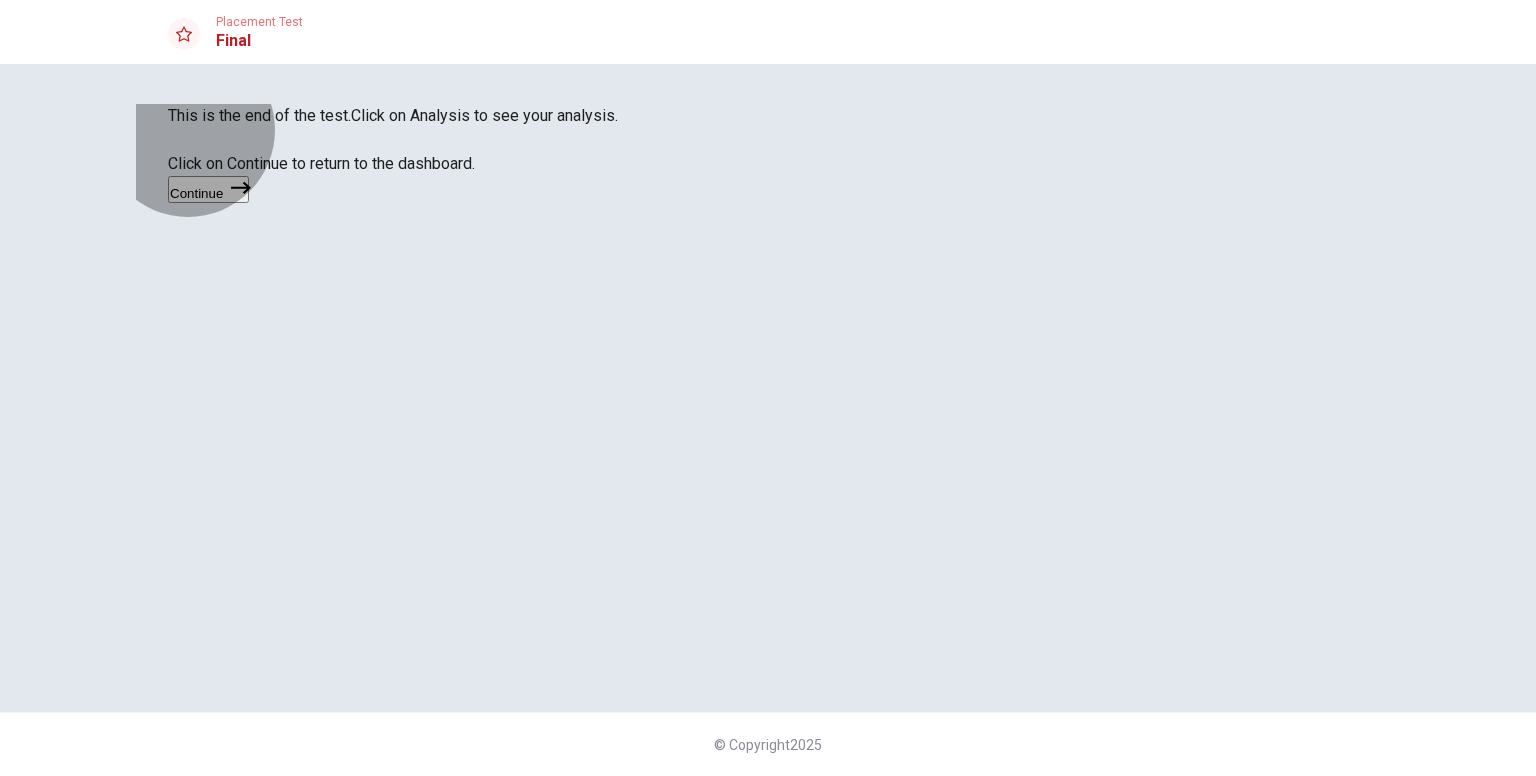 click on "Continue" at bounding box center (208, 189) 